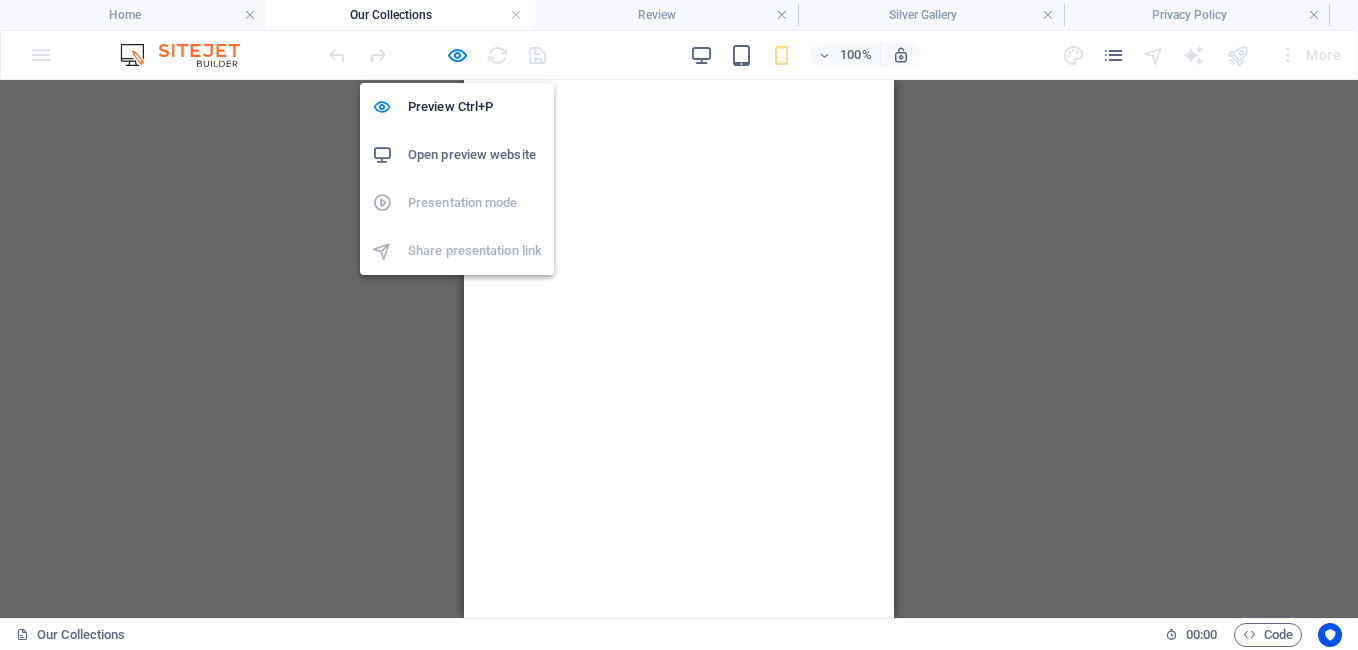 scroll, scrollTop: 0, scrollLeft: 0, axis: both 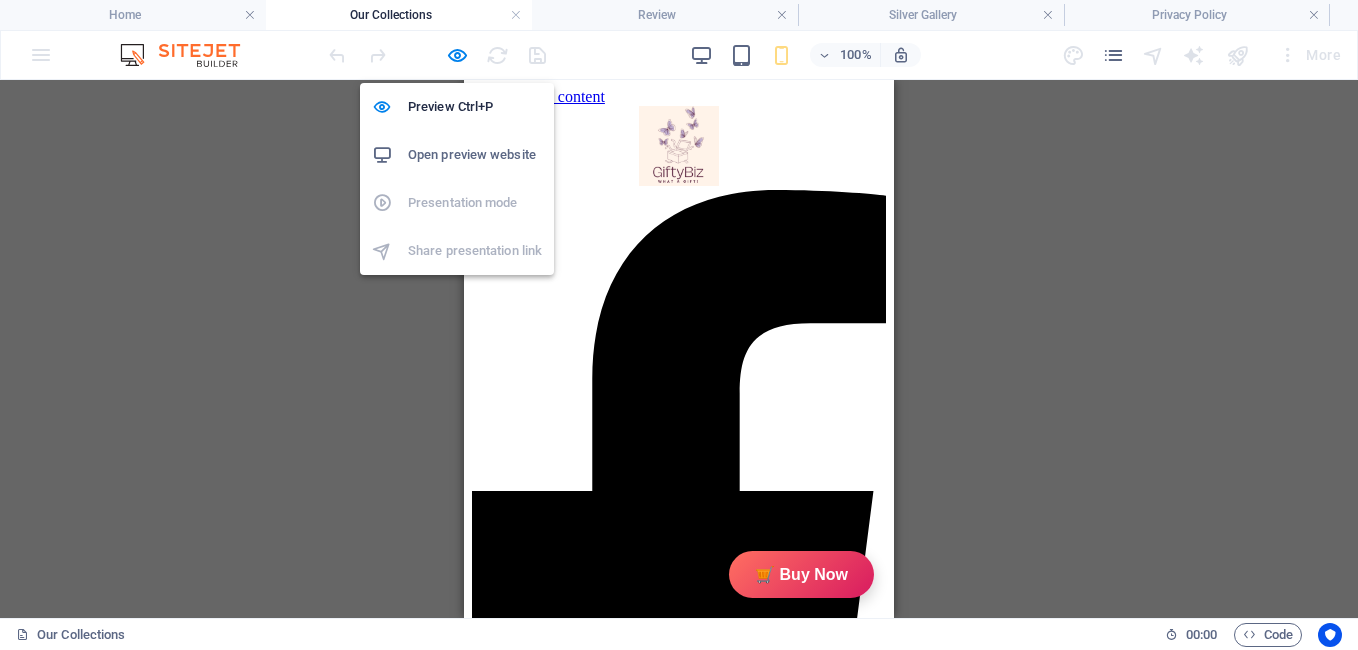 click at bounding box center (457, 55) 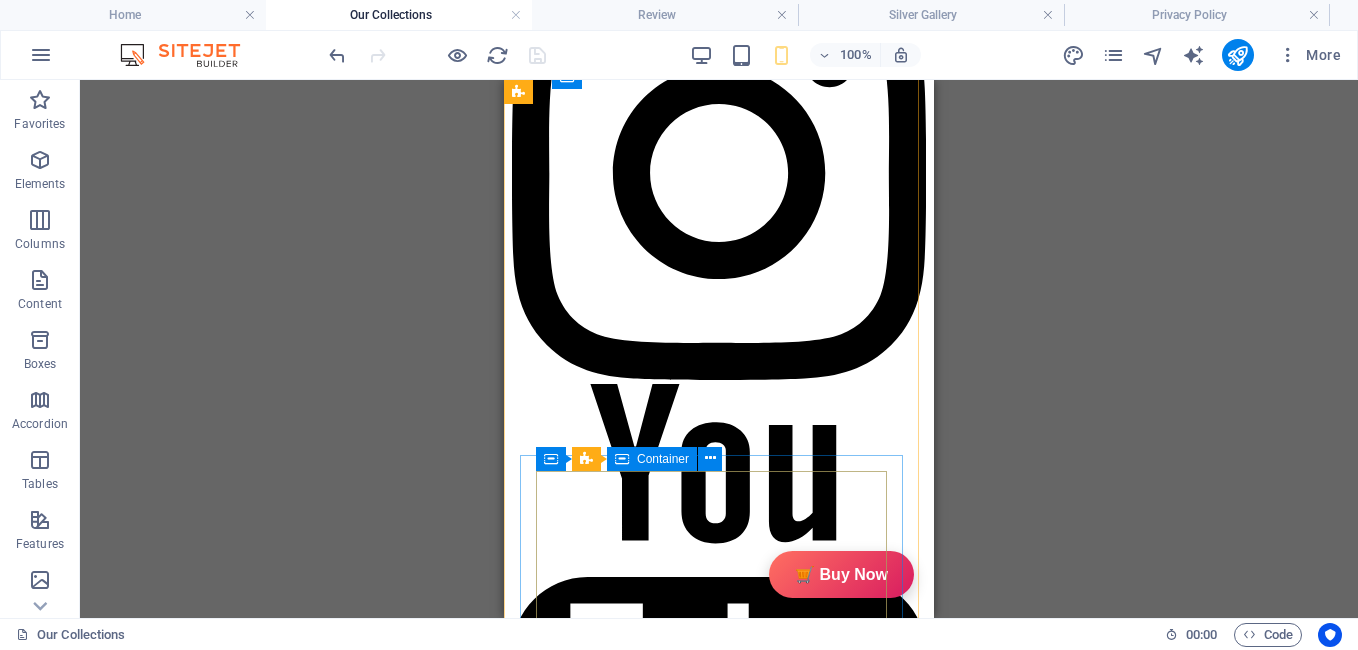 scroll, scrollTop: 1032, scrollLeft: 0, axis: vertical 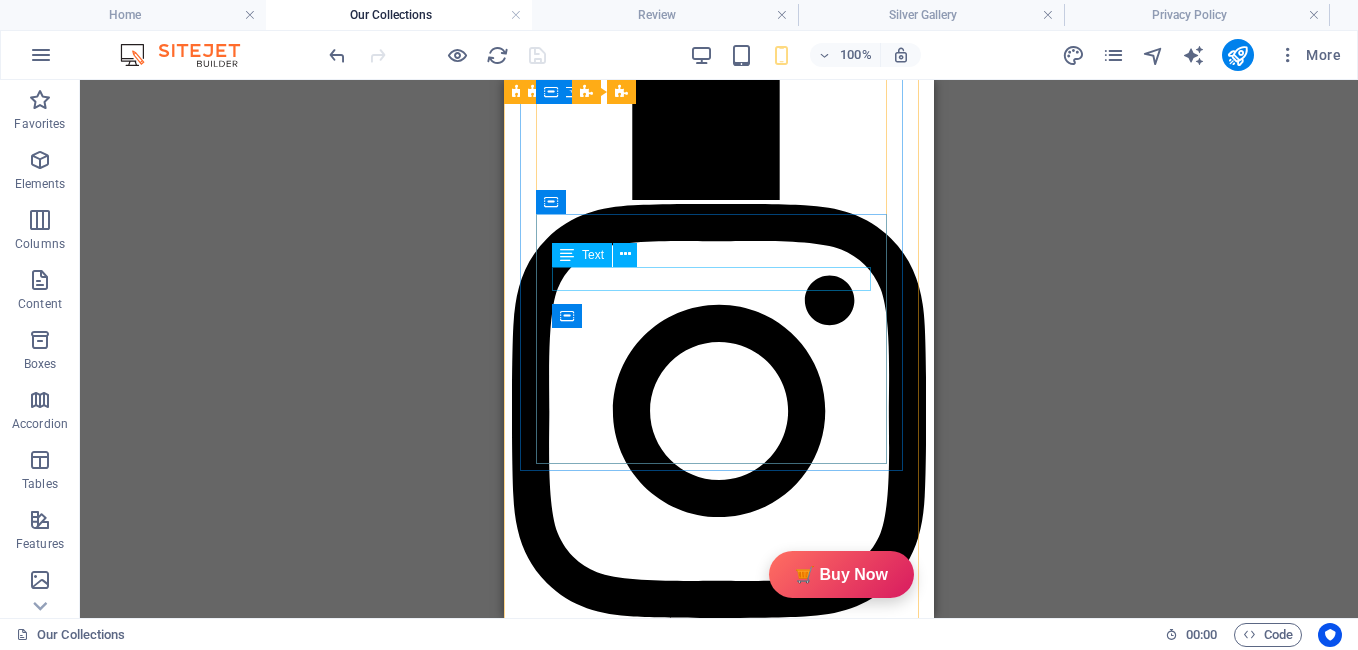 click on "hhggbjjbjhhhvghcrtxtfuyftyjxghctxxdhgcghcrcgvghjvftyffgcgcvyfcgvjhfhhyghvbhhnjhghbiuguigiuvy" at bounding box center (687, 3336) 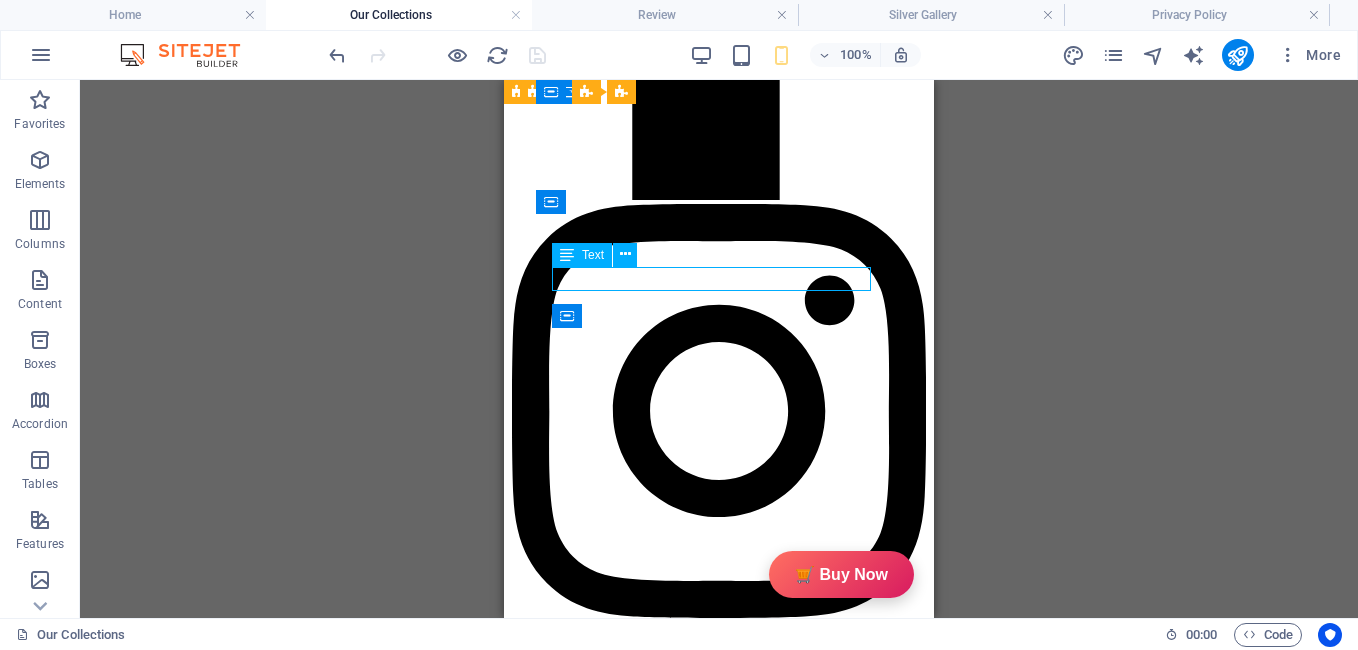 click on "hhggbjjbjhhhvghcrtxtfuyftyjxghctxxdhgcghcrcgvghjvftyffgcgcvyfcgvjhfhhyghvbhhnjhghbiuguigiuvy" at bounding box center (687, 3336) 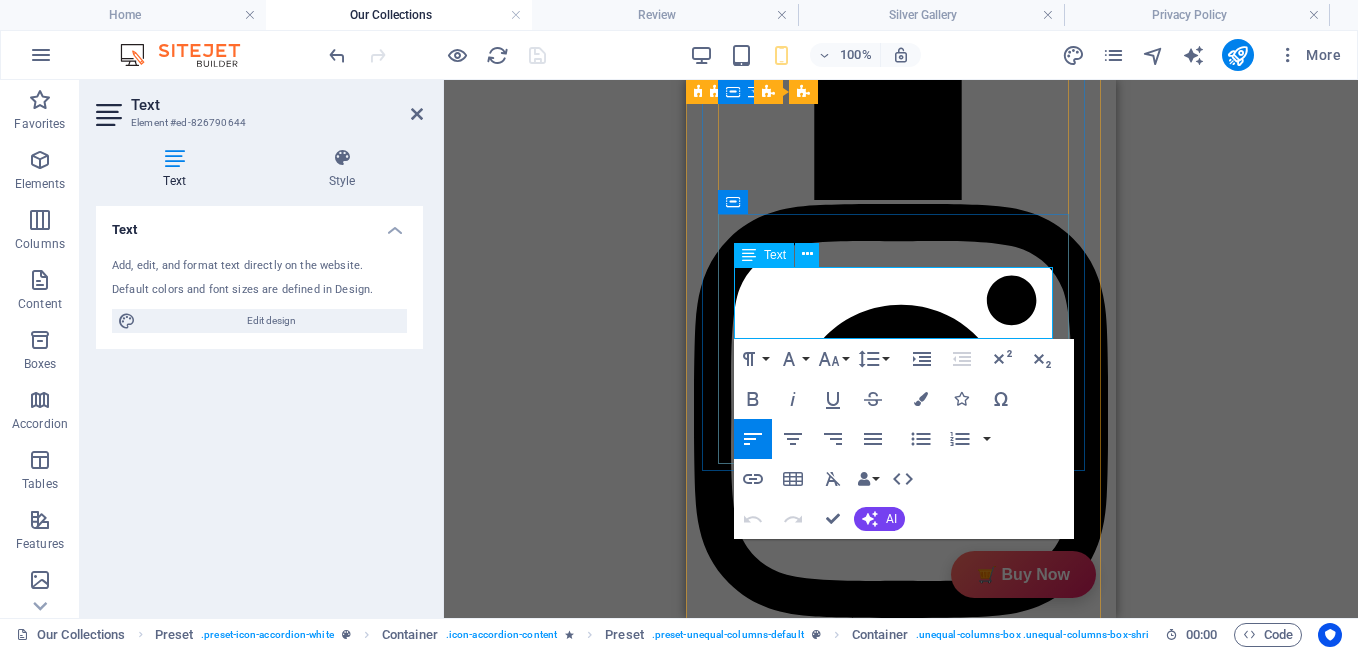 click on "hhggbjjbjhhhvghcrtxtfuyftyjxghctxxdhgcghcrcgvghjvftyffgcgcvyfcgvjhfhhyghvbhhnjhghbiuguigiuvy" at bounding box center [869, 3345] 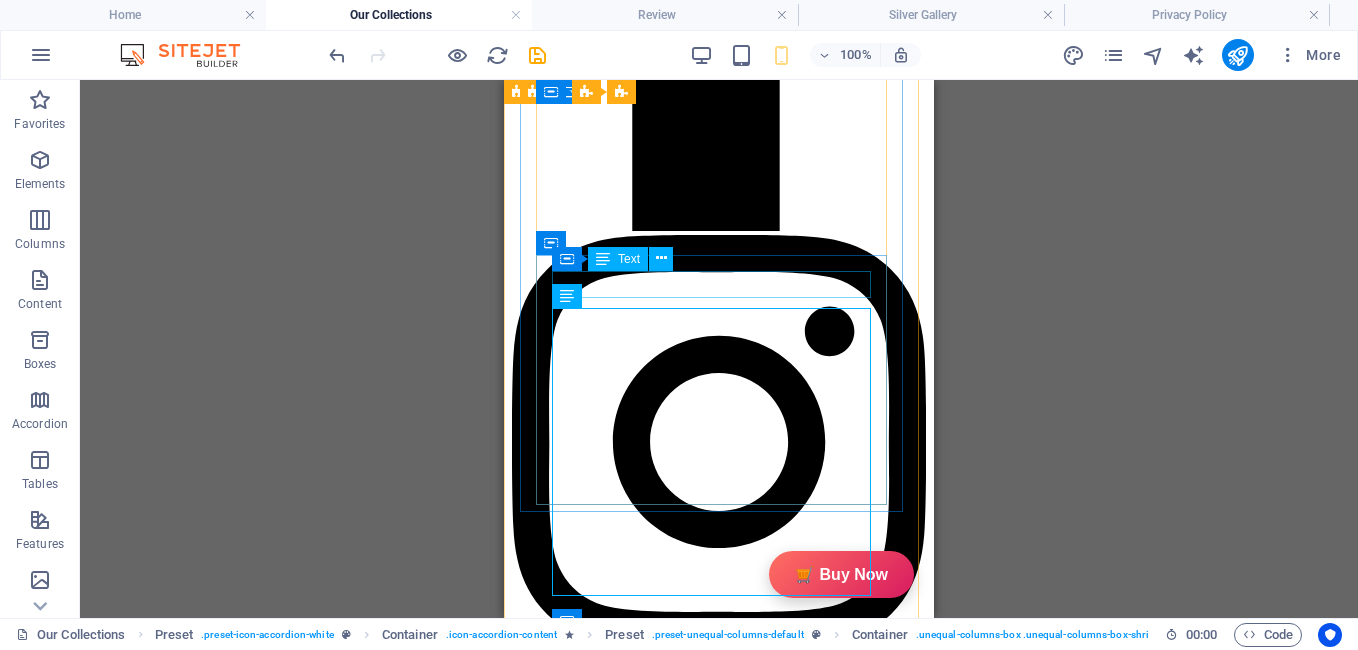 scroll, scrollTop: 751, scrollLeft: 0, axis: vertical 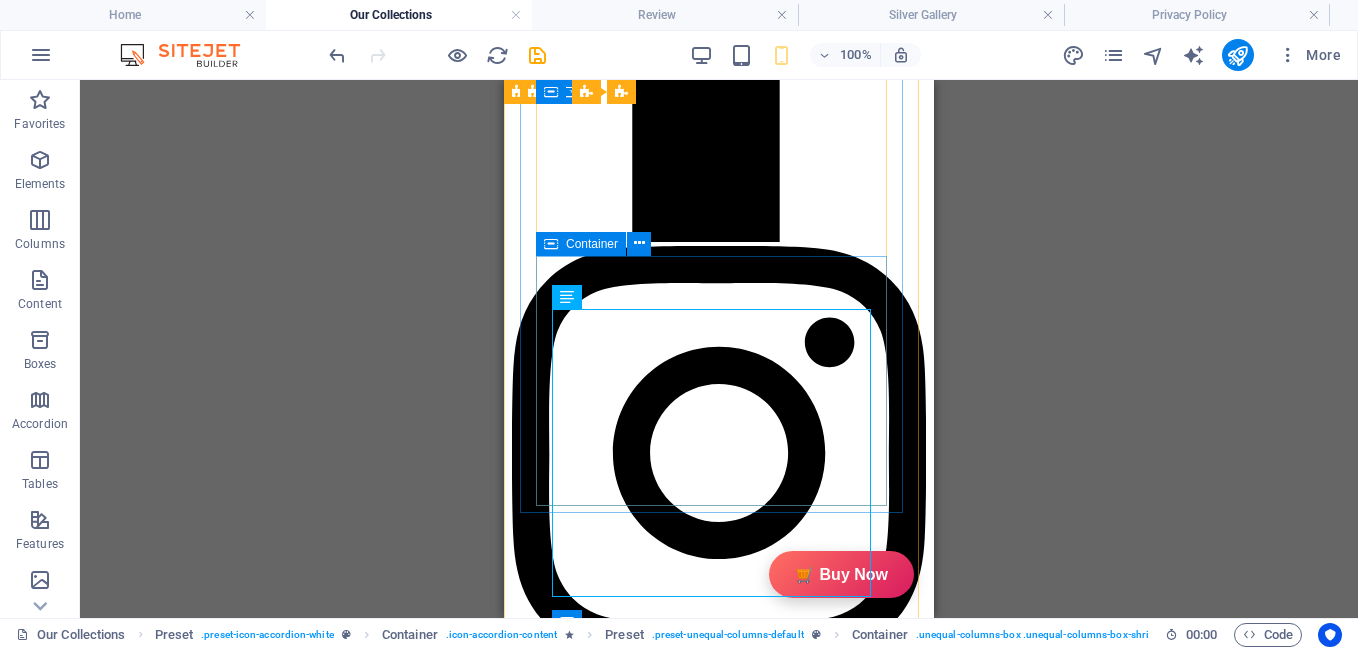 click on "Description GiftyBiz Scented Candles – Light Up Moments Hand-poured with love, GiftyBiz scented candles are crafted to bring warmth, elegance, and a touch of serenity to your space. Made from high-quality wax and infused with soothing fragrances, each candle is designed to elevate your mood and enhance any setting. Whether you're gifting or unwinding, our candles add charm, calm, and luxury in every flicker. Perfect for decor, self-care, or as a part of our curated gift boxes. Review 4.7 Read our 16,564 reviews Free Google Reviews widget
Panel only seen by widget owner
Edit widget Views 0% Share" at bounding box center [687, 3415] 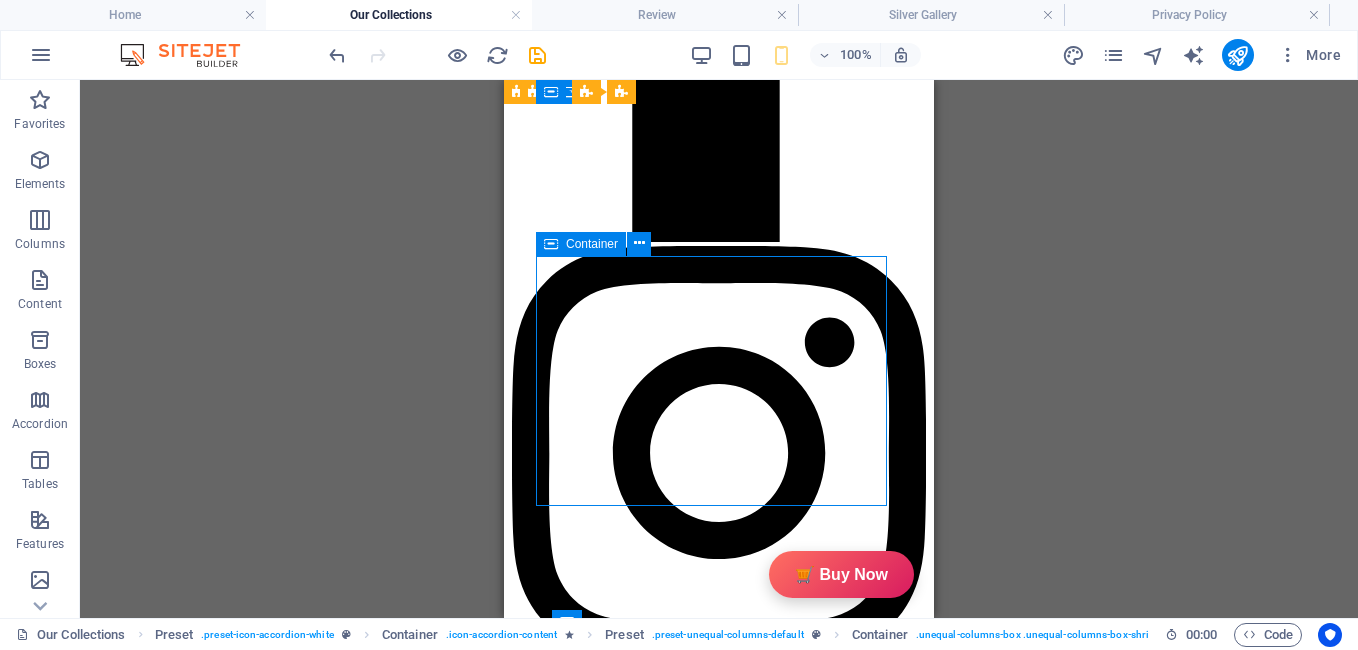 click on "Description GiftyBiz Scented Candles – Light Up Moments Hand-poured with love, GiftyBiz scented candles are crafted to bring warmth, elegance, and a touch of serenity to your space. Made from high-quality wax and infused with soothing fragrances, each candle is designed to elevate your mood and enhance any setting. Whether you're gifting or unwinding, our candles add charm, calm, and luxury in every flicker. Perfect for decor, self-care, or as a part of our curated gift boxes. Review 4.7 Read our 16,564 reviews Free Google Reviews widget
Panel only seen by widget owner
Edit widget Views 0% Share" at bounding box center (687, 3415) 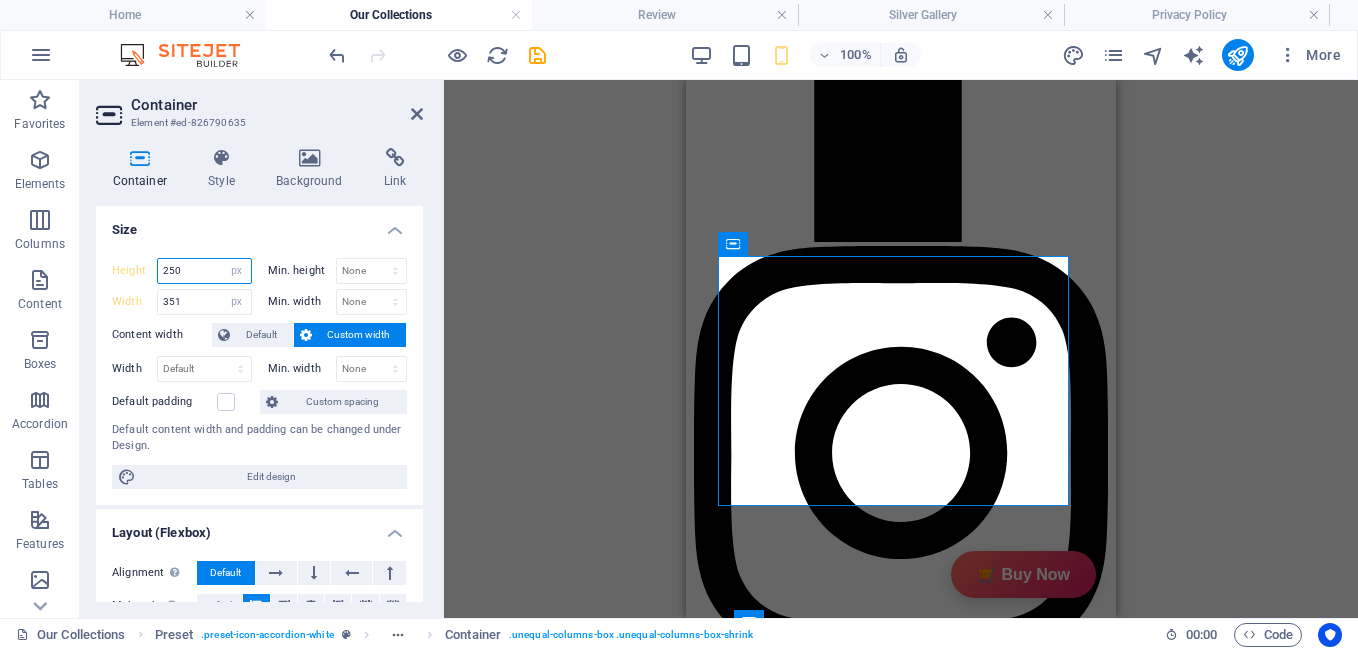click on "250" at bounding box center (204, 271) 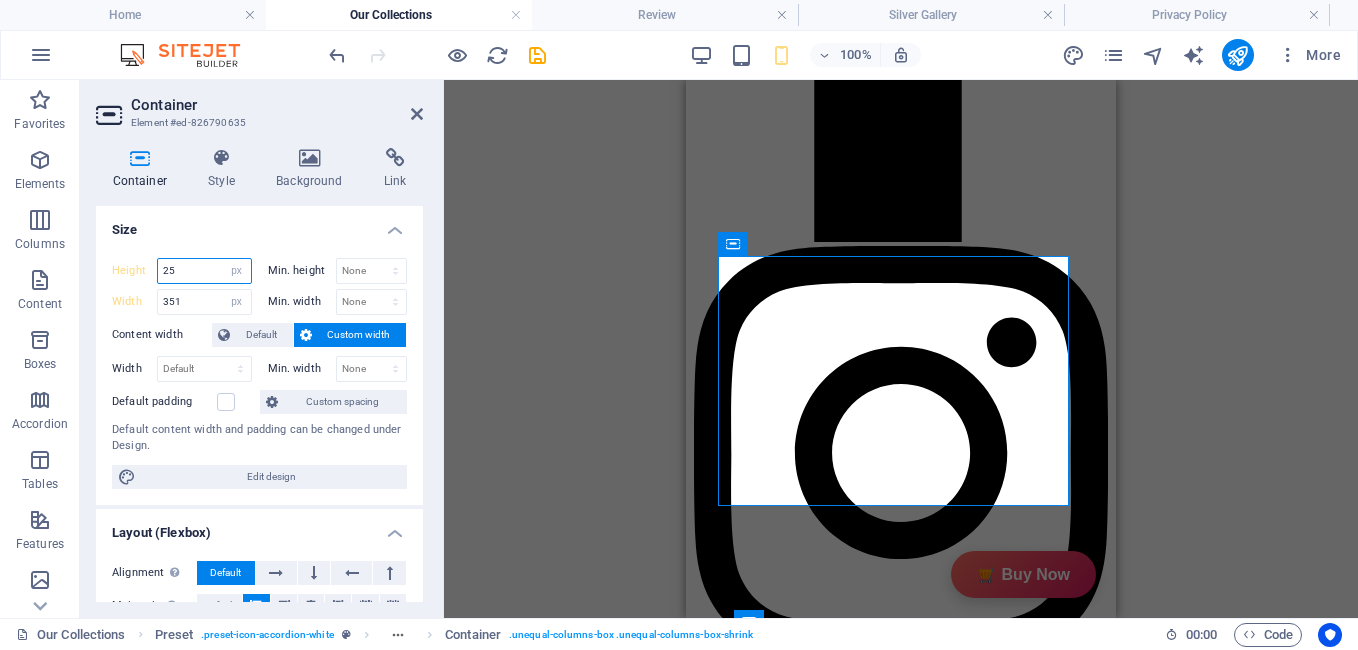 type on "2" 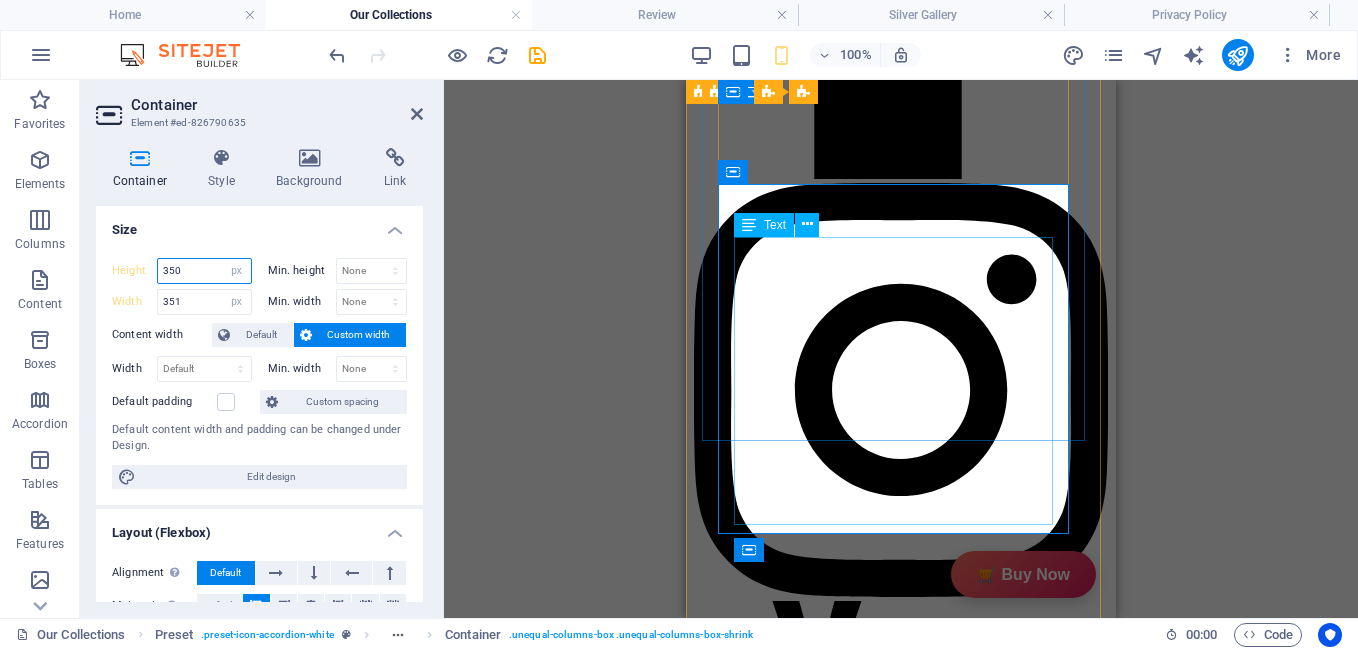 scroll, scrollTop: 809, scrollLeft: 0, axis: vertical 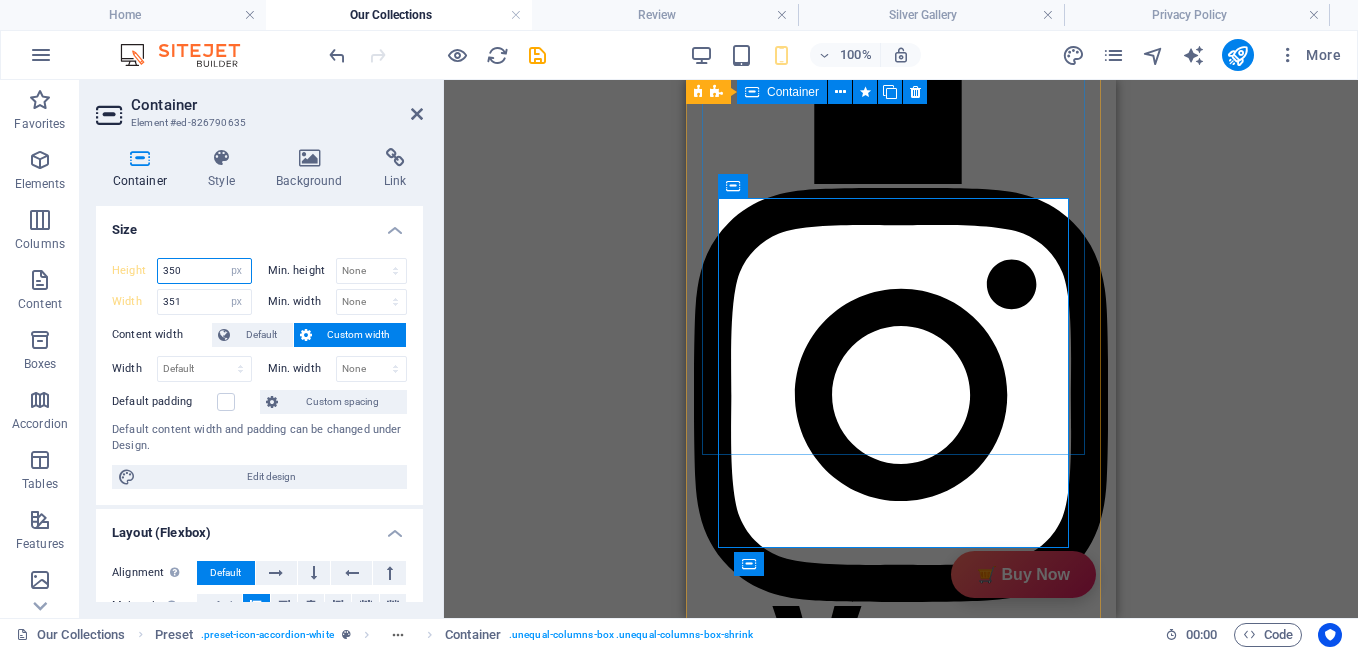 type on "350" 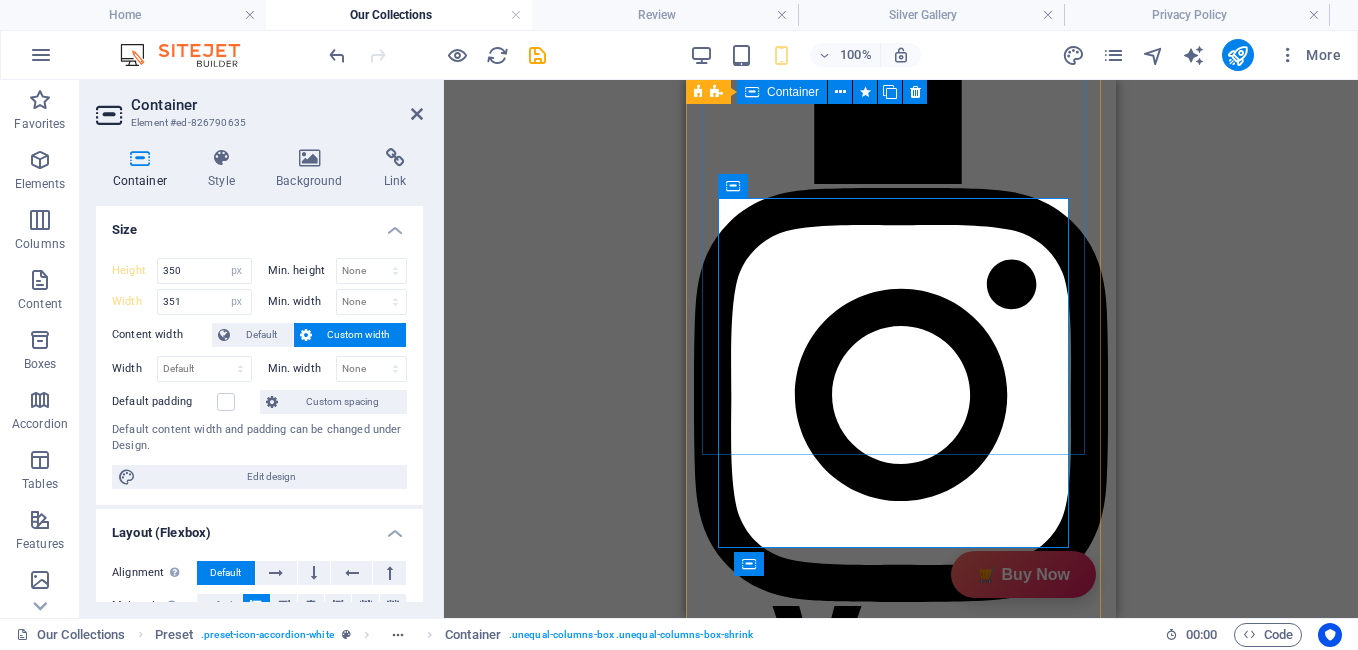 click on "Description GiftyBiz Scented Candles – Light Up Moments Hand-poured with love, GiftyBiz scented candles are crafted to bring warmth, elegance, and a touch of serenity to your space. Made from high-quality wax and infused with soothing fragrances, each candle is designed to elevate your mood and enhance any setting. Whether you're gifting or unwinding, our candles add charm, calm, and luxury in every flicker. Perfect for decor, self-care, or as a part of our curated gift boxes. Review 4.7 Read our 16,564 reviews Free Google Reviews widget
Panel only seen by widget owner
Edit widget Views 0% Share" at bounding box center (901, 3174) 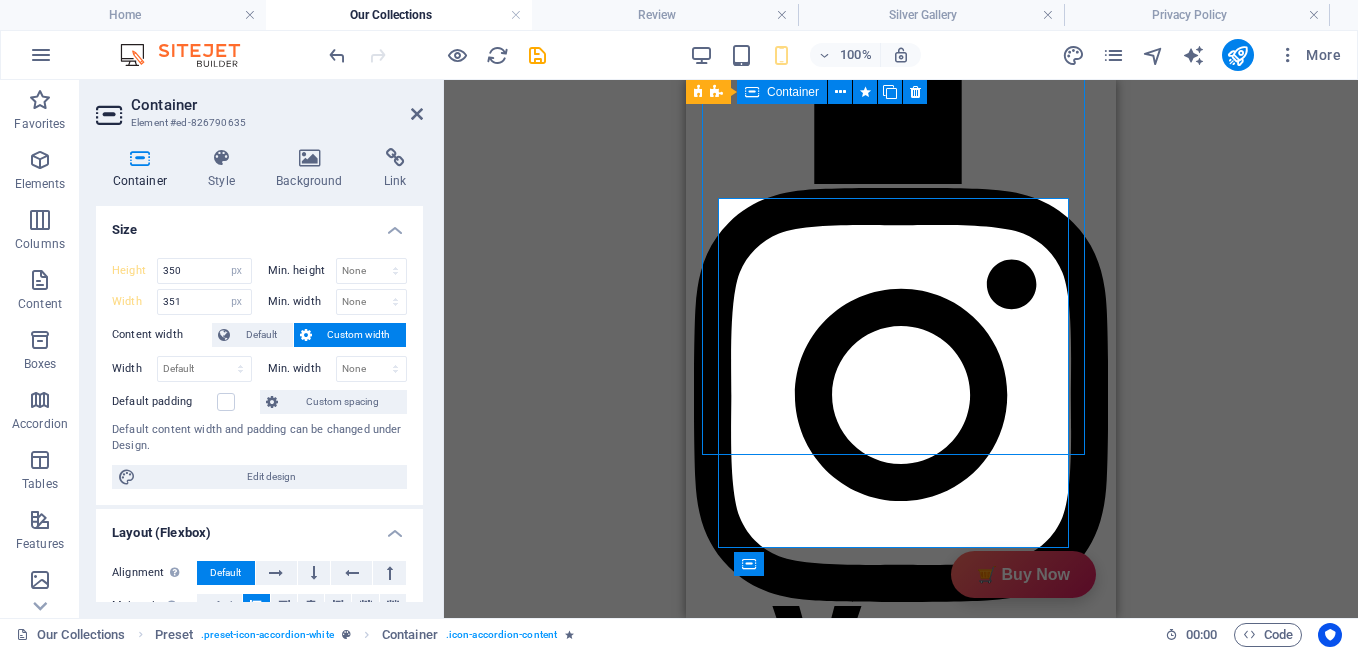 click on "Description GiftyBiz Scented Candles – Light Up Moments Hand-poured with love, GiftyBiz scented candles are crafted to bring warmth, elegance, and a touch of serenity to your space. Made from high-quality wax and infused with soothing fragrances, each candle is designed to elevate your mood and enhance any setting. Whether you're gifting or unwinding, our candles add charm, calm, and luxury in every flicker. Perfect for decor, self-care, or as a part of our curated gift boxes. Review 4.7 Read our 16,564 reviews Free Google Reviews widget
Panel only seen by widget owner
Edit widget Views 0% Share" at bounding box center (901, 3174) 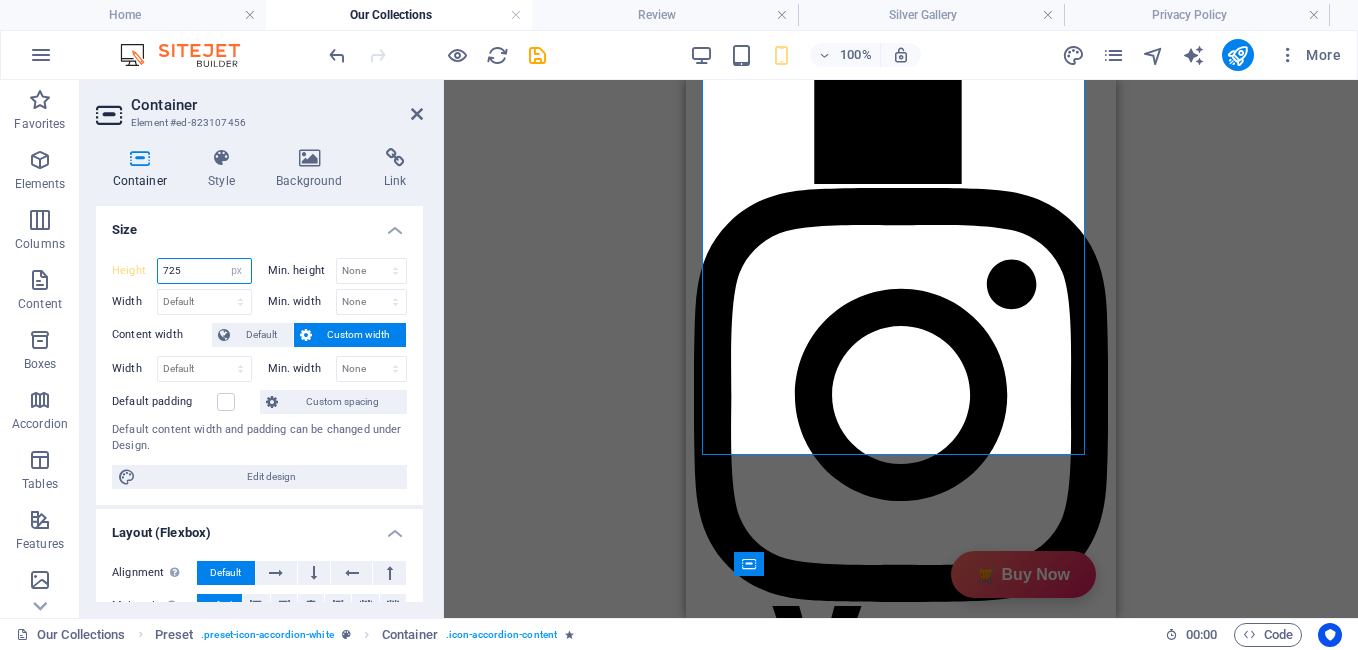 click on "725" at bounding box center (204, 271) 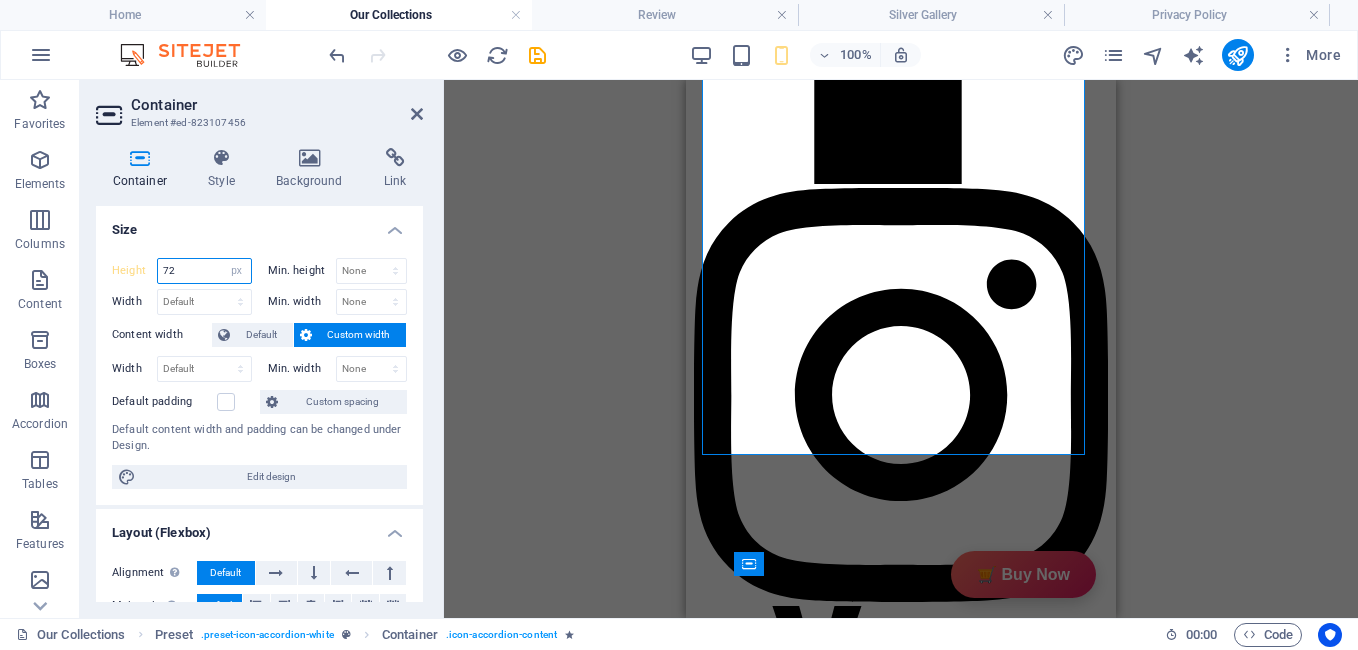 type on "7" 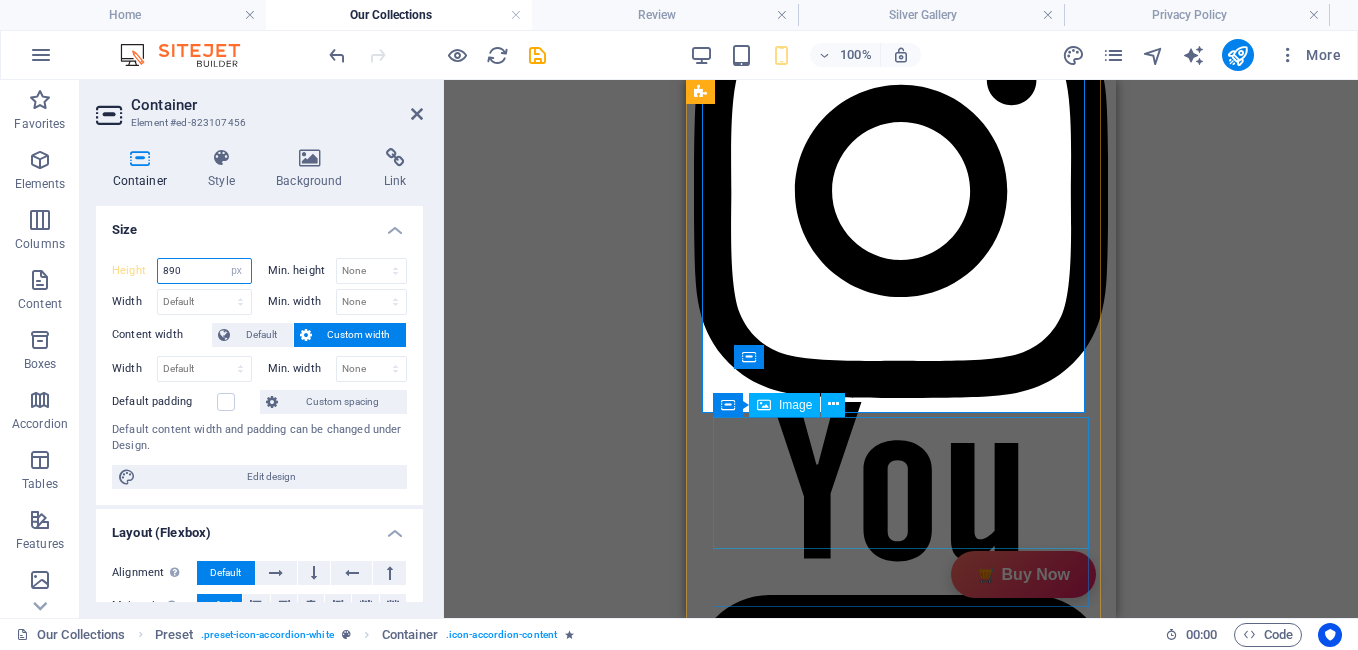 scroll, scrollTop: 1017, scrollLeft: 0, axis: vertical 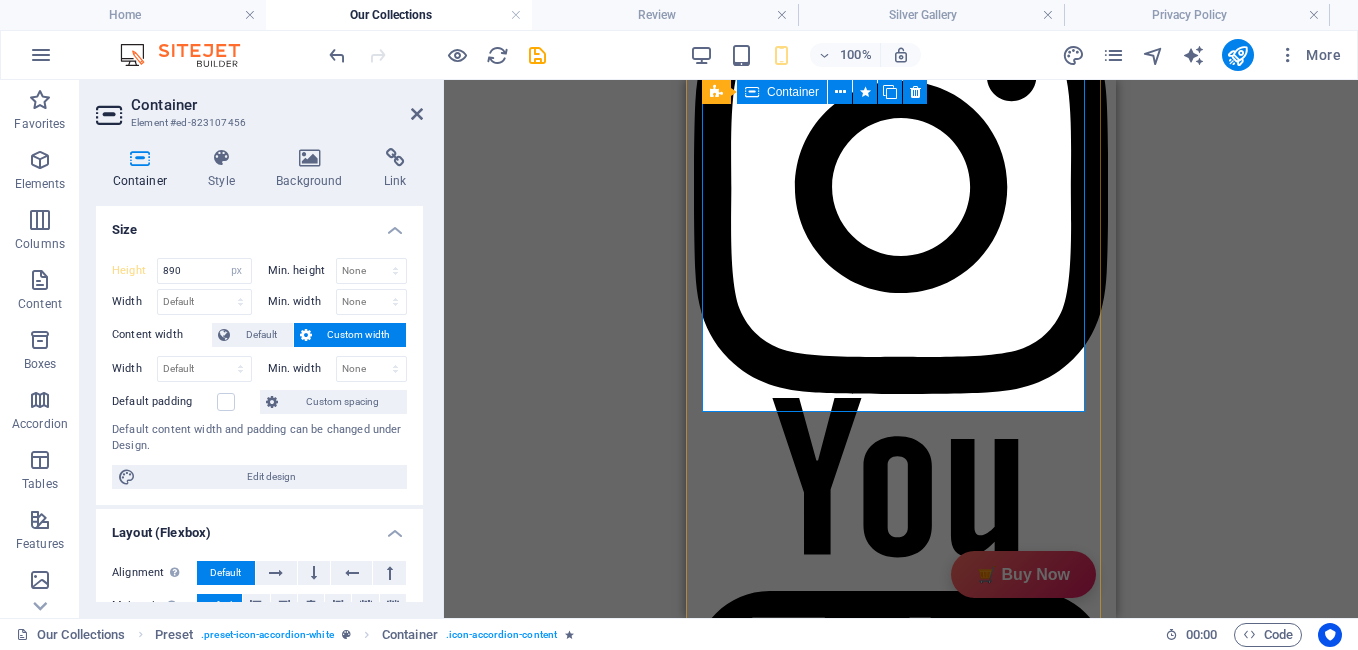 click on "Description GiftyBiz Scented Candles – Light Up Moments Hand-poured with love, GiftyBiz scented candles are crafted to bring warmth, elegance, and a touch of serenity to your space. Made from high-quality wax and infused with soothing fragrances, each candle is designed to elevate your mood and enhance any setting. Whether you're gifting or unwinding, our candles add charm, calm, and luxury in every flicker. Perfect for decor, self-care, or as a part of our curated gift boxes. Review 4.7 Read our 16,564 reviews Free Google Reviews widget
Panel only seen by widget owner
Edit widget Views 0% Share" at bounding box center (901, 3049) 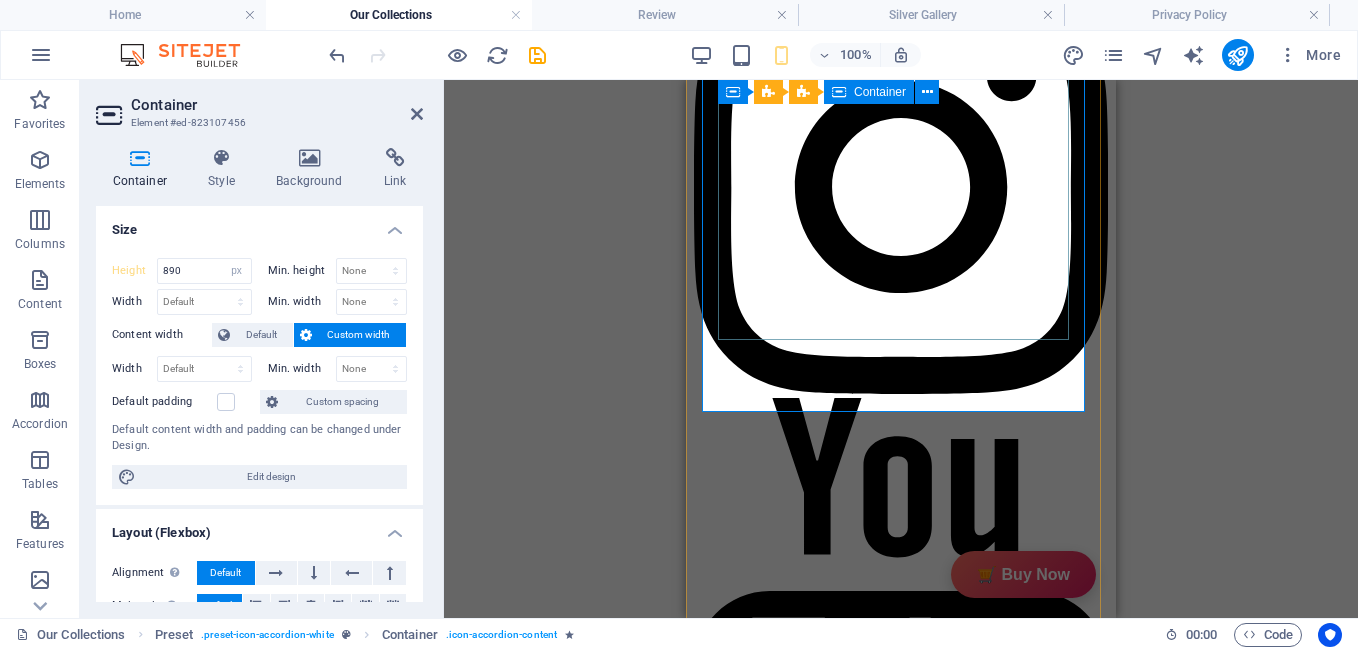 click on "Description GiftyBiz Scented Candles – Light Up Moments Hand-poured with love, GiftyBiz scented candles are crafted to bring warmth, elegance, and a touch of serenity to your space. Made from high-quality wax and infused with soothing fragrances, each candle is designed to elevate your mood and enhance any setting. Whether you're gifting or unwinding, our candles add charm, calm, and luxury in every flicker. Perfect for decor, self-care, or as a part of our curated gift boxes. Review 4.7 Read our 16,564 reviews Free Google Reviews widget
Panel only seen by widget owner
Edit widget Views 0% Share" at bounding box center [869, 3199] 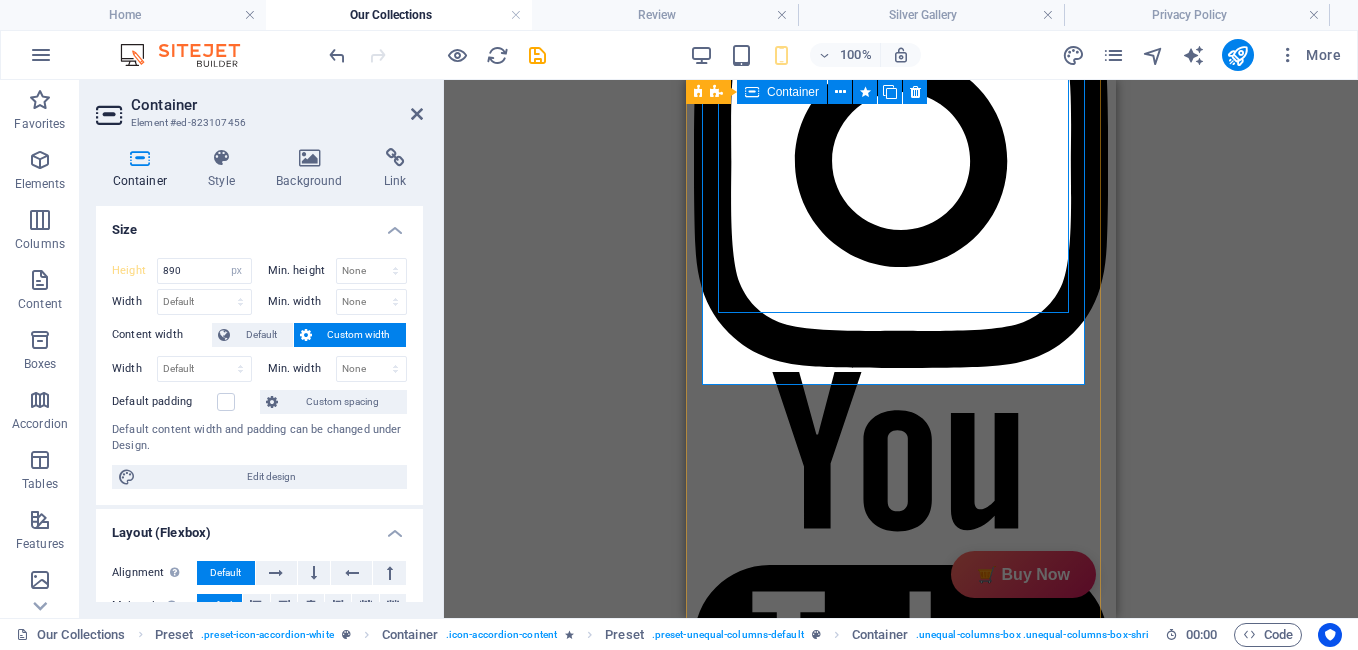 scroll, scrollTop: 1044, scrollLeft: 0, axis: vertical 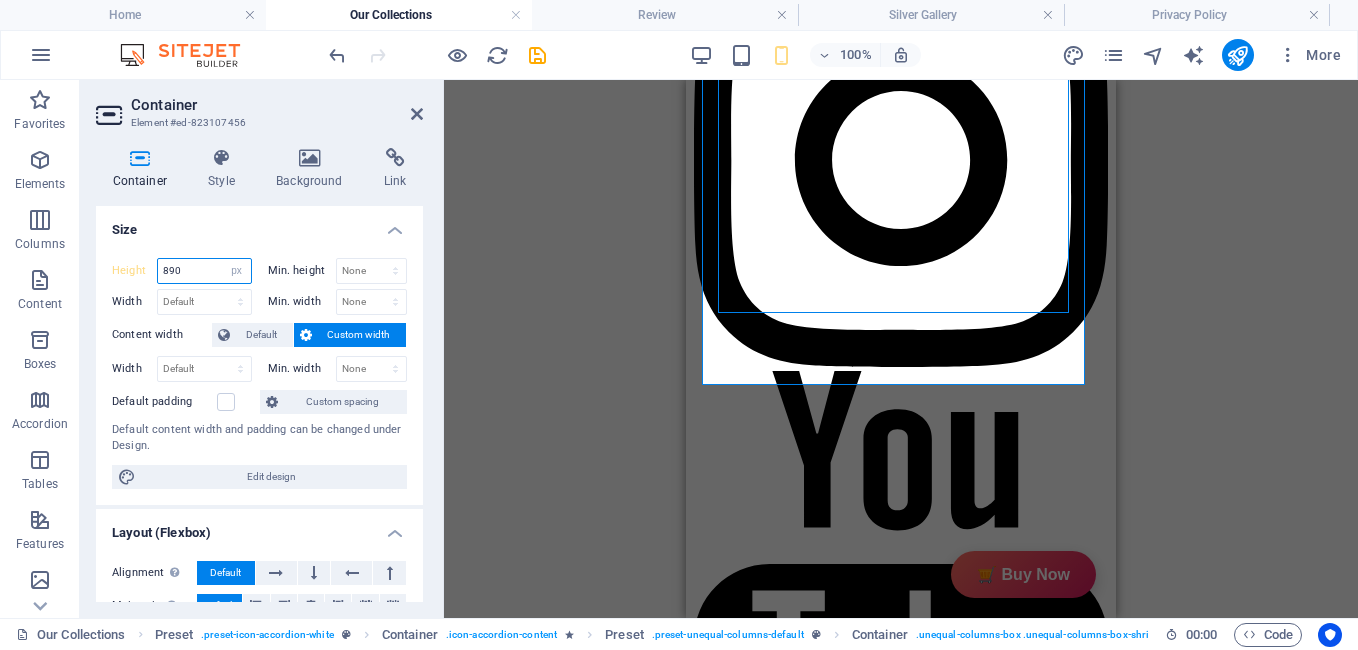 click on "890" at bounding box center (204, 271) 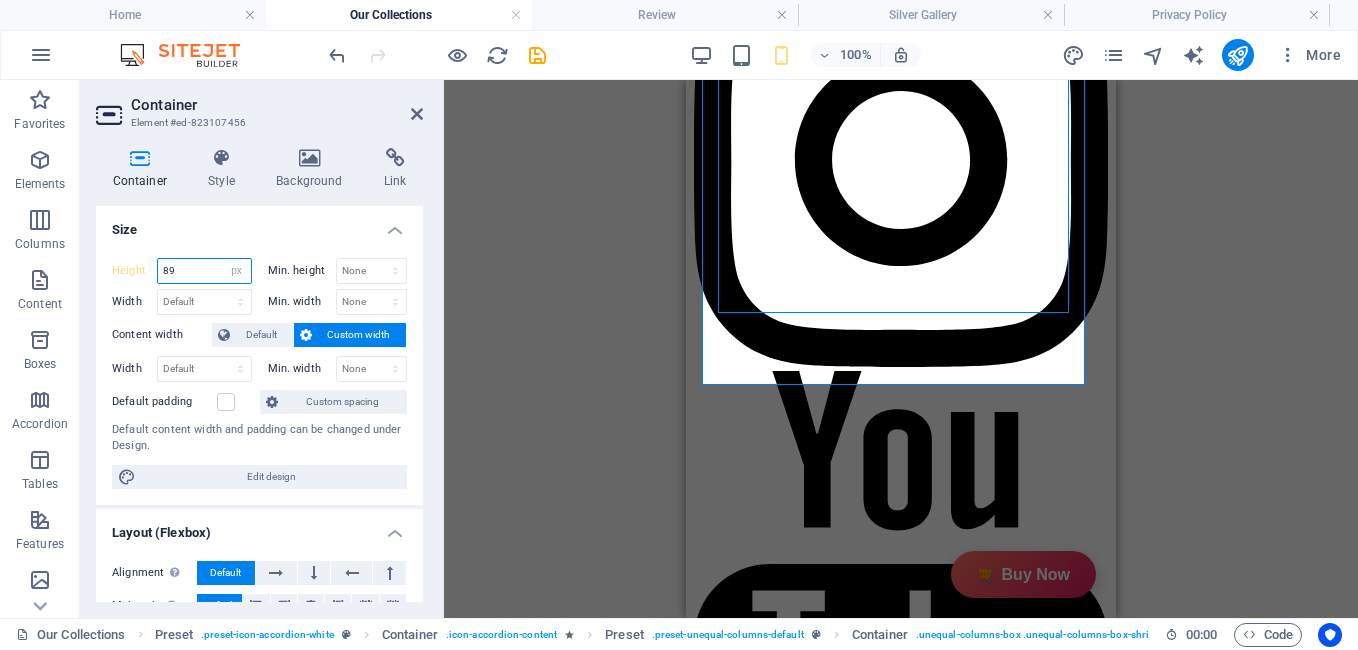type on "8" 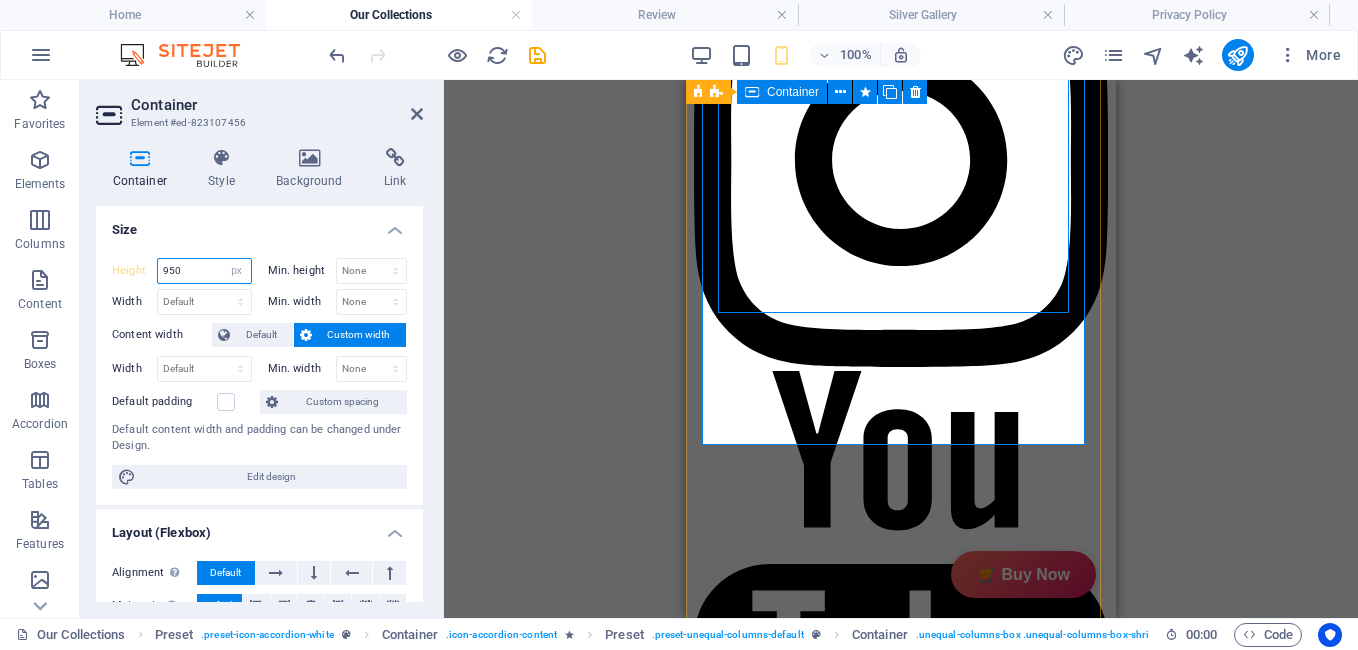 type on "950" 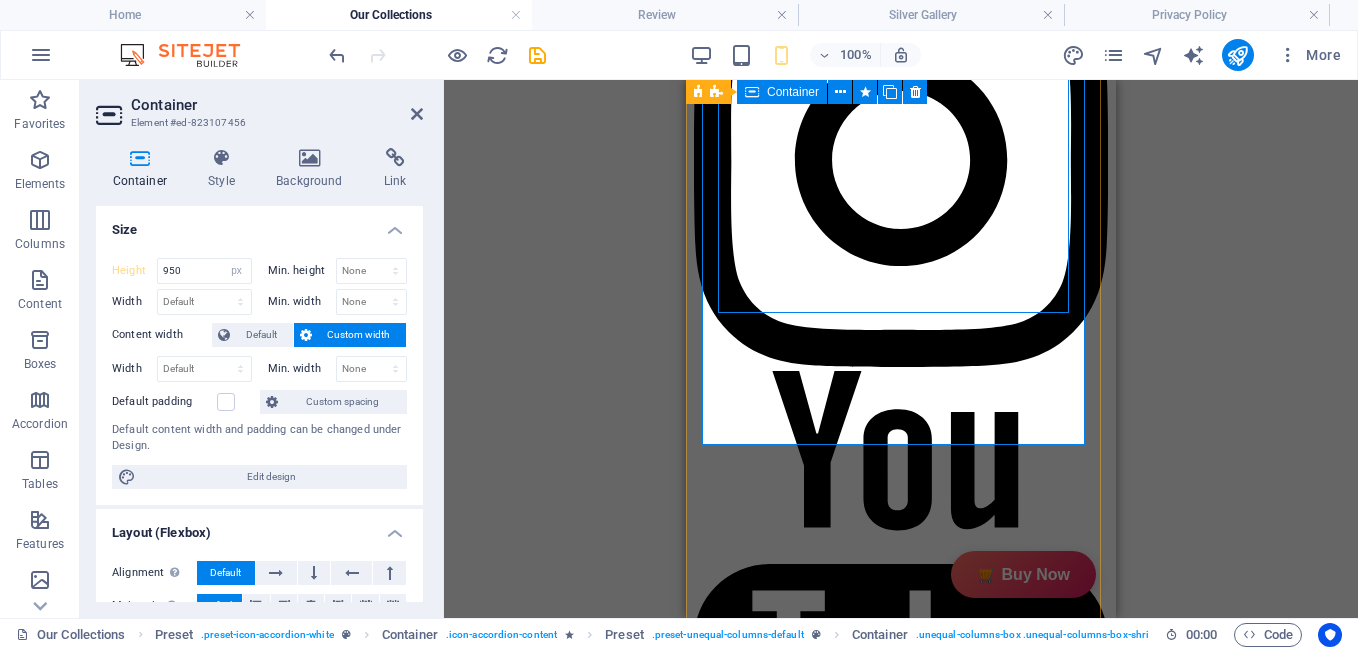 click on "Description GiftyBiz Scented Candles – Light Up Moments Hand-poured with love, GiftyBiz scented candles are crafted to bring warmth, elegance, and a touch of serenity to your space. Made from high-quality wax and infused with soothing fragrances, each candle is designed to elevate your mood and enhance any setting. Whether you're gifting or unwinding, our candles add charm, calm, and luxury in every flicker. Perfect for decor, self-care, or as a part of our curated gift boxes. Review 4.7 Read our 16,564 reviews Free Google Reviews widget
Panel only seen by widget owner
Edit widget Views 0% Share" at bounding box center [901, 3052] 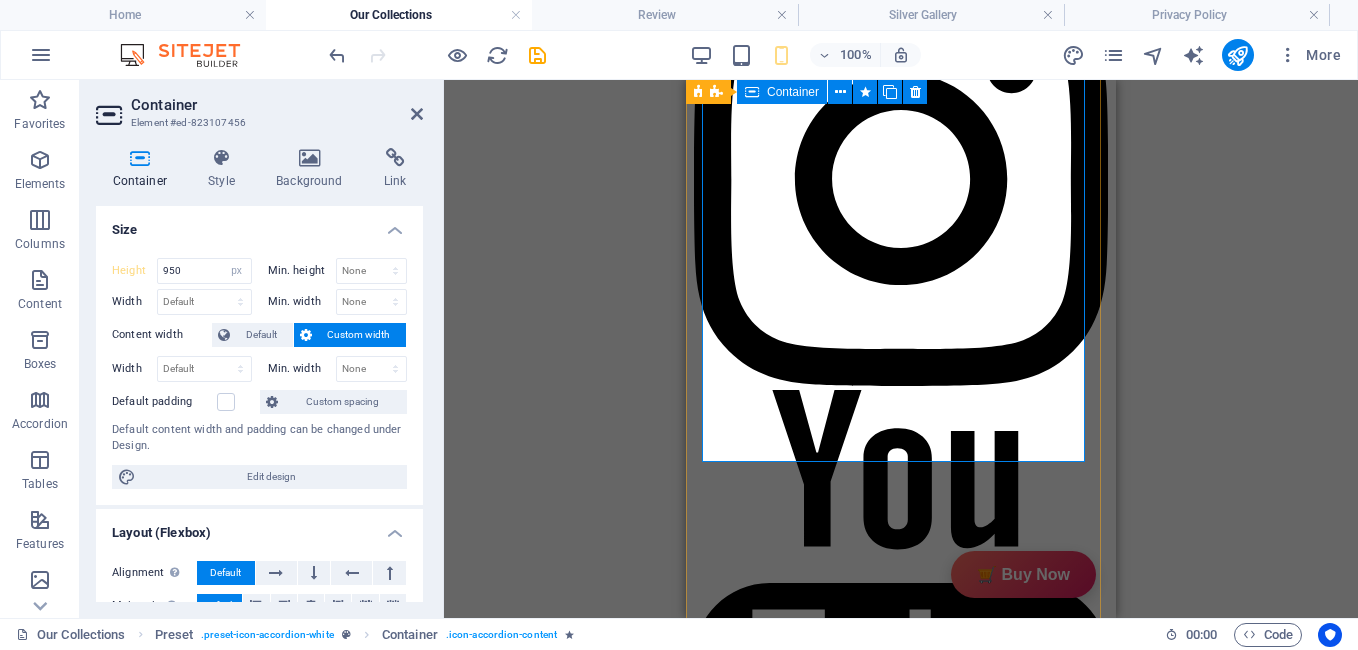 scroll, scrollTop: 1027, scrollLeft: 0, axis: vertical 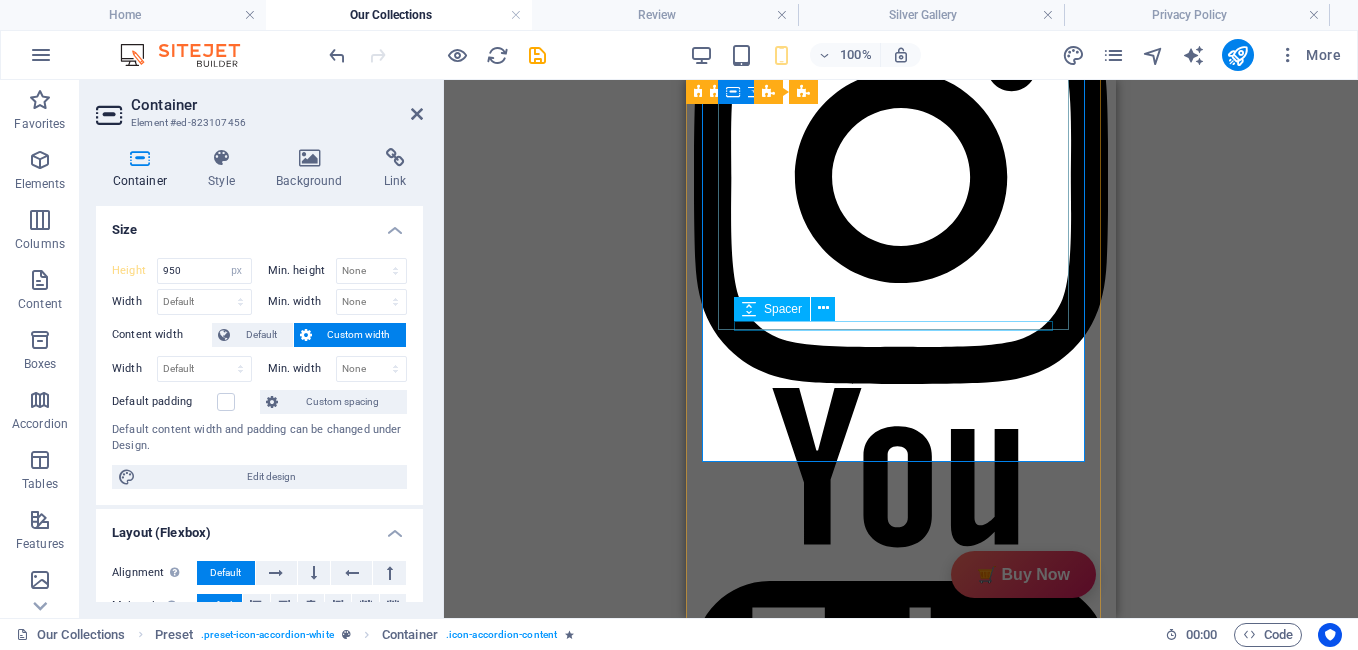 click at bounding box center [869, 3294] 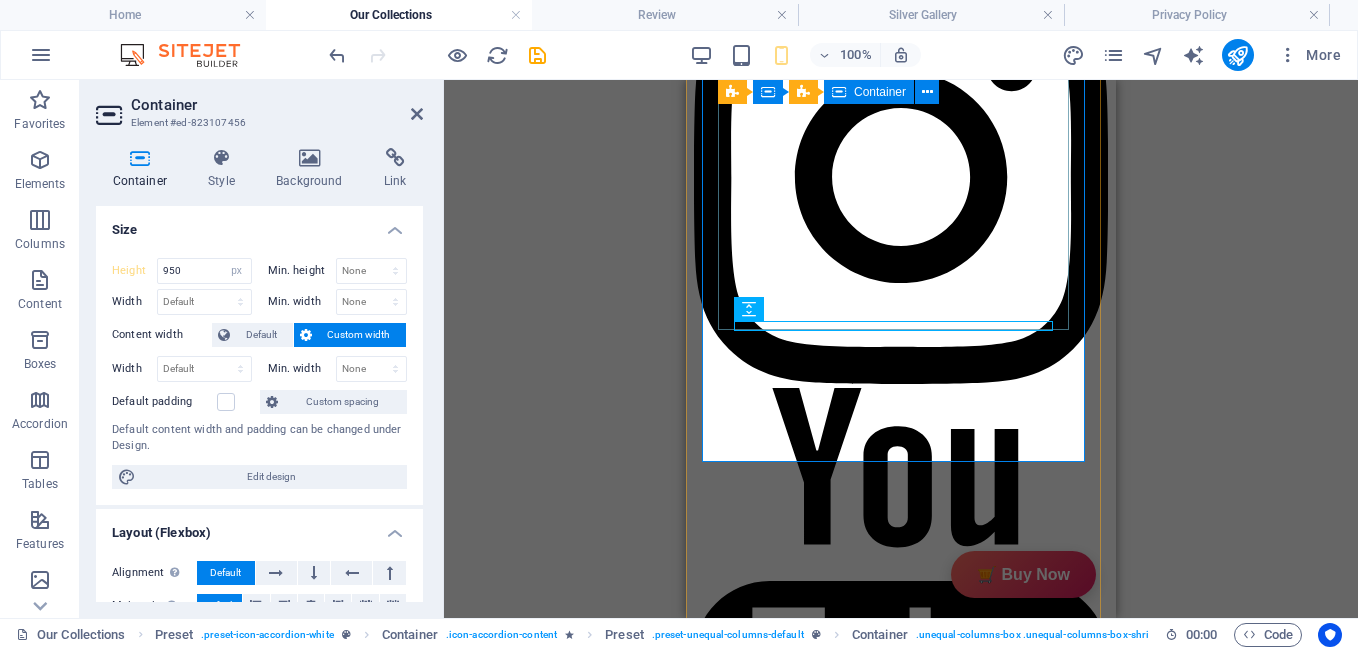 click on "Description GiftyBiz Scented Candles – Light Up Moments Hand-poured with love, GiftyBiz scented candles are crafted to bring warmth, elegance, and a touch of serenity to your space. Made from high-quality wax and infused with soothing fragrances, each candle is designed to elevate your mood and enhance any setting. Whether you're gifting or unwinding, our candles add charm, calm, and luxury in every flicker. Perfect for decor, self-care, or as a part of our curated gift boxes. Review 4.7 Read our 16,564 reviews Free Google Reviews widget
Panel only seen by widget owner
Edit widget Views 0% Share" at bounding box center [869, 3189] 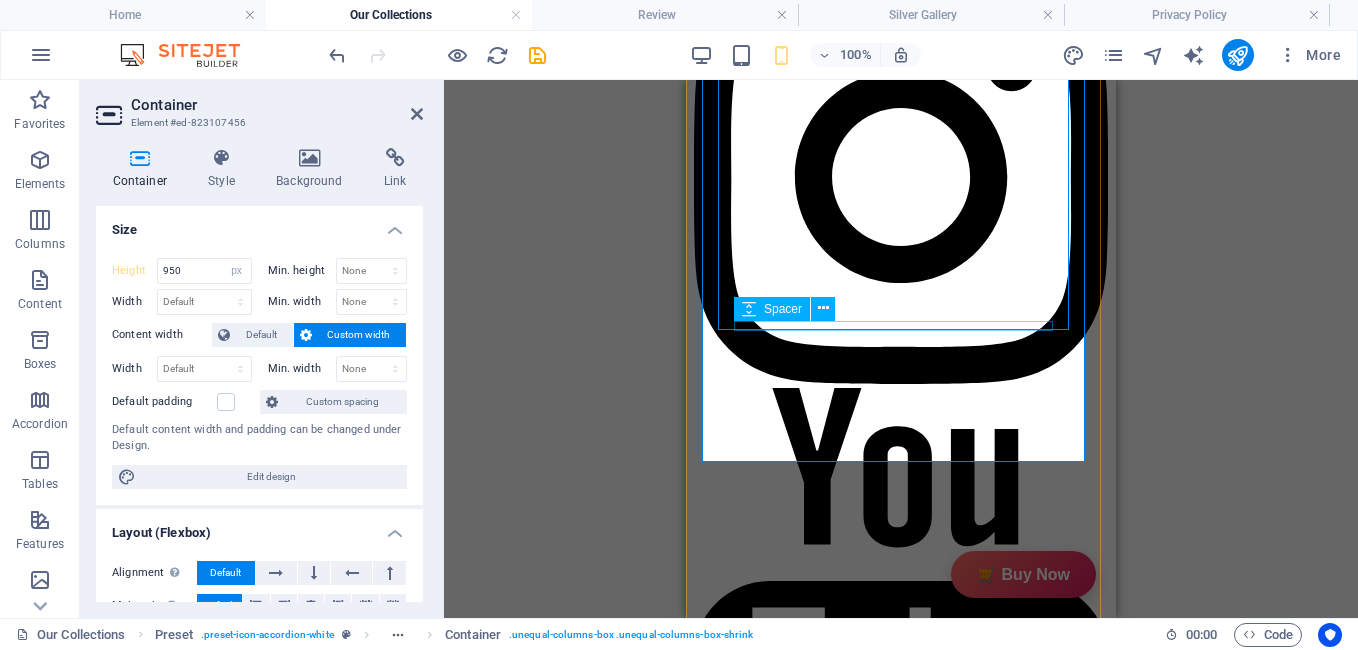 click at bounding box center [869, 3294] 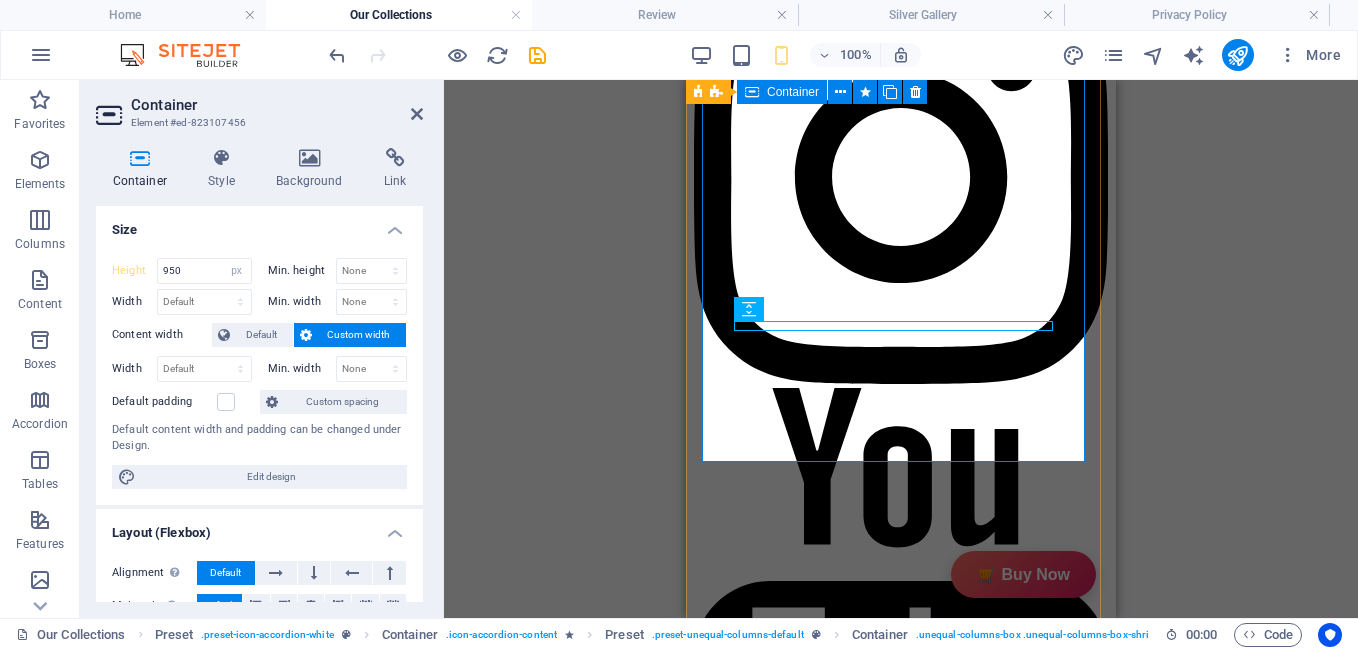 click at bounding box center (752, 92) 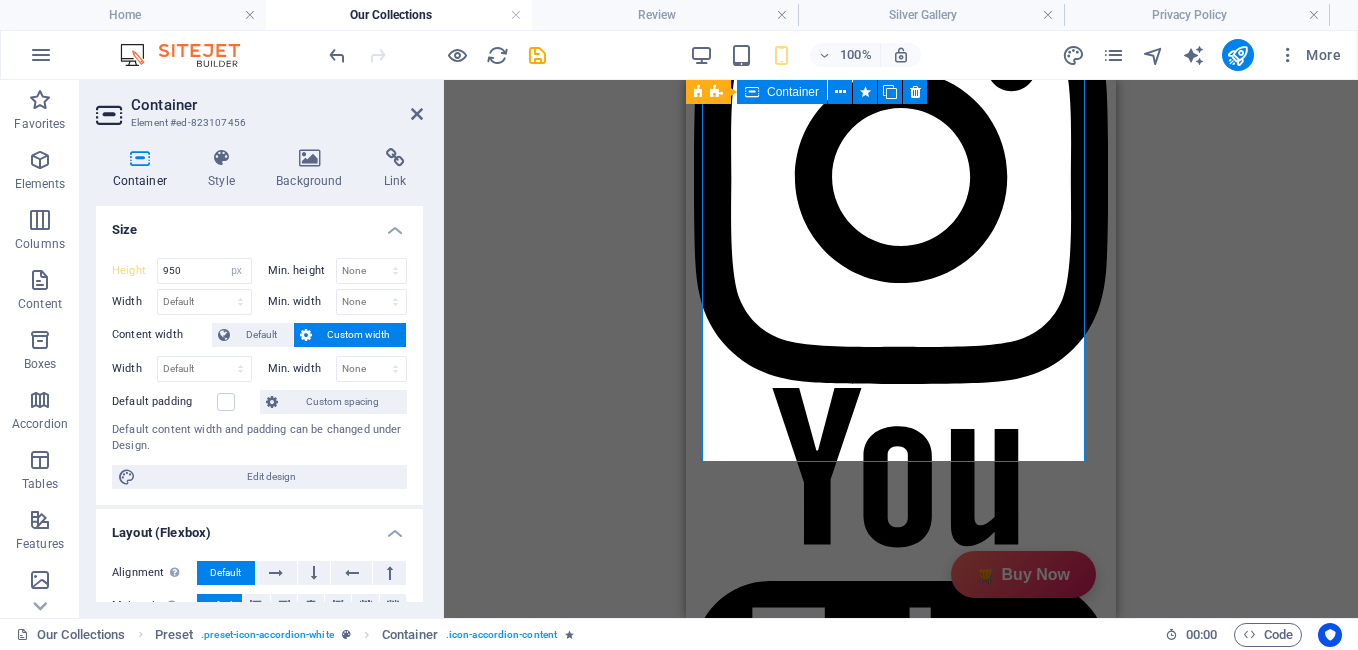 click at bounding box center (752, 92) 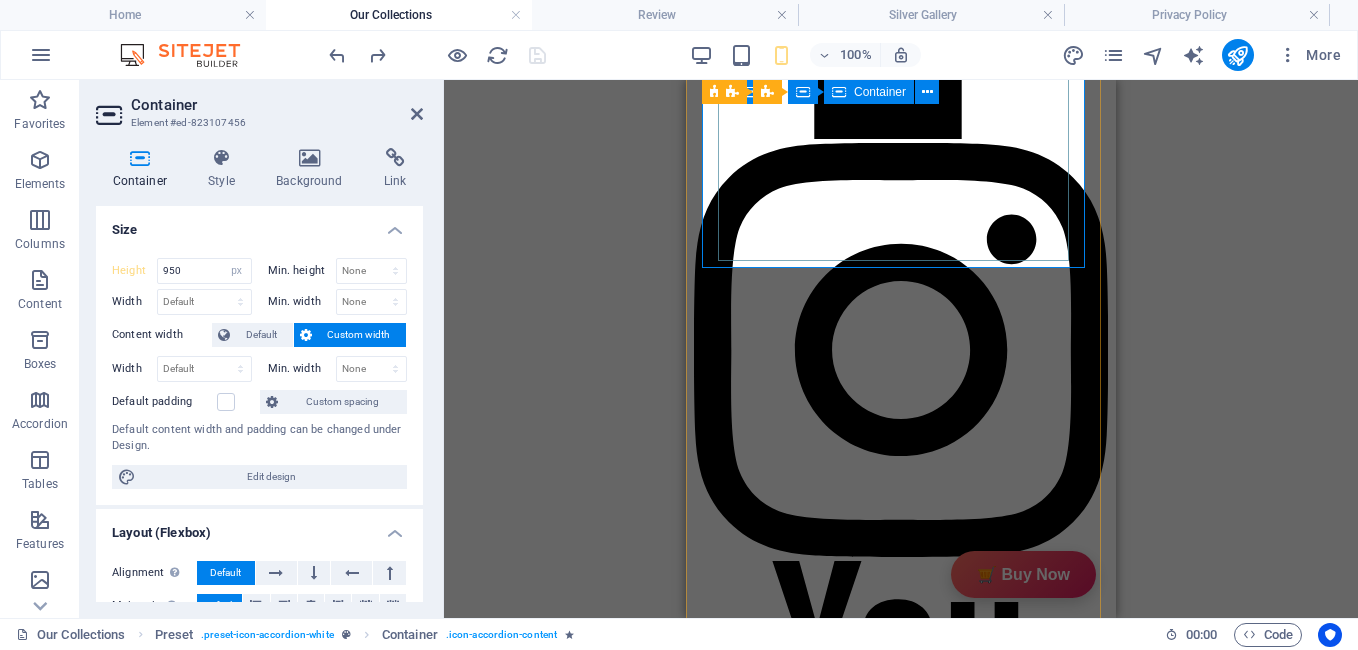 scroll, scrollTop: 723, scrollLeft: 0, axis: vertical 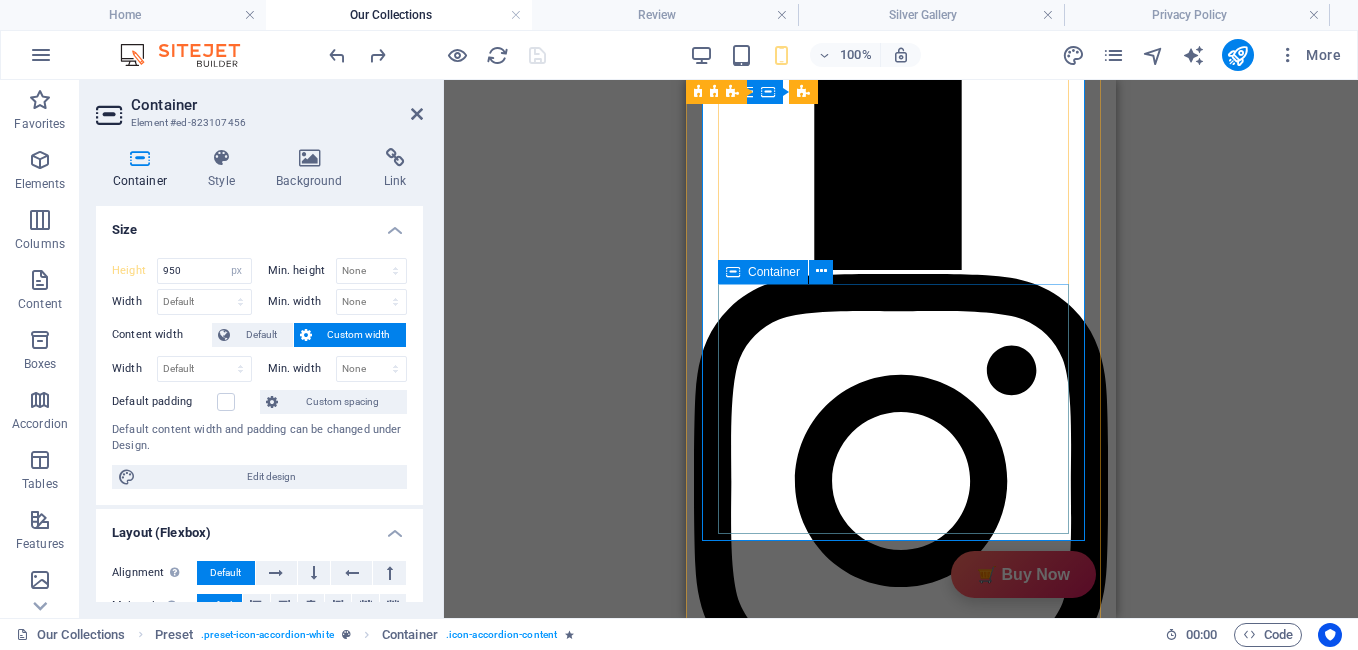 click at bounding box center [733, 272] 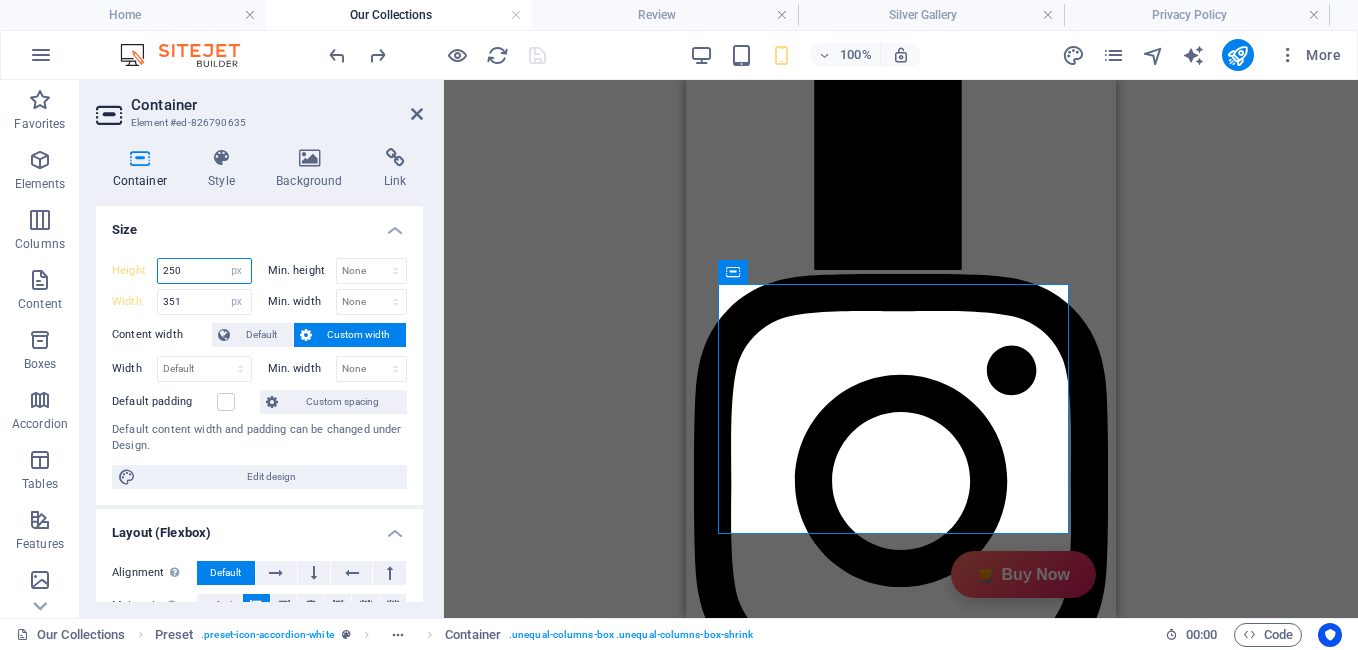 click on "250" at bounding box center (204, 271) 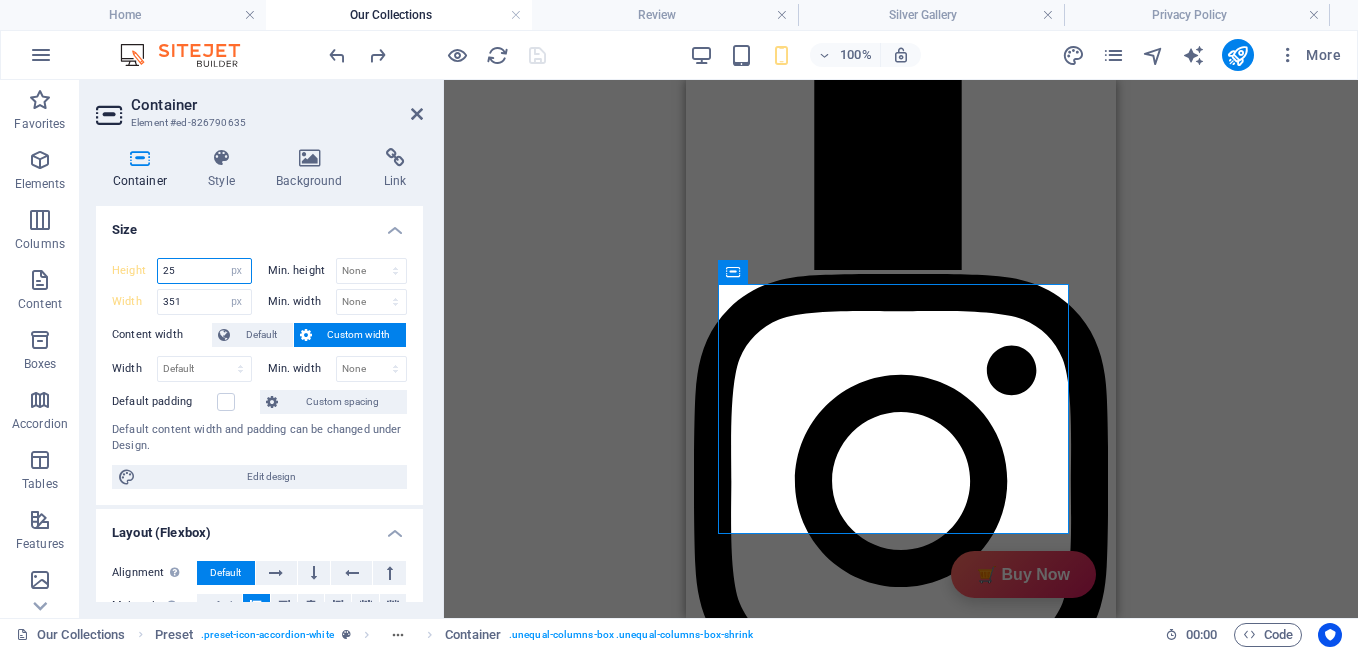 type on "2" 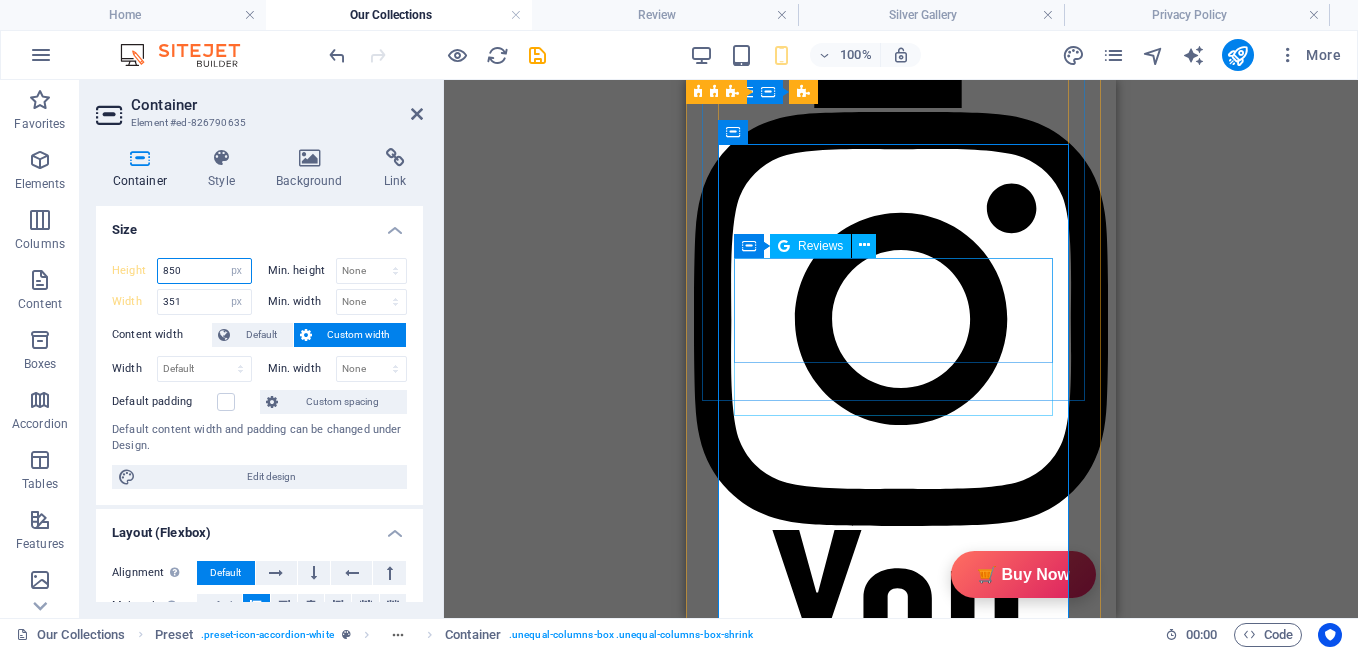 scroll, scrollTop: 896, scrollLeft: 0, axis: vertical 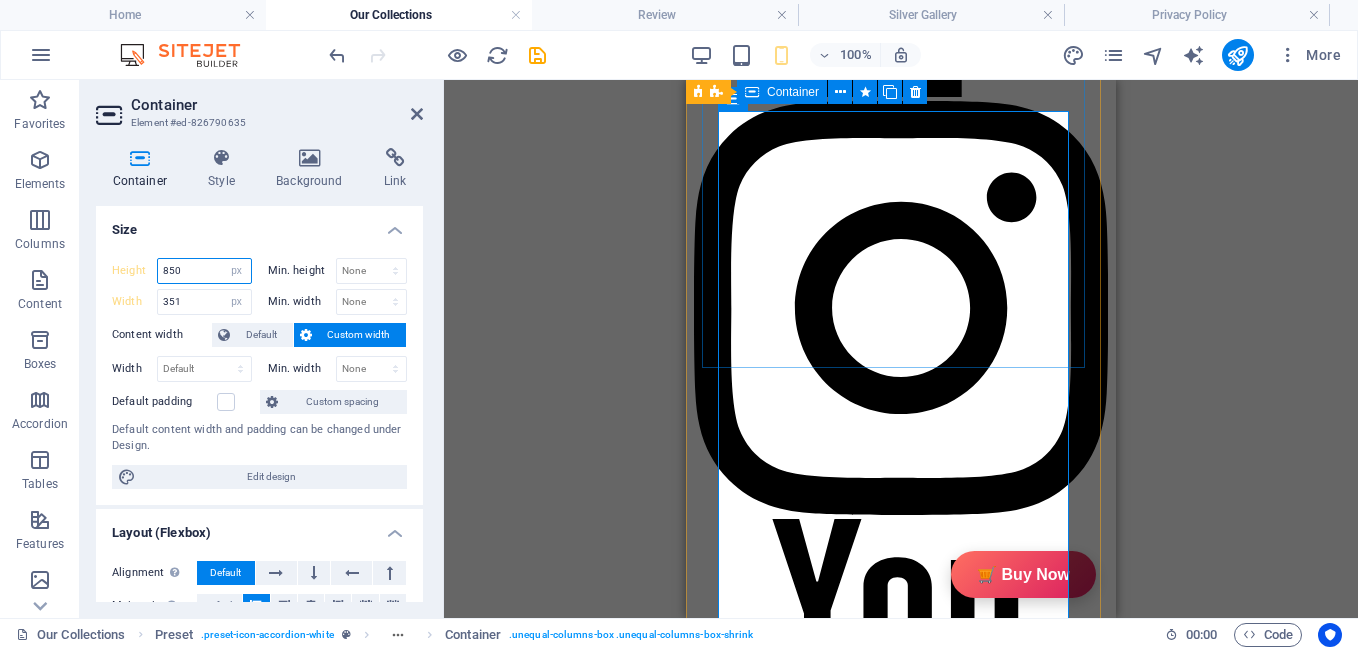 type on "850" 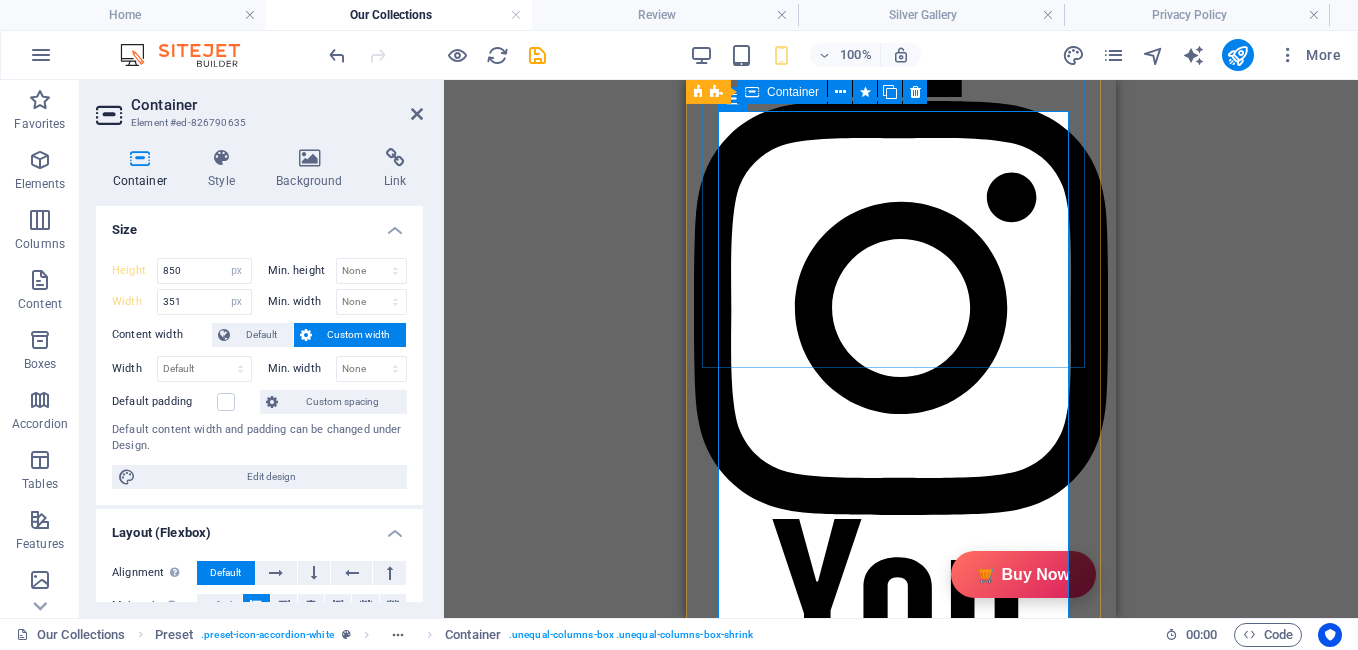 click on "Description hhggbjjbjhhhvghcrtxtfuyftyjxghctxxdhgcghcrcgvghjvftyffgcgcvyfcgvjhfhhyghvbhhnjhghbiuguigiuvy Review 4.7 Read our 16,564 reviews Free Google Reviews widget
Panel only seen by widget owner
Edit widget
Views" at bounding box center (901, 3087) 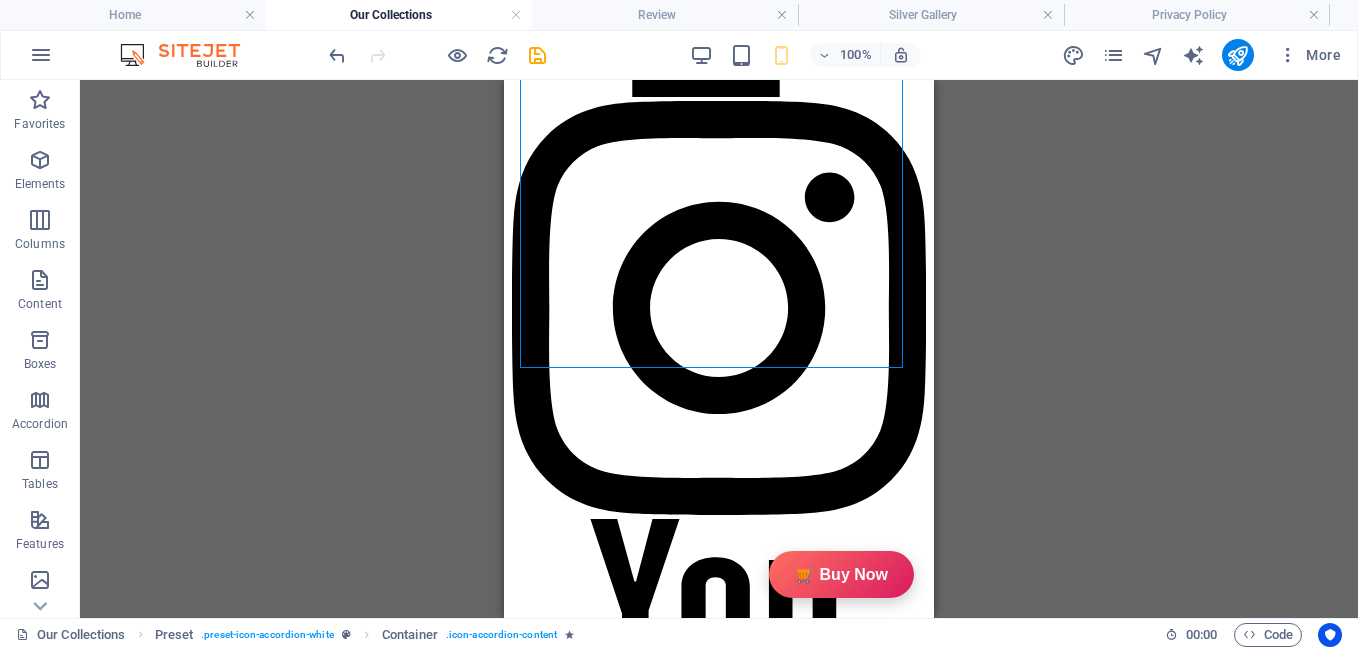 click on "Drag here to replace the existing content. Press “Ctrl” if you want to create a new element.
H1   Preset   Container   Image   Container   Spacer   Text   Text   Container   Preset   Container   Image   Preset   Container   Preset   Container   Preset   Container   Container   Container   Preset   Image   Container   Preset   Preset   Container   Spacer   Container   Text   Text   Spacer   Text   Spacer   Container   Placeholder   Container   Image   Container   Container   Reviews   Container   Reviews   Container   Reviews   Container   Text   Container   Container   Preset   Container   Container   Preset   Text   Spacer   Preset   Image   Container   Image   Container   Reference" at bounding box center (719, 349) 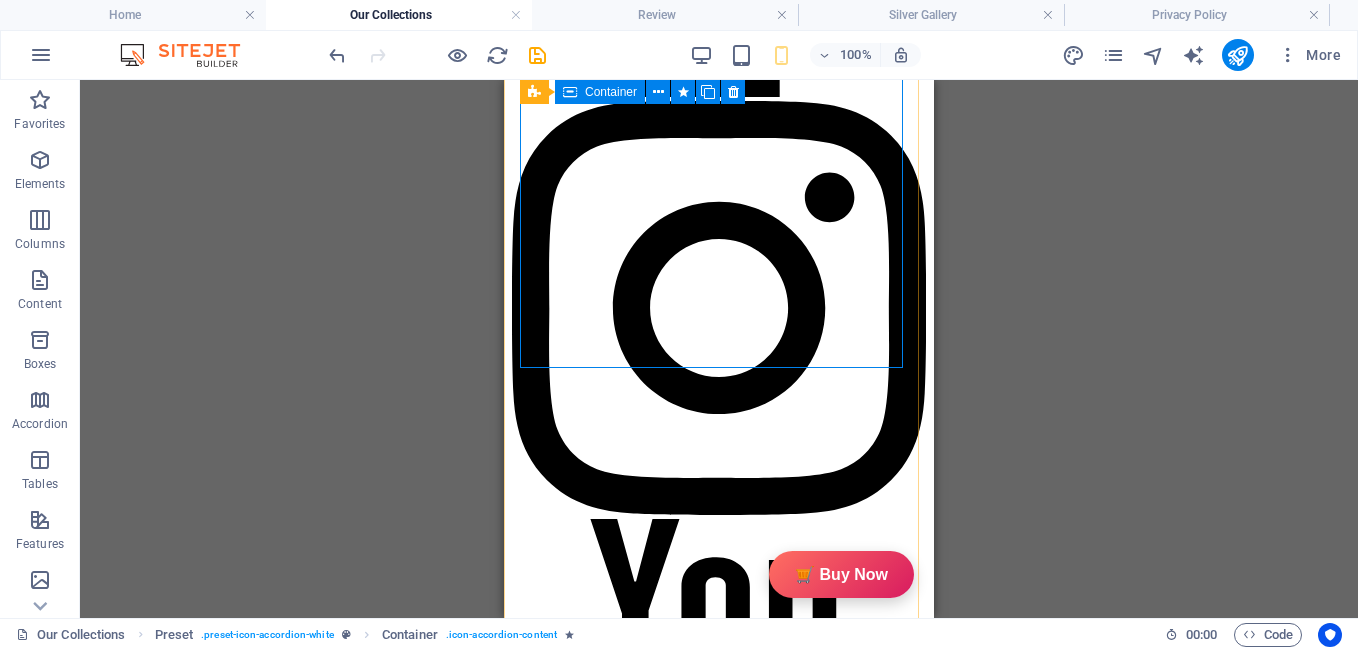click on "Description hhggbjjbjhhhvghcrtxtfuyftyjxghctxxdhgcghcrcgvghjvftyffgcgcvyfcgvjhfhhyghvbhhnjhghbiuguigiuvy Review 4.7 Read our 16,564 reviews Free Google Reviews widget
Panel only seen by widget owner
Edit widget
Views" at bounding box center [719, 3087] 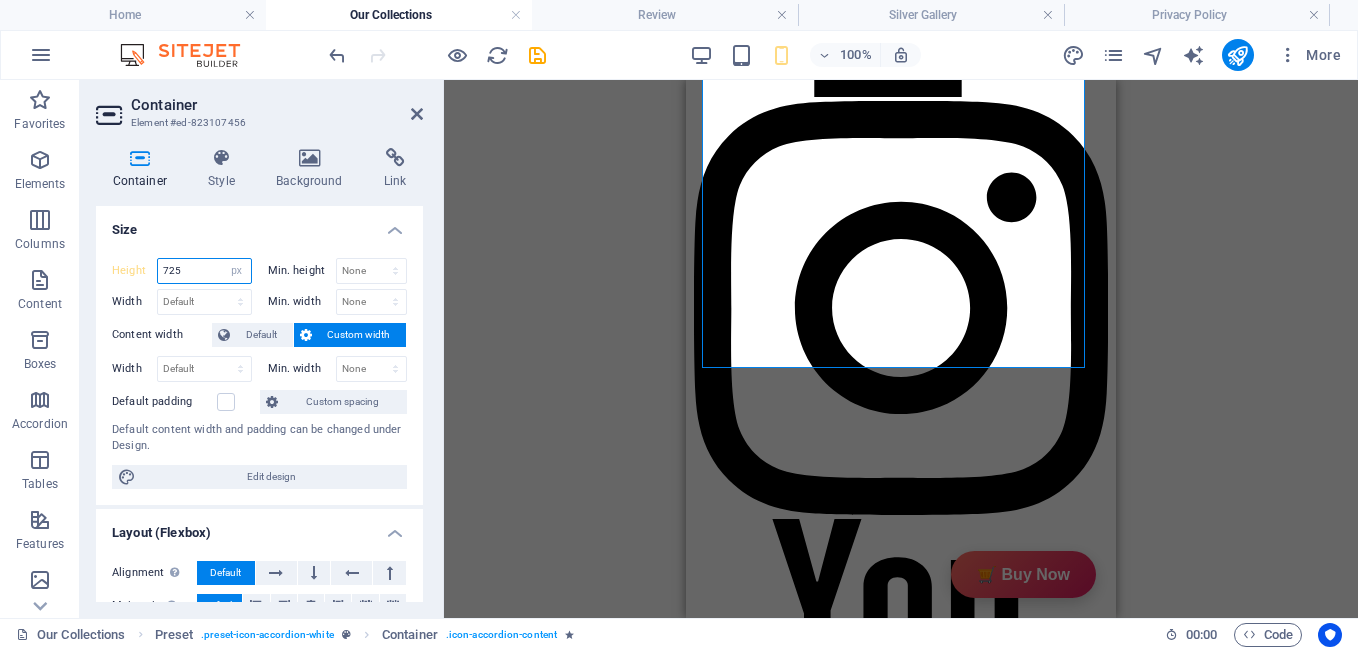 click on "725" at bounding box center (204, 271) 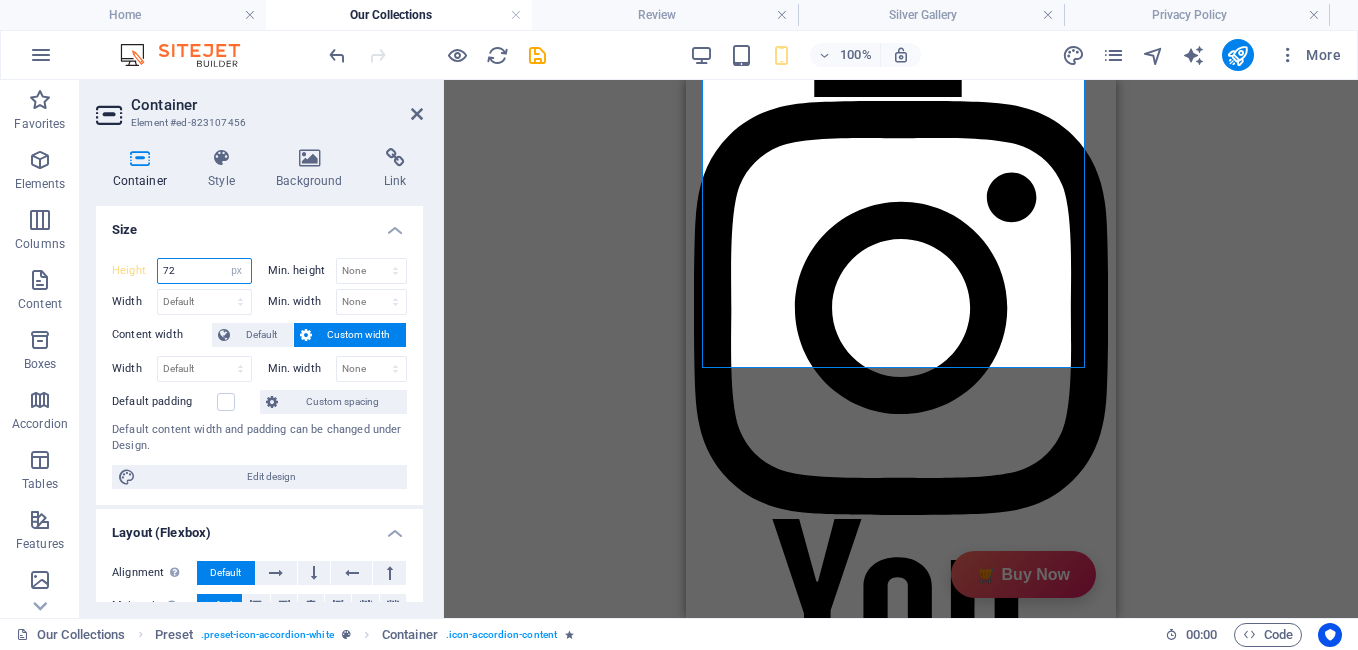 type on "7" 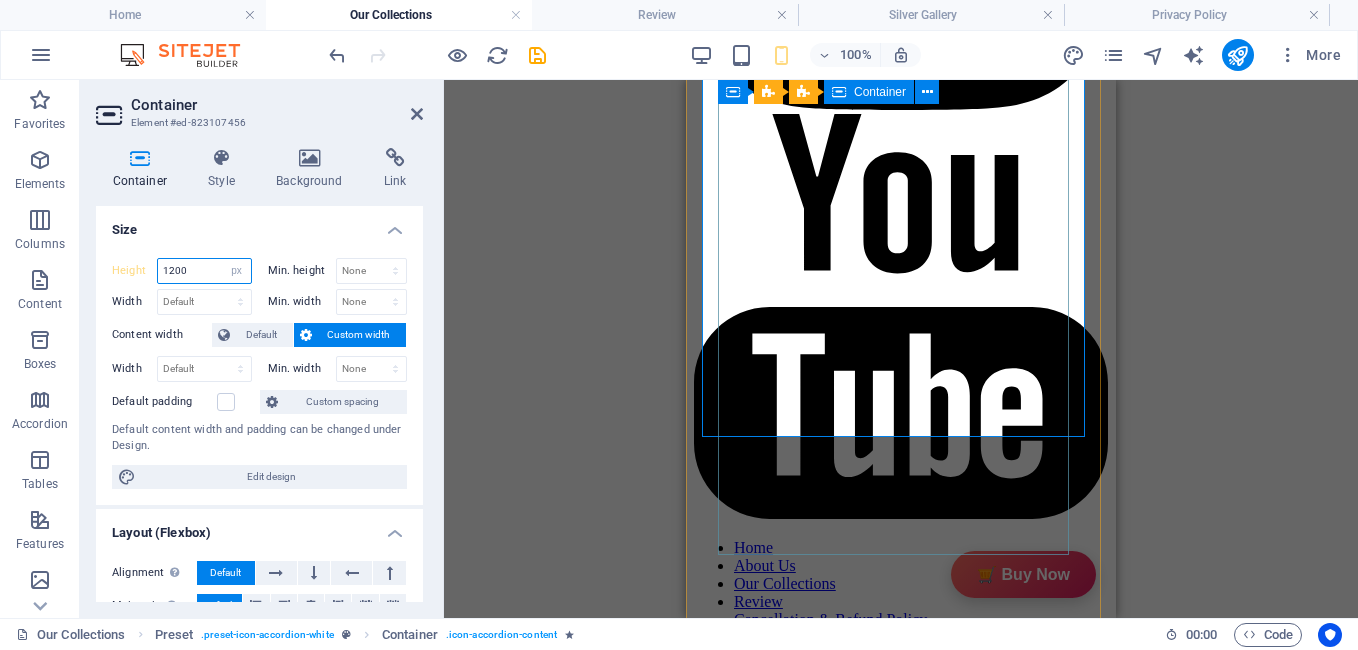 scroll, scrollTop: 1302, scrollLeft: 0, axis: vertical 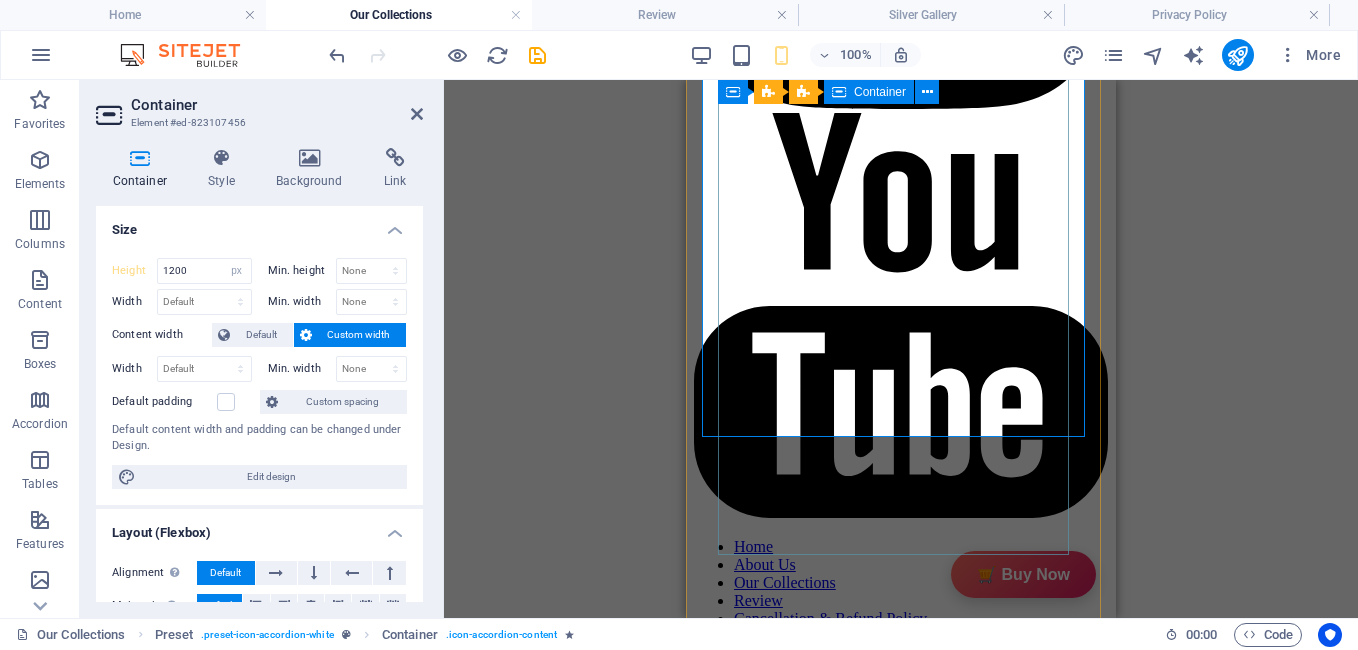 click on "Description hhggbjjbjhhhvghcrtxtfuyftyjxghctxxdhgcghcrcgvghjvftyffgcgcvyfcgvjhfhhyghvbhhnjhghbiuguigiuvy Review 4.7 Read our 16,564 reviews Free Google Reviews widget
Panel only seen by widget owner
Edit widget
Views" at bounding box center [869, 3164] 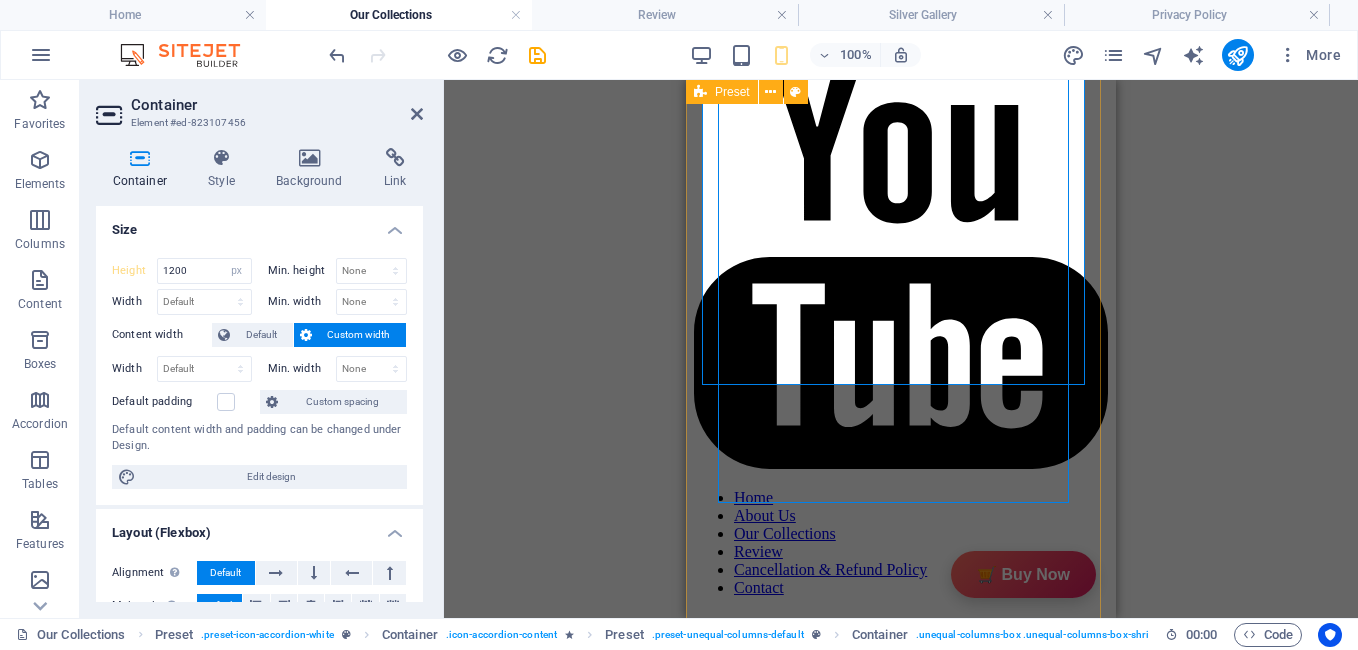 scroll, scrollTop: 1354, scrollLeft: 0, axis: vertical 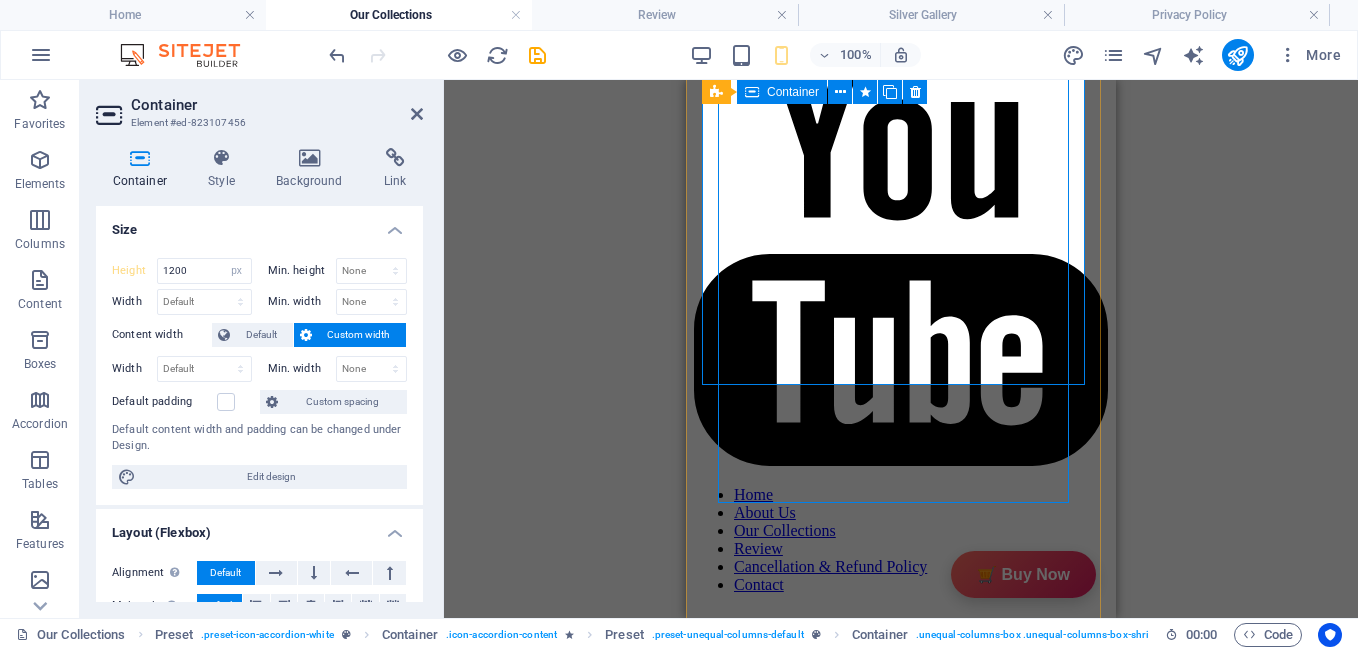 click on "Description hhggbjjbjhhhvghcrtxtfuyftyjxghctxxdhgcghcrcgvghjvftyffgcgcvyfcgvjhfhhyghvbhhnjhghbiuguigiuvy Review 4.7 Read our 16,564 reviews Free Google Reviews widget
Panel only seen by widget owner
Edit widget
Views" at bounding box center (901, 2867) 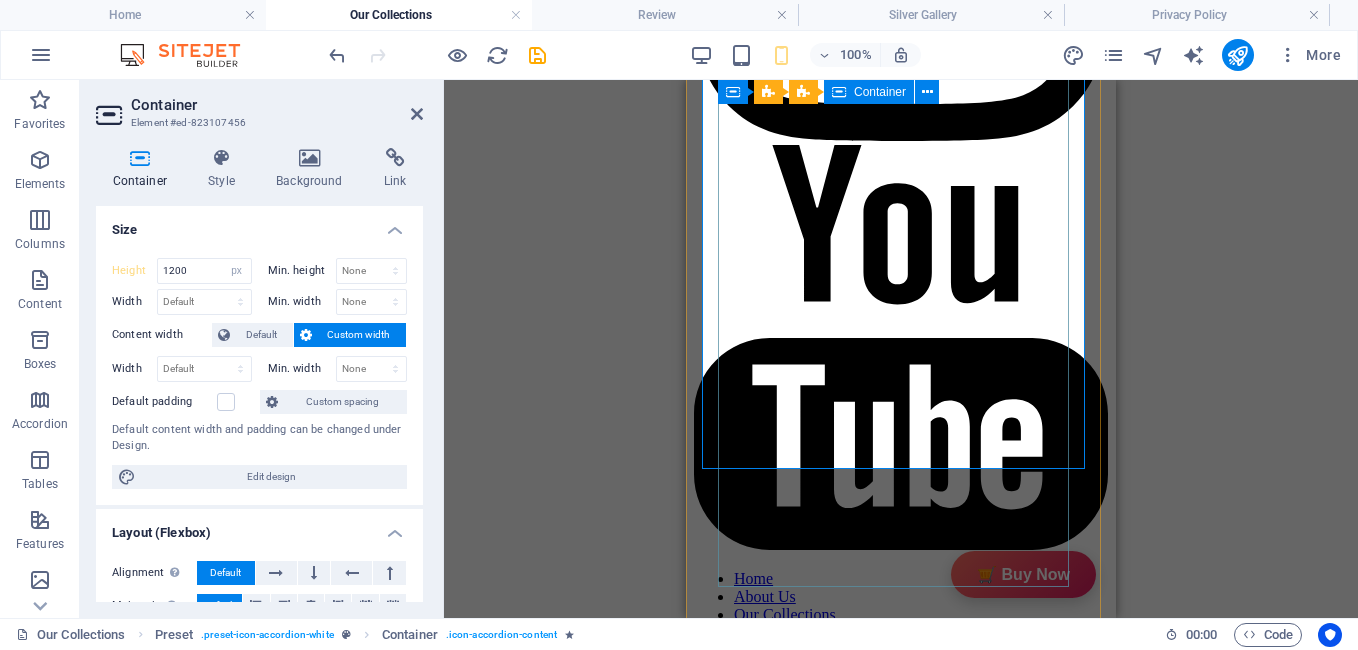 scroll, scrollTop: 1271, scrollLeft: 0, axis: vertical 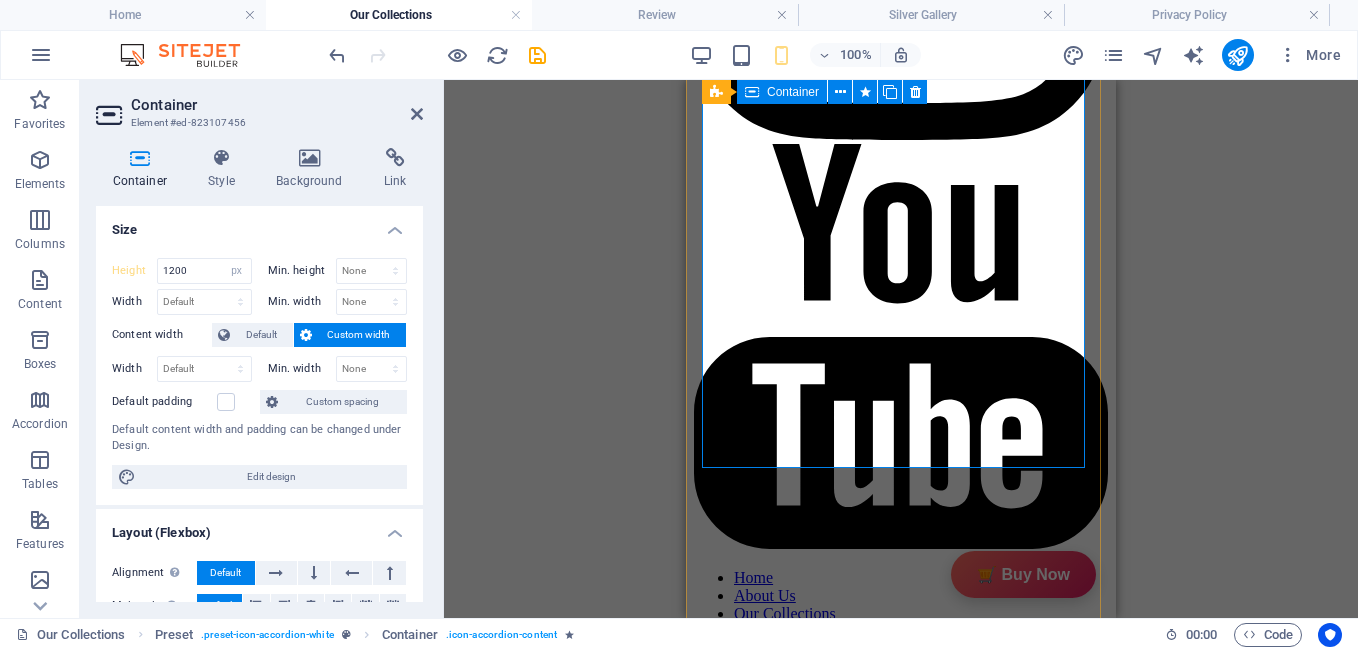 click on "Description hhggbjjbjhhhvghcrtxtfuyftyjxghctxxdhgcghcrcgvghjvftyffgcgcvyfcgvjhfhhyghvbhhnjhghbiuguigiuvy Review 4.7 Read our 16,564 reviews Free Google Reviews widget
Panel only seen by widget owner
Edit widget
Views" at bounding box center [901, 2950] 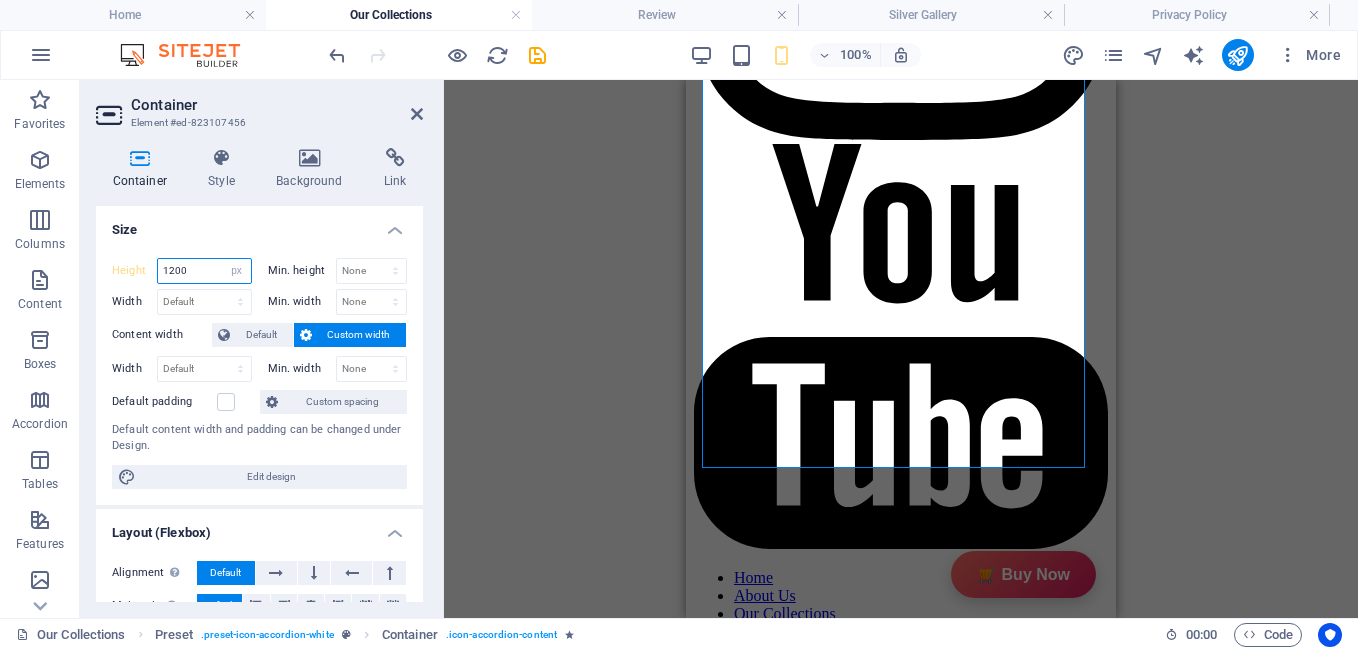 click on "1200" at bounding box center [204, 271] 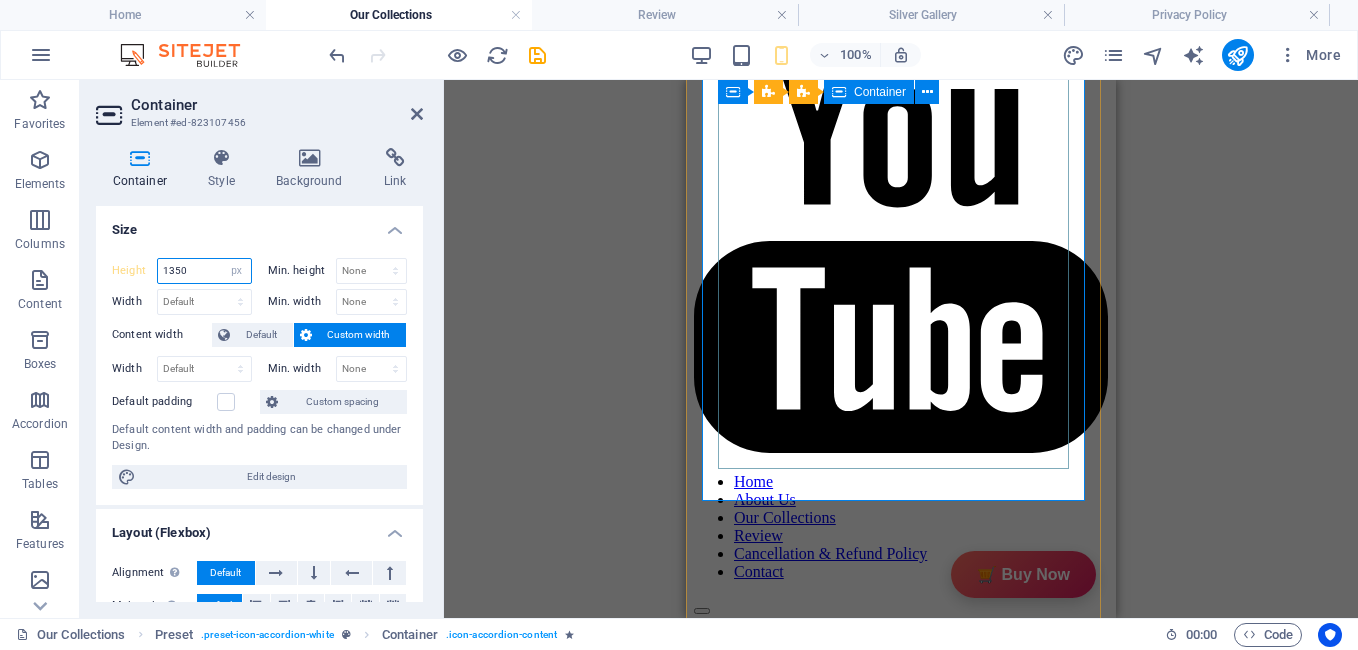scroll, scrollTop: 1391, scrollLeft: 0, axis: vertical 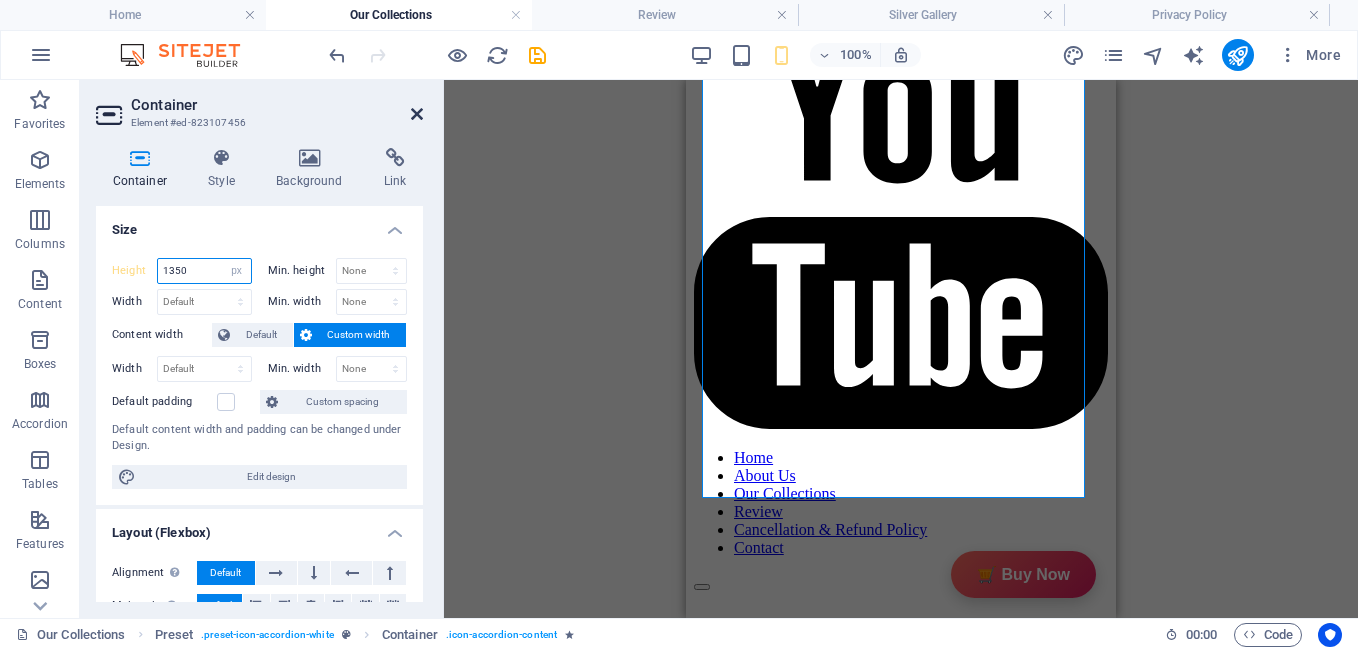 type on "1350" 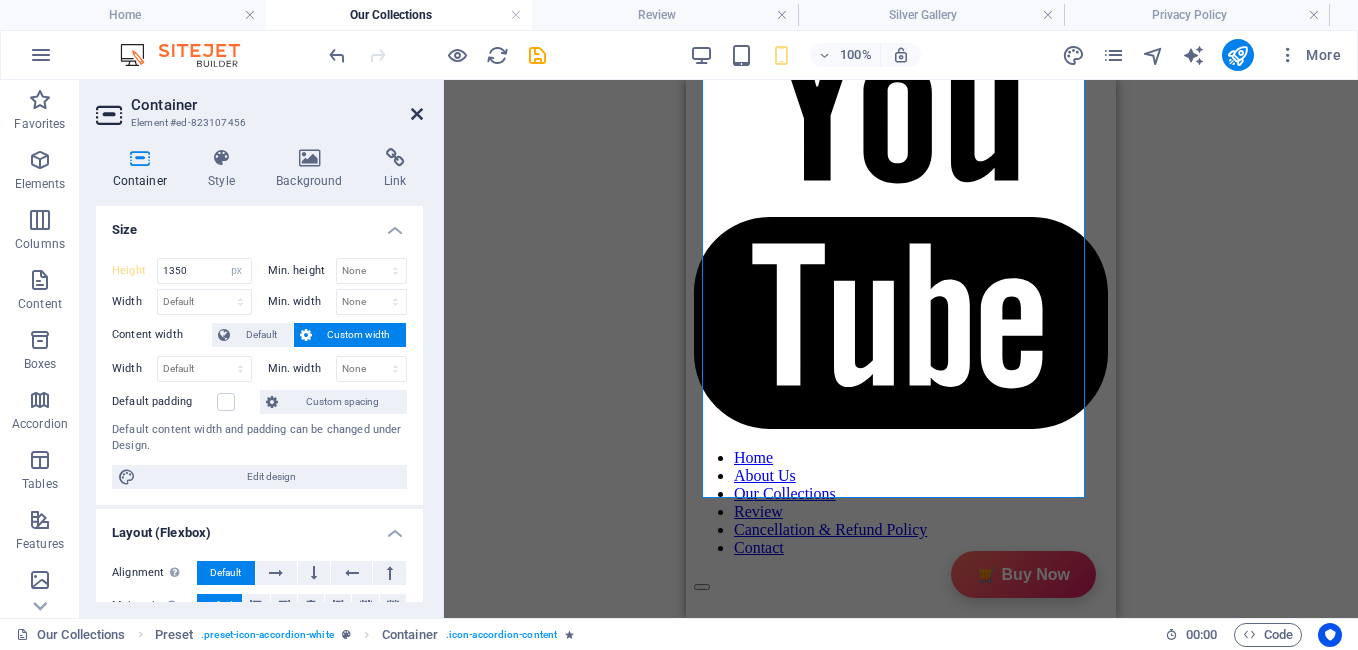 click at bounding box center [417, 114] 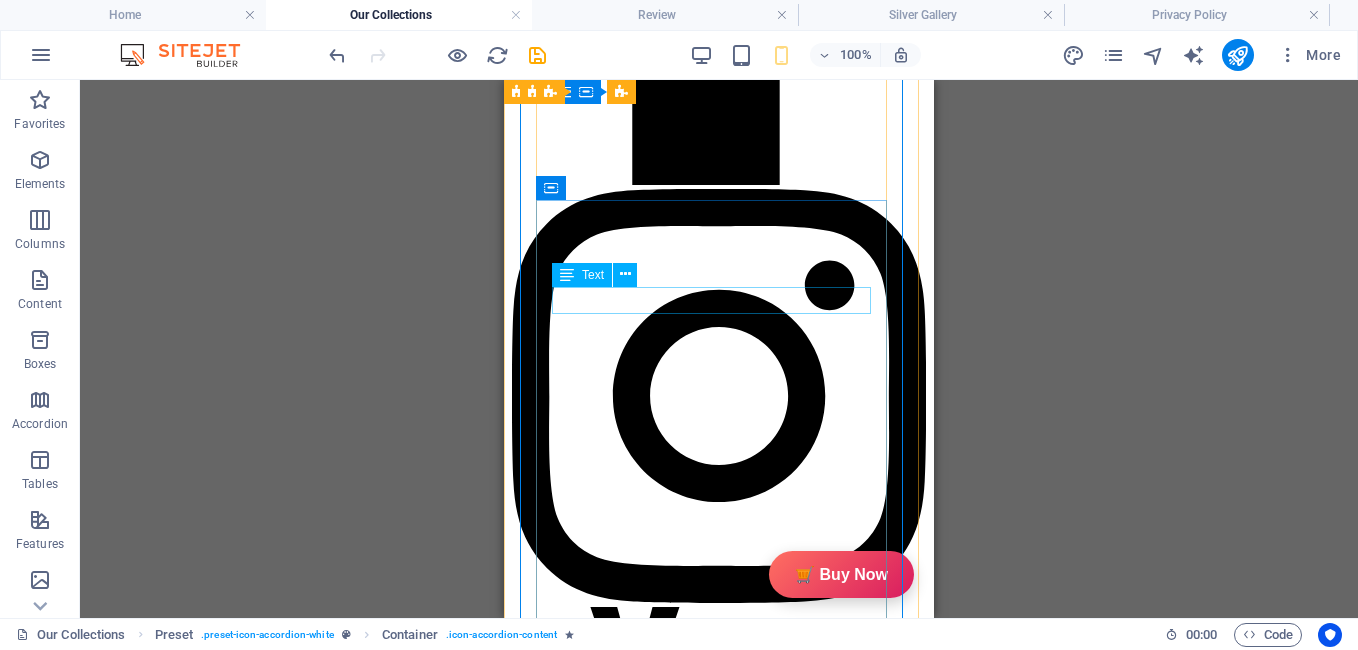 scroll, scrollTop: 807, scrollLeft: 0, axis: vertical 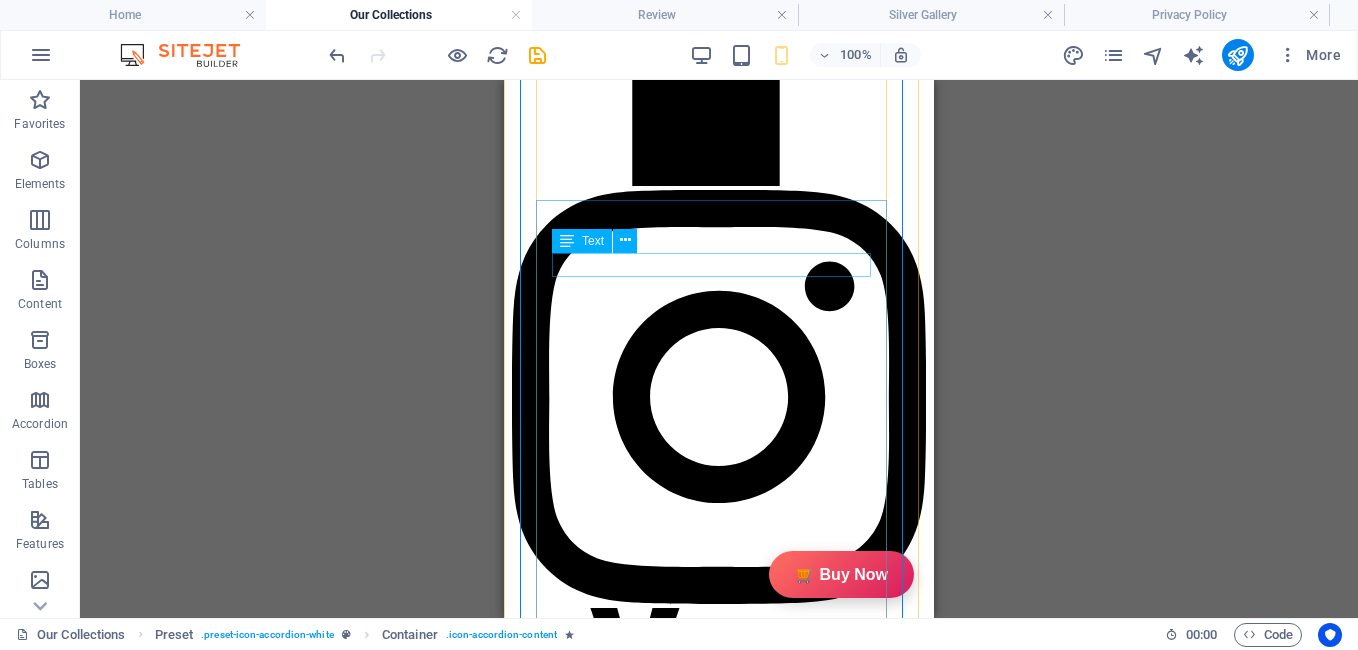 click on "hhggbjjbjhhhvghcrtxtfuyftyjxghctxxdhgcghcrcgvghjvftyffgcgcvyfcgvjhfhhyghvbhhnjhghbiuguigiuvy" at bounding box center (687, 3322) 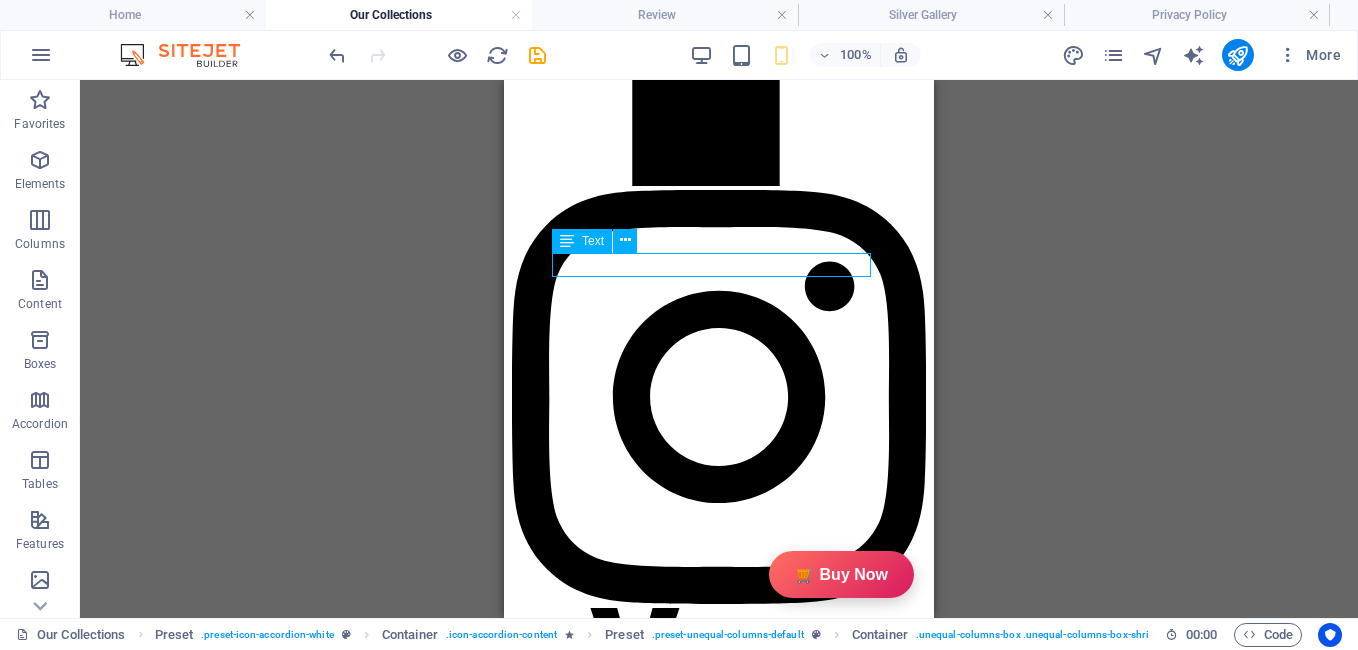 click on "hhggbjjbjhhhvghcrtxtfuyftyjxghctxxdhgcghcrcgvghjvftyffgcgcvyfcgvjhfhhyghvbhhnjhghbiuguigiuvy" at bounding box center (687, 3322) 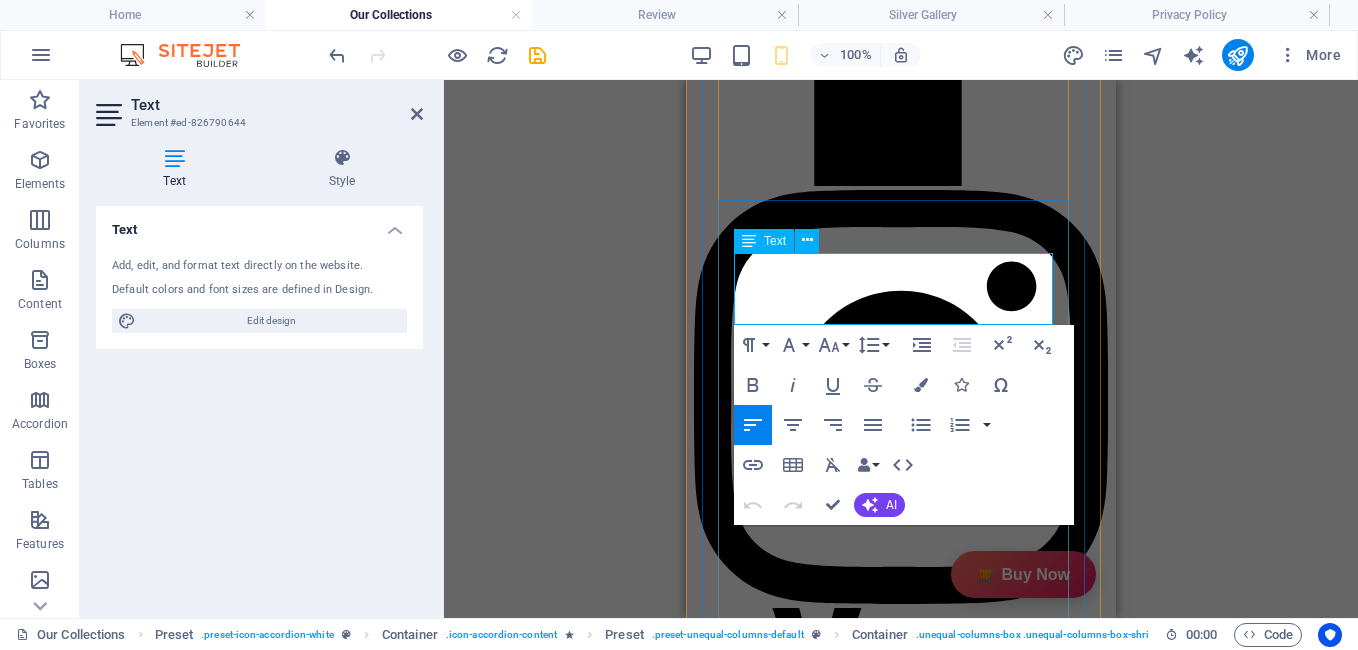 click on "hhggbjjbjhhhvghcrtxtfuyftyjxghctxxdhgcghcrcgvghjvftyffgcgcvyfcgvjhfhhyghvbhhnjhghbiuguigiuvy" at bounding box center (869, 3331) 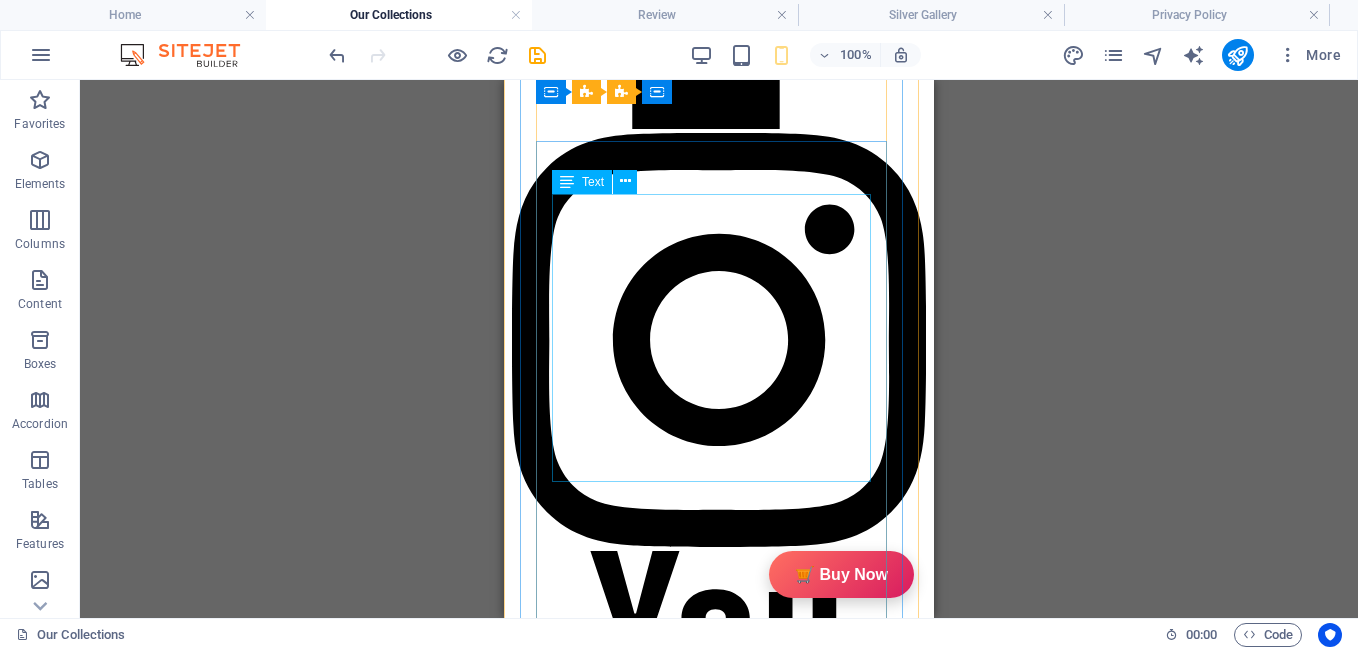 scroll, scrollTop: 863, scrollLeft: 0, axis: vertical 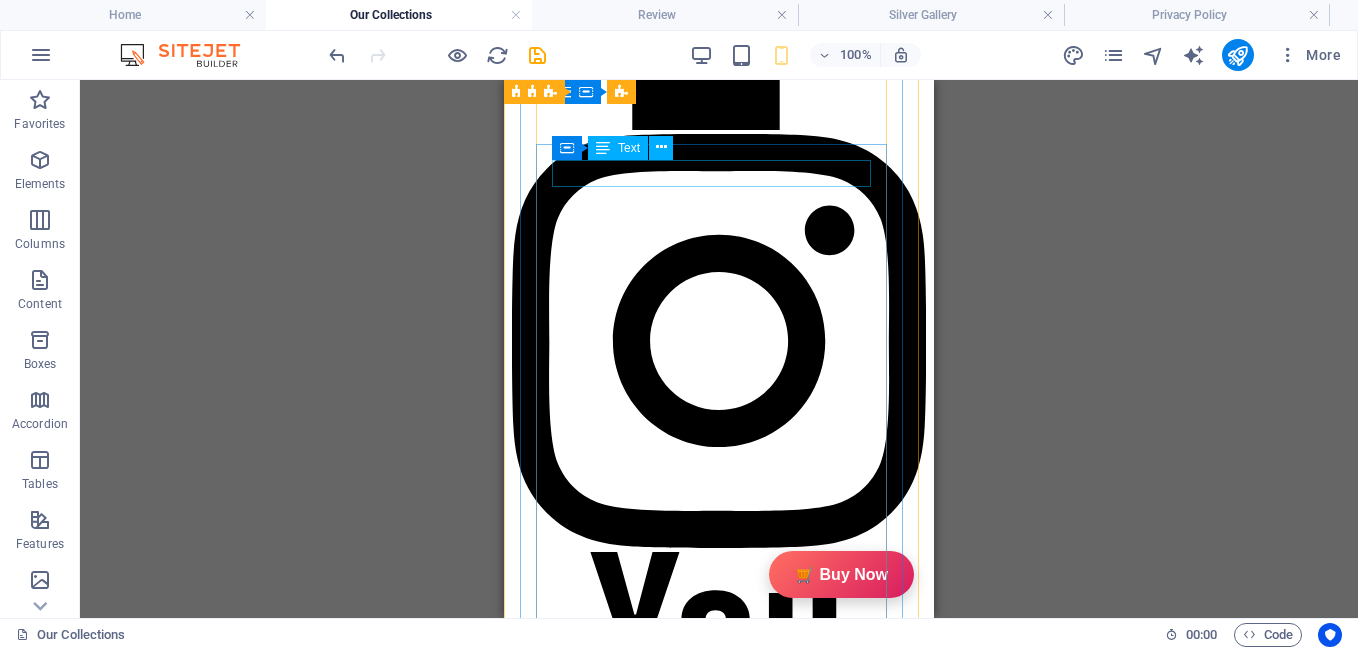 click on "Description" at bounding box center [687, 3204] 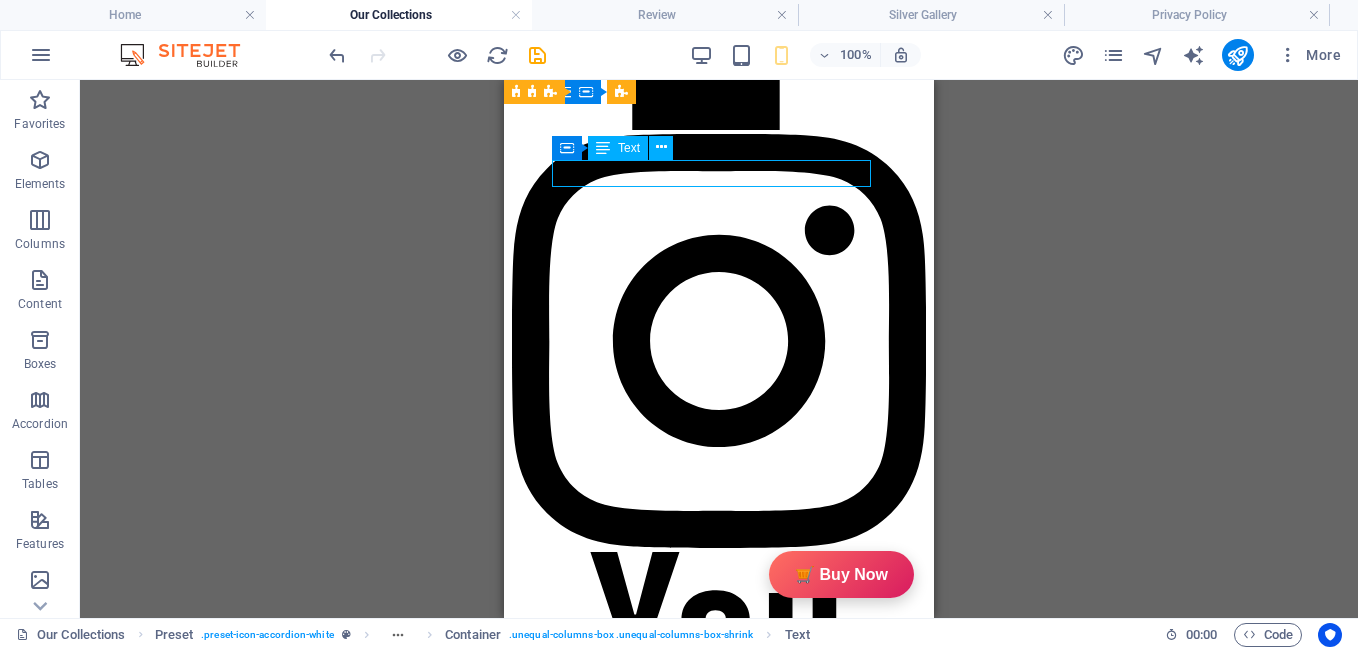 click on "Description" at bounding box center (687, 3204) 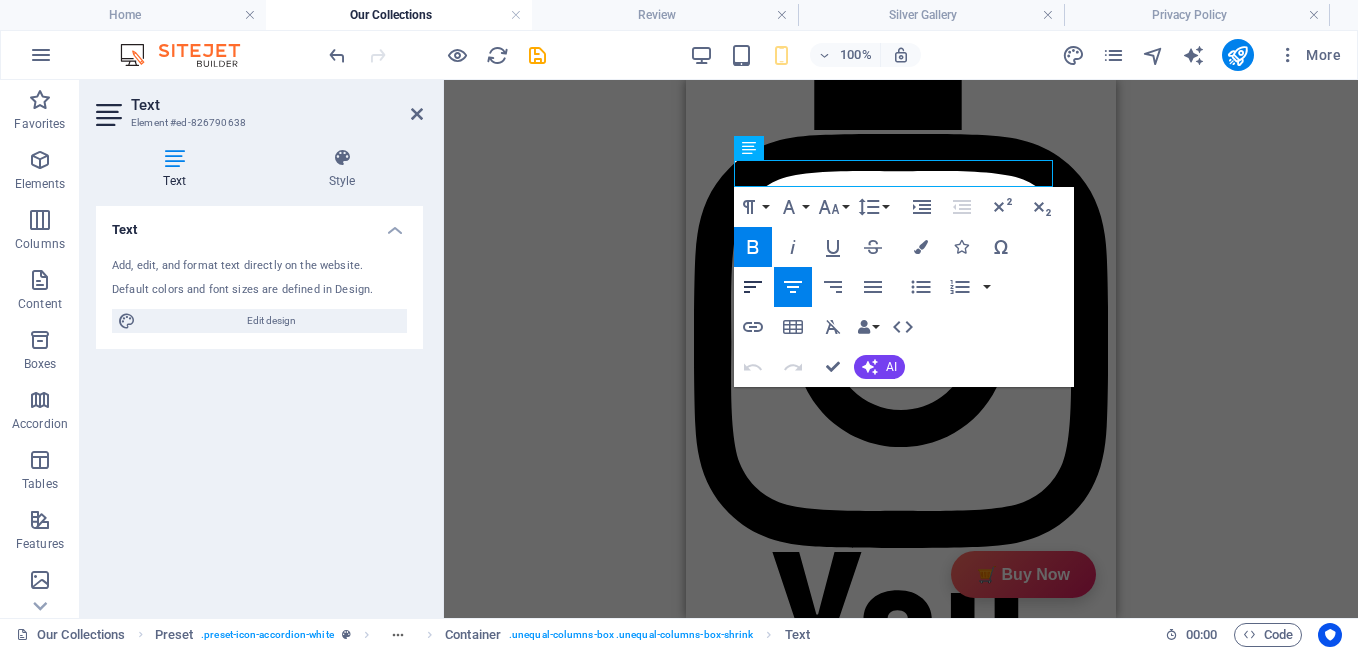 click 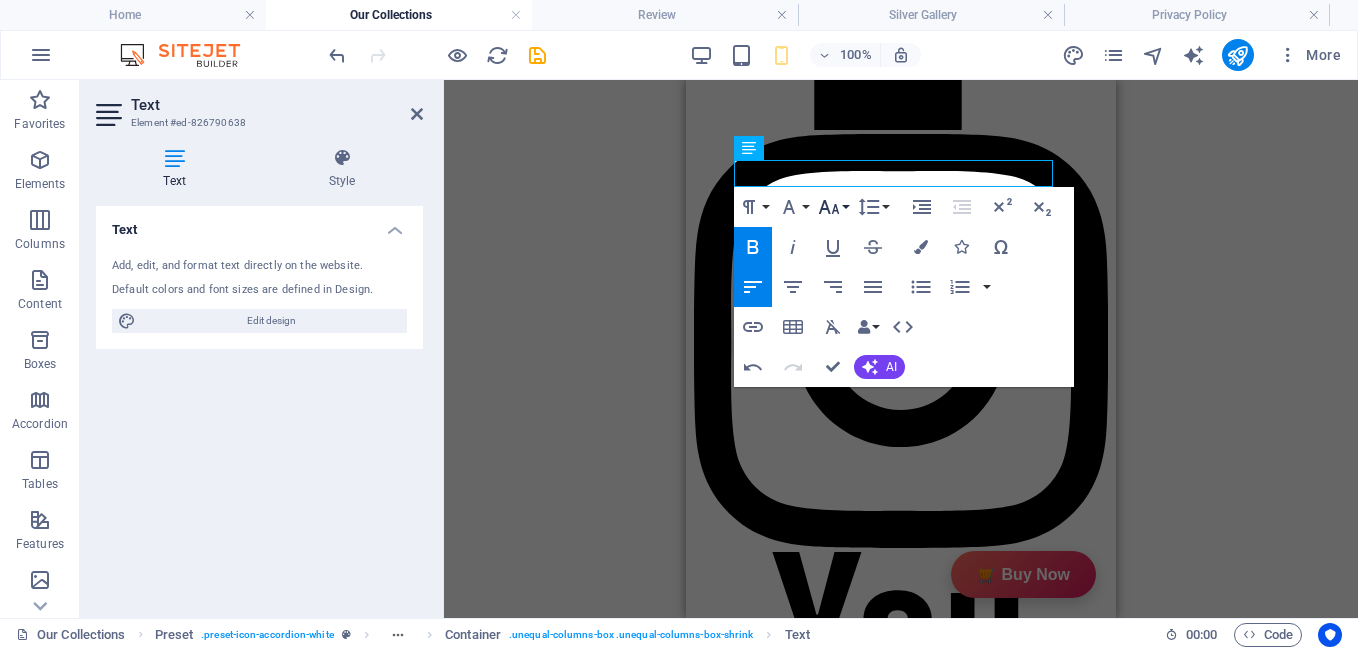 click 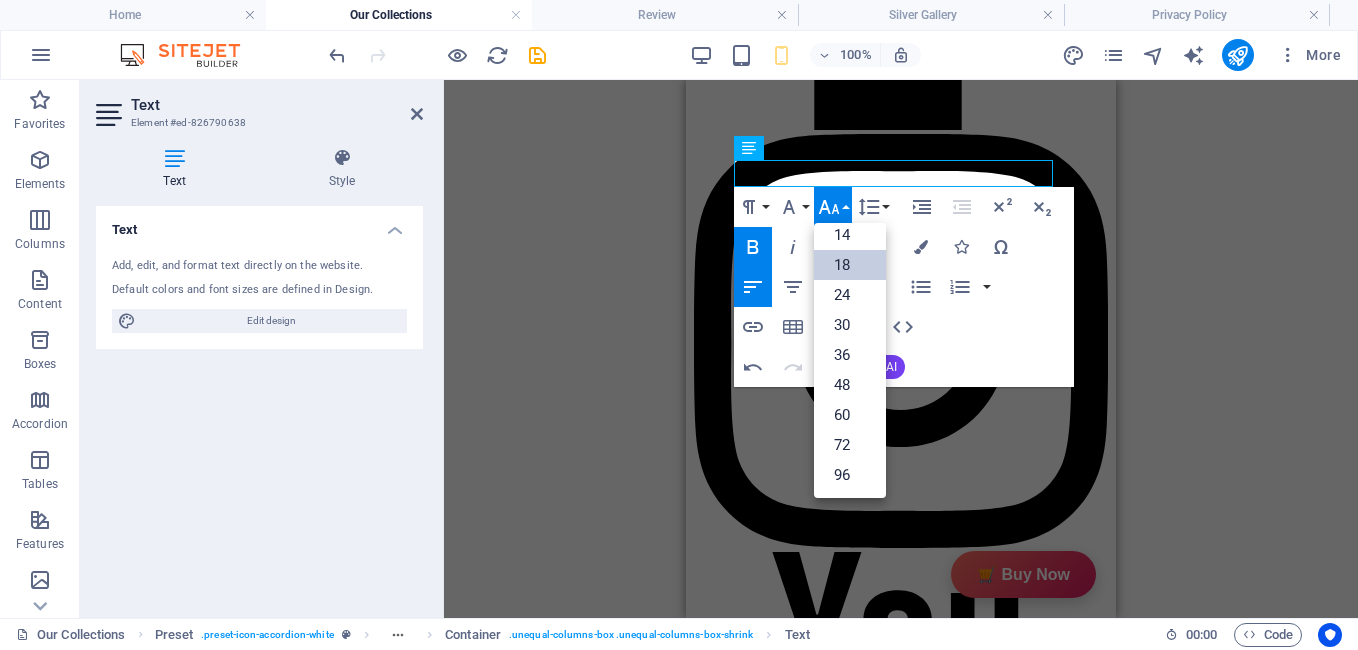 scroll, scrollTop: 161, scrollLeft: 0, axis: vertical 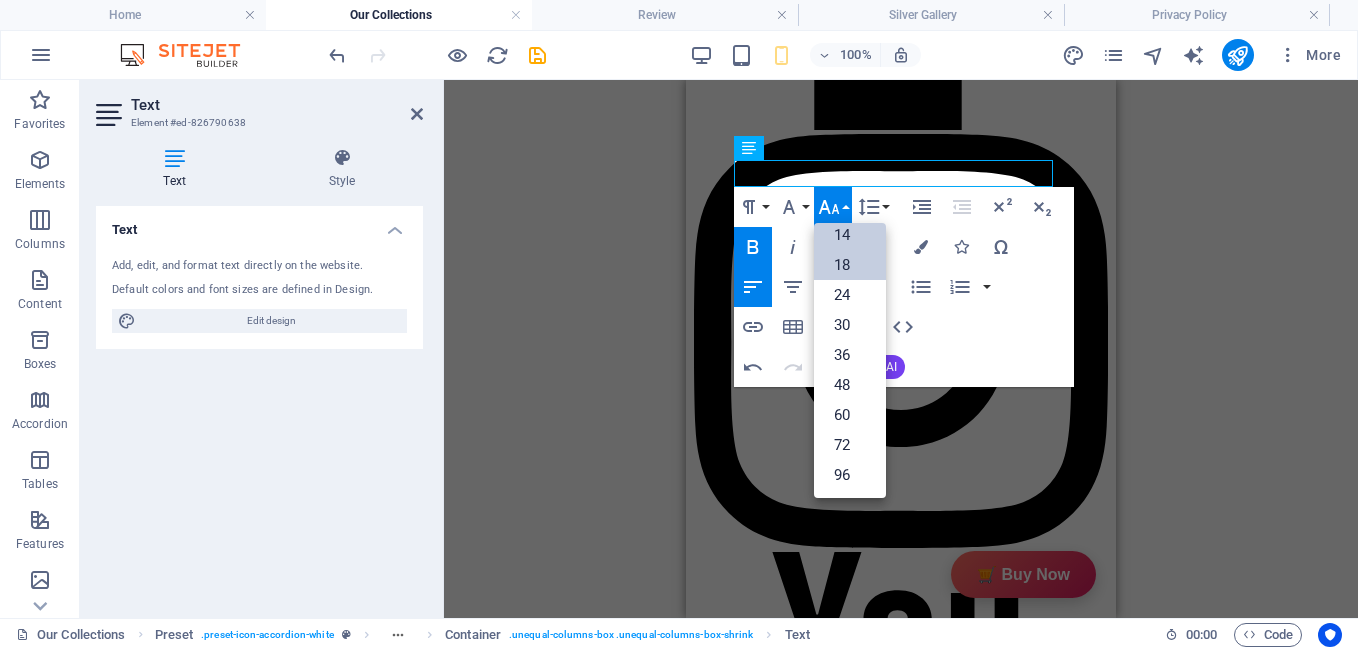 click on "14" at bounding box center (850, 235) 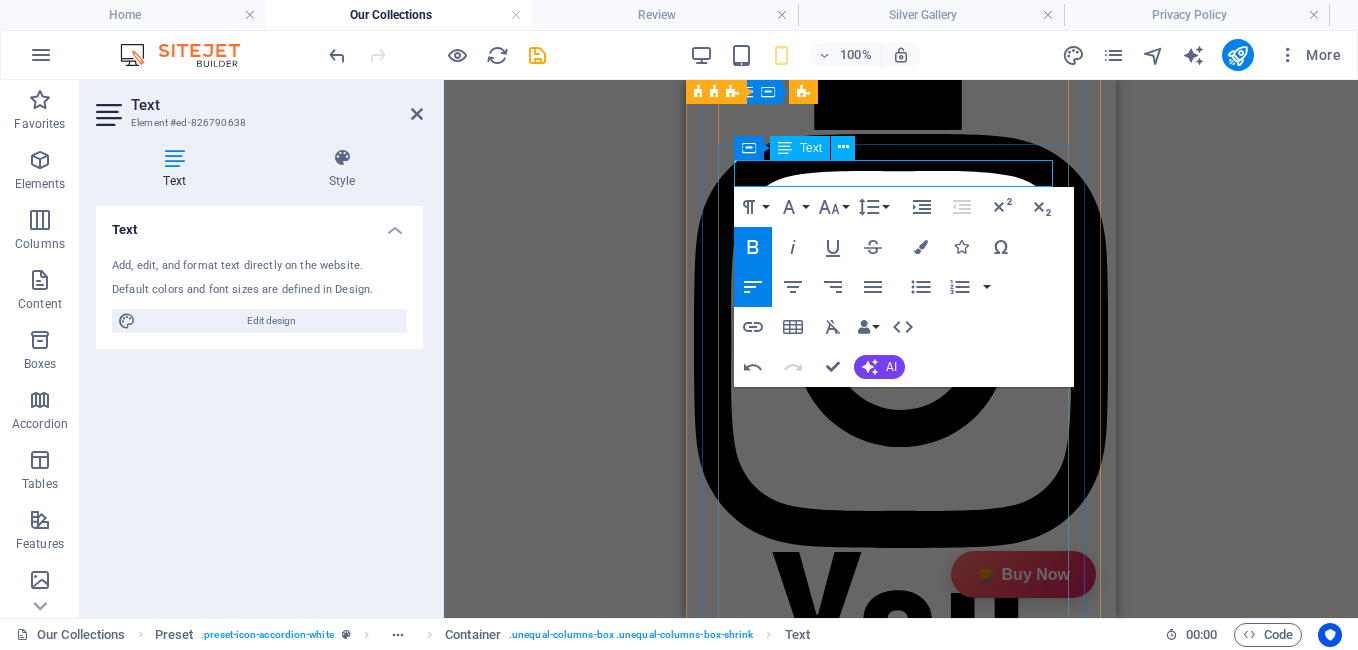 click on "​ Description" at bounding box center (869, 3204) 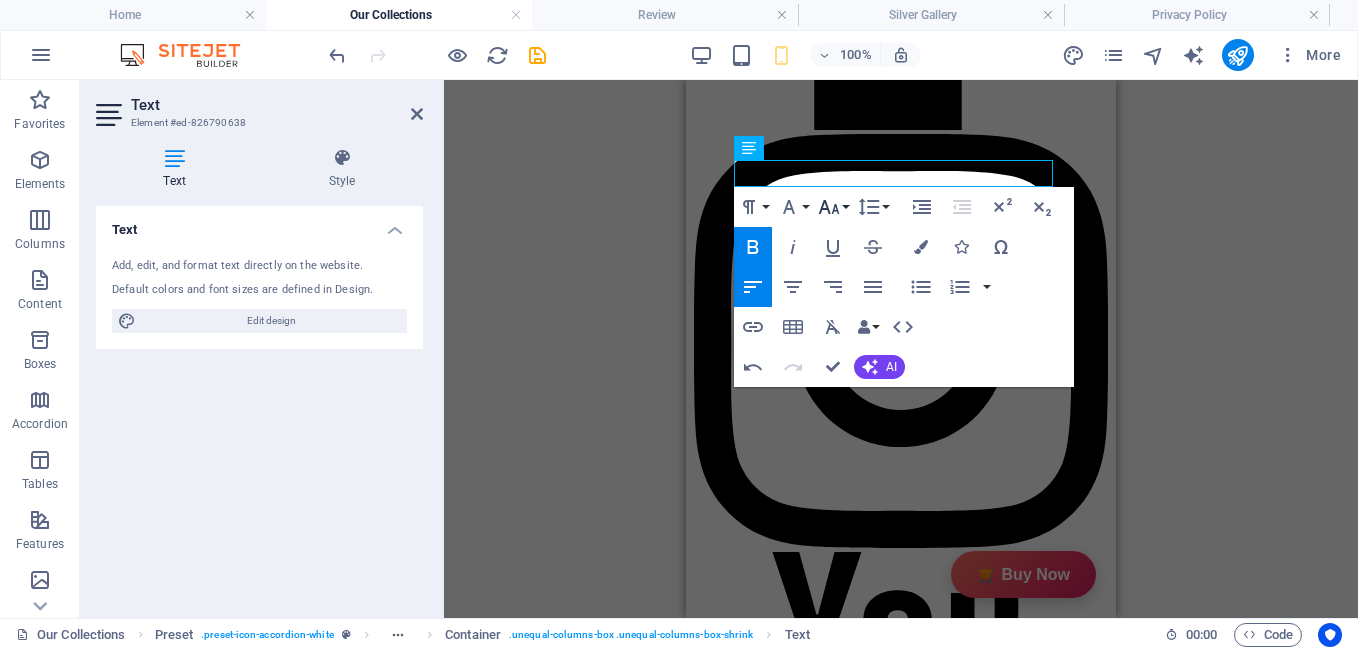click 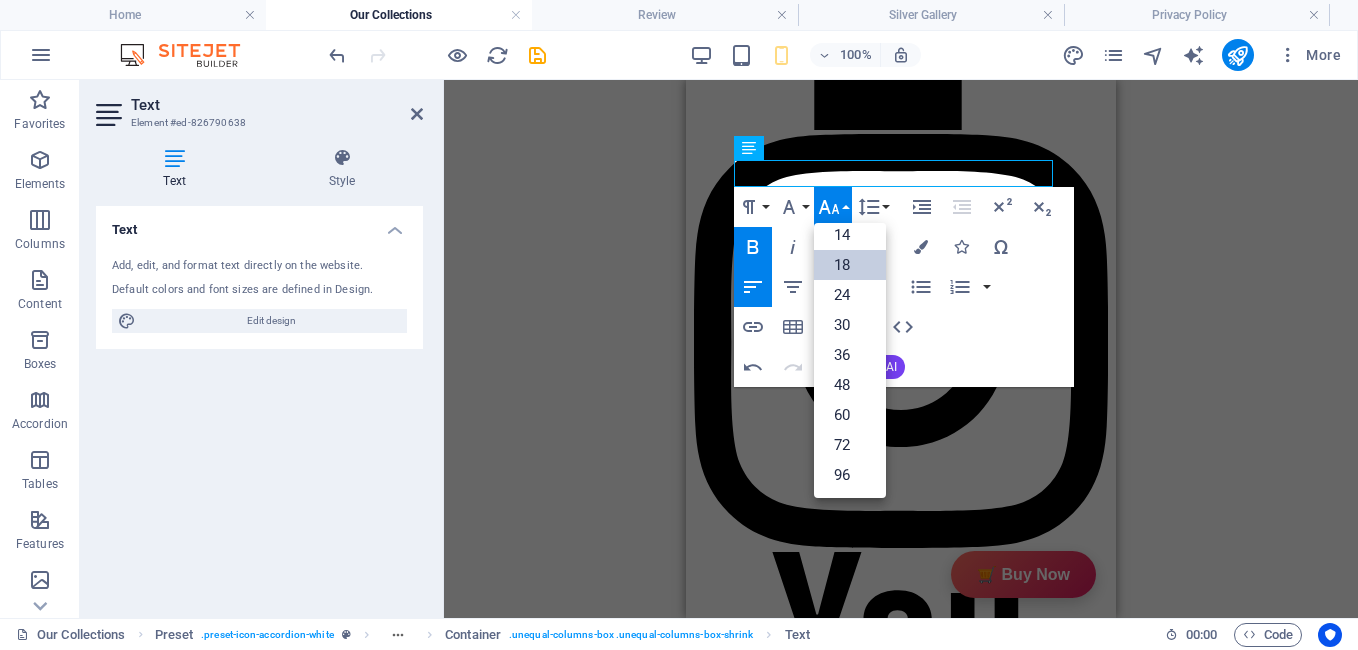 scroll, scrollTop: 161, scrollLeft: 0, axis: vertical 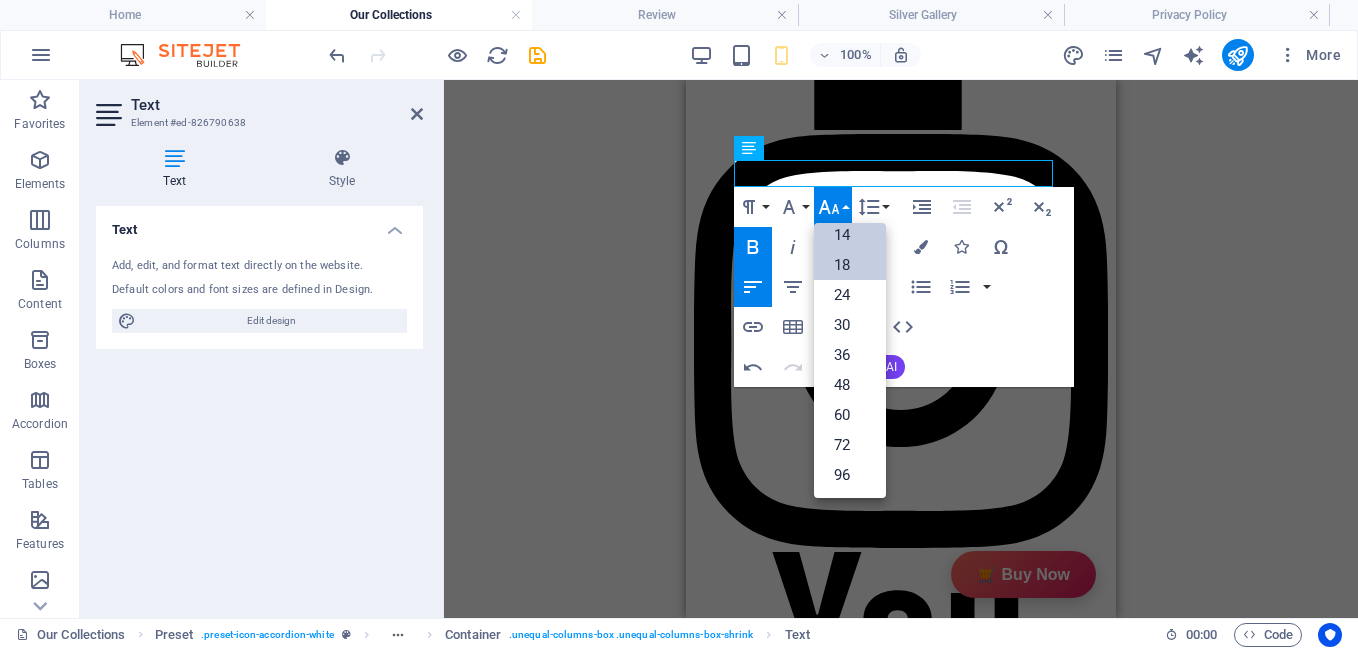 click on "14" at bounding box center (850, 235) 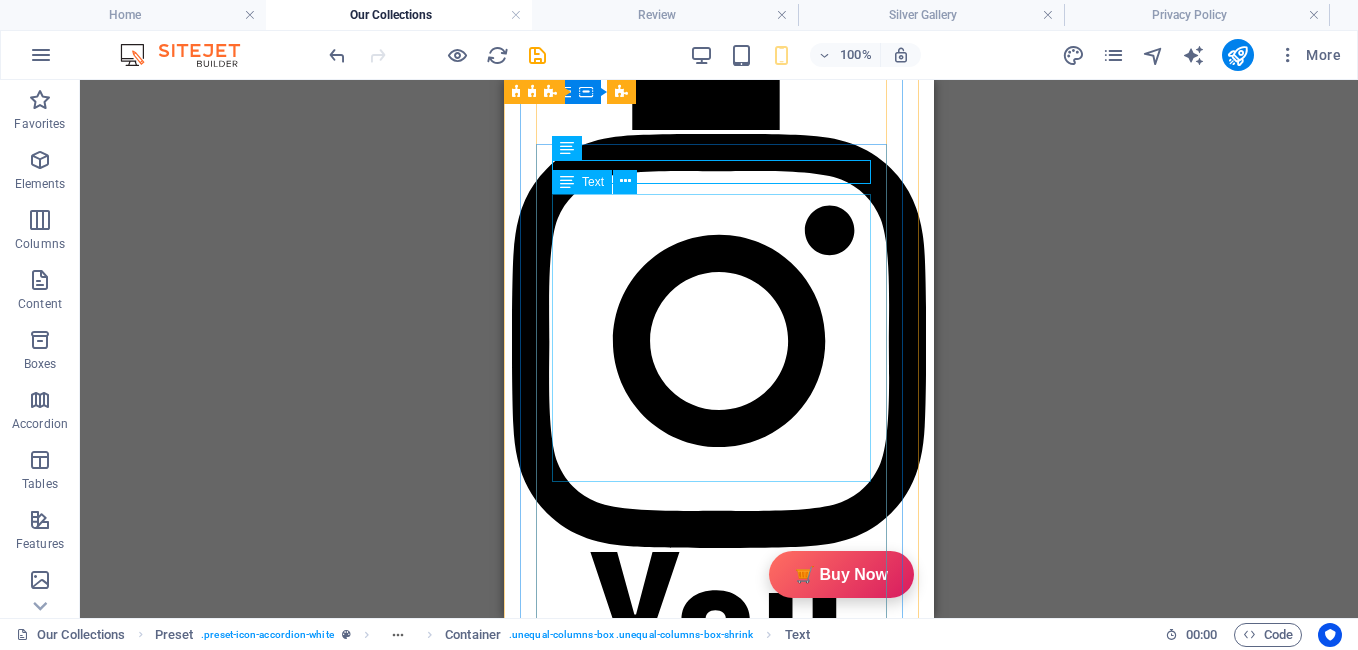 click on "GiftyBiz Scented Candles – Light Up Moments Hand-poured with love, GiftyBiz scented candles are crafted to bring warmth, elegance, and a touch of serenity to your space. Made from high-quality wax and infused with soothing fragrances, each candle is designed to elevate your mood and enhance any setting. Whether you're gifting or unwinding, our candles add charm, calm, and luxury in every flicker. Perfect for decor, self-care, or as a part of our curated gift boxes." at bounding box center [687, 3344] 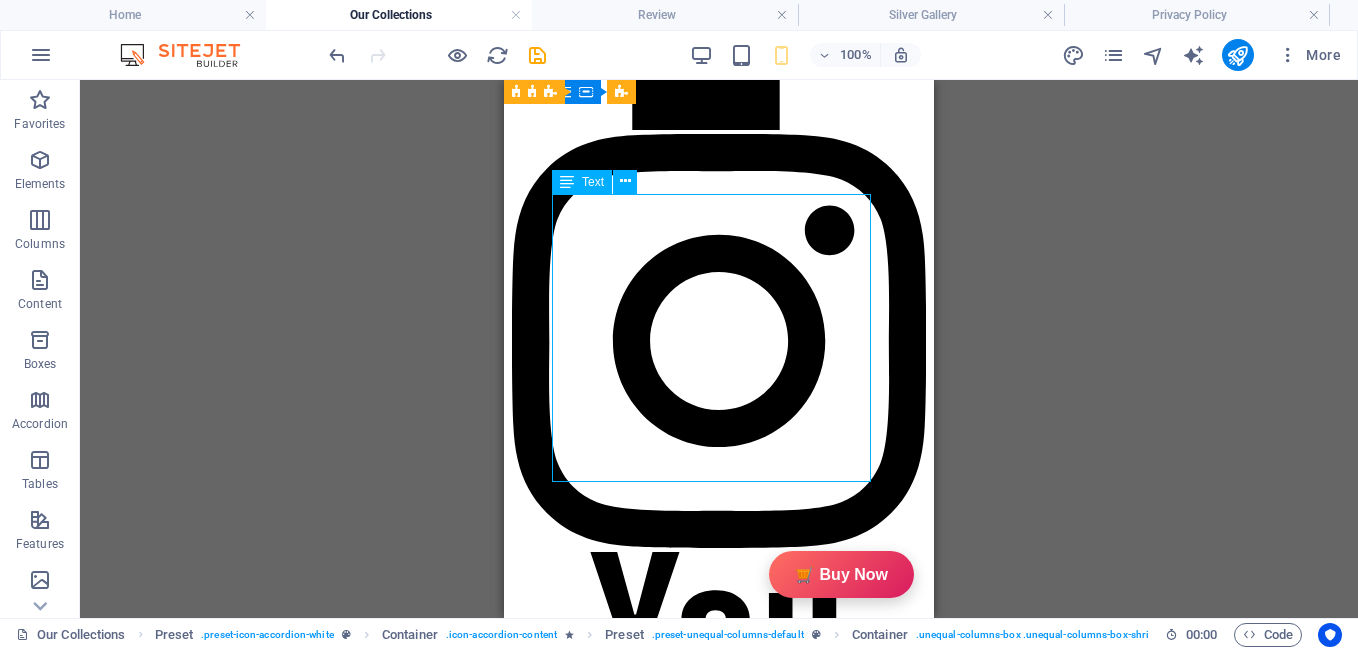 click on "GiftyBiz Scented Candles – Light Up Moments Hand-poured with love, GiftyBiz scented candles are crafted to bring warmth, elegance, and a touch of serenity to your space. Made from high-quality wax and infused with soothing fragrances, each candle is designed to elevate your mood and enhance any setting. Whether you're gifting or unwinding, our candles add charm, calm, and luxury in every flicker. Perfect for decor, self-care, or as a part of our curated gift boxes." at bounding box center [687, 3344] 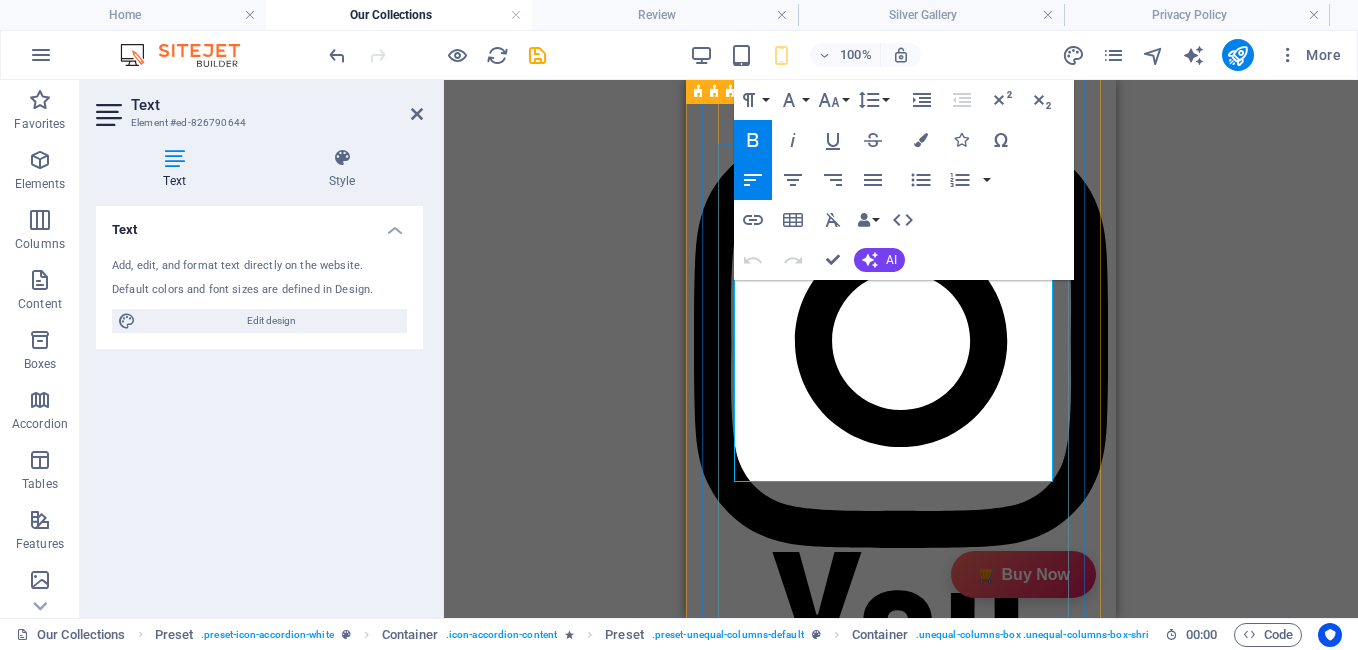 click on "GiftyBiz Scented Candles – Light Up Moments Hand-poured with love, GiftyBiz scented candles are crafted to bring warmth, elegance, and a touch of serenity to your space. Made from high-quality wax and infused with soothing fragrances, each candle is designed to elevate your mood and enhance any setting. Whether you're gifting or unwinding, our candles add charm, calm, and luxury in every flicker. Perfect for decor, self-care, or as a part of our curated gift boxes." at bounding box center [869, 3344] 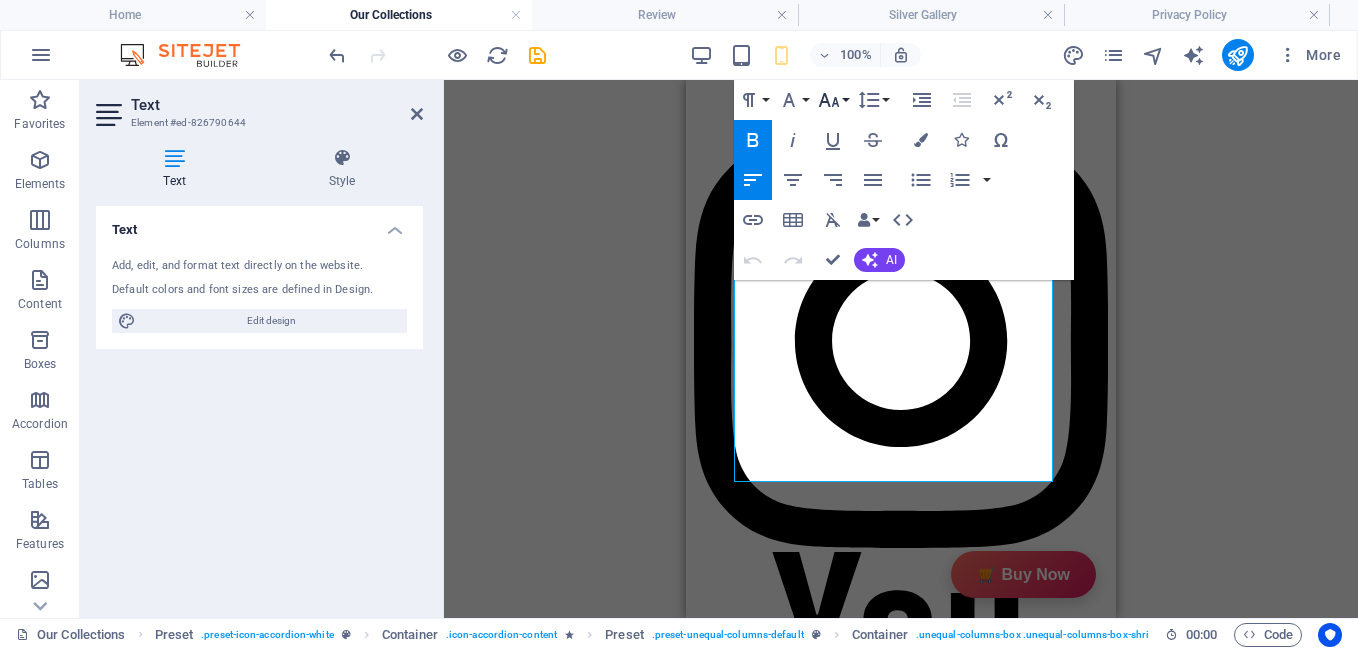 click 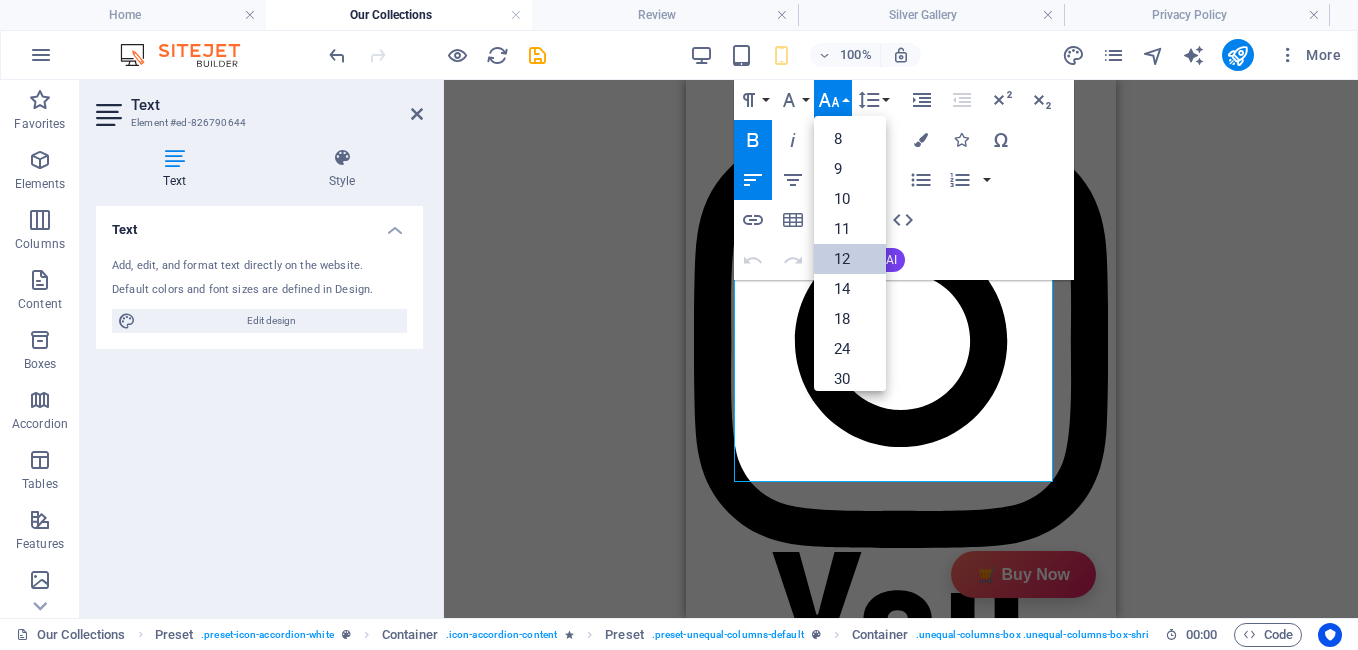 click on "12" at bounding box center (850, 259) 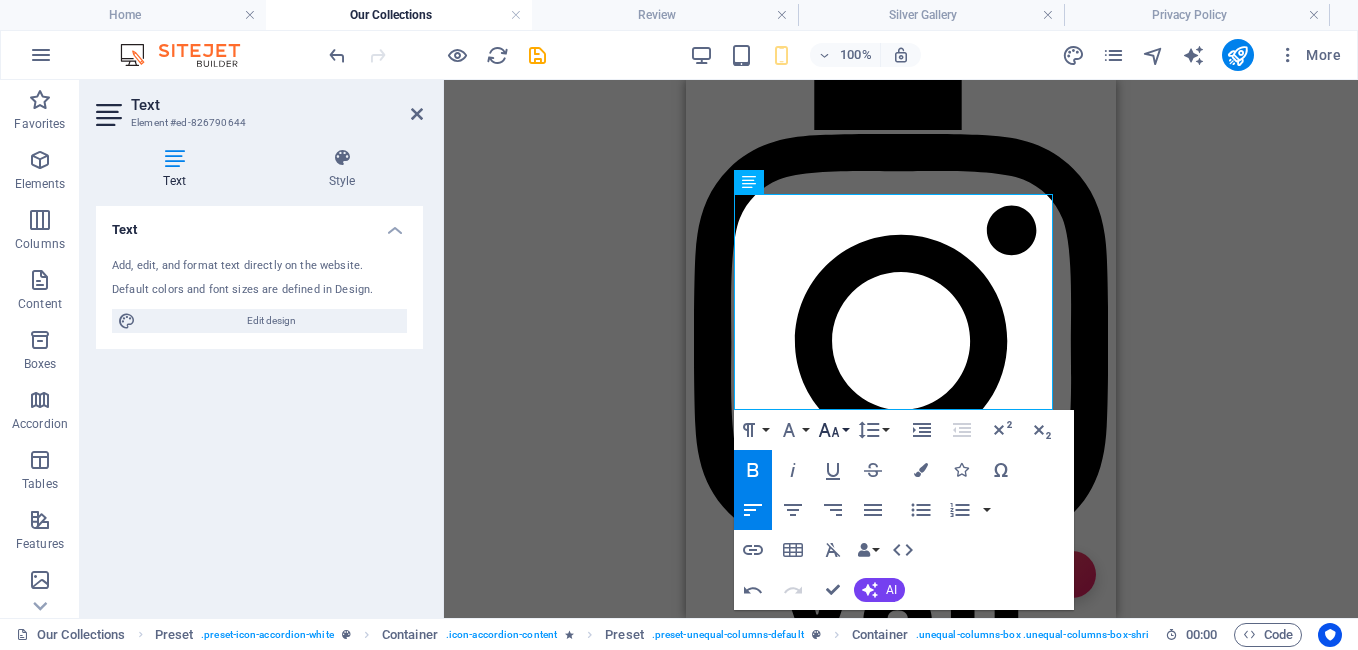 click 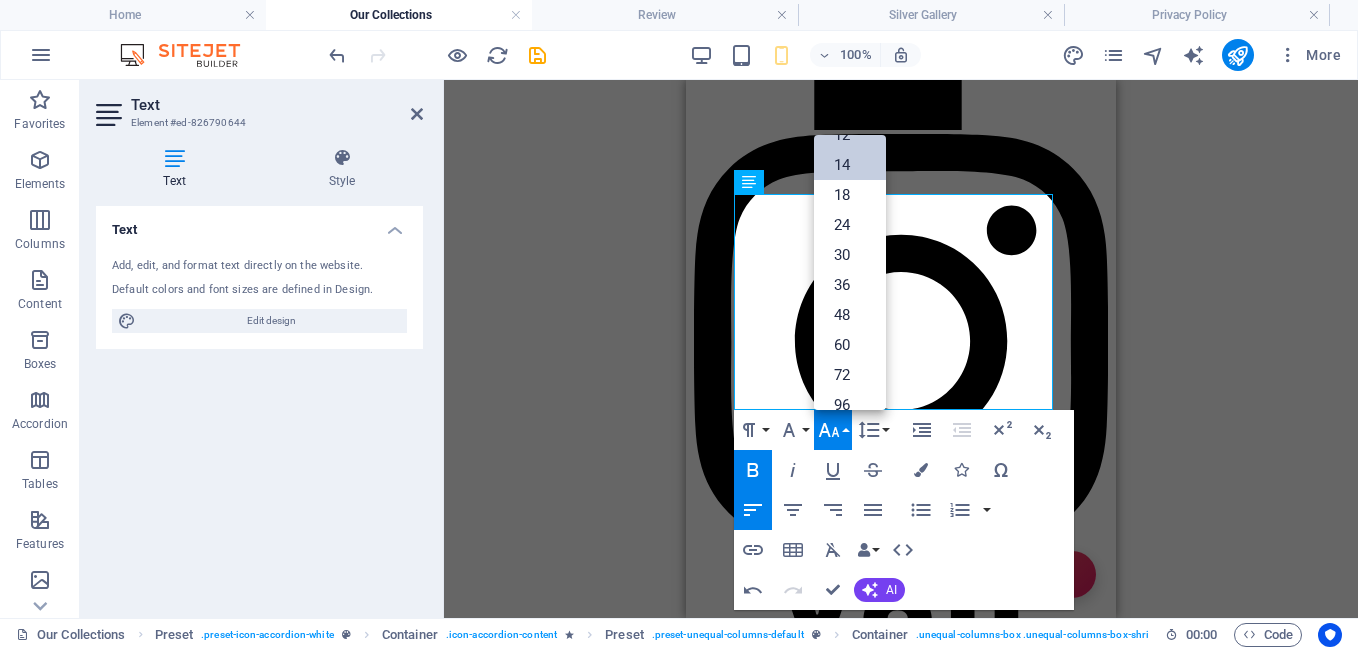 click on "14" at bounding box center (850, 165) 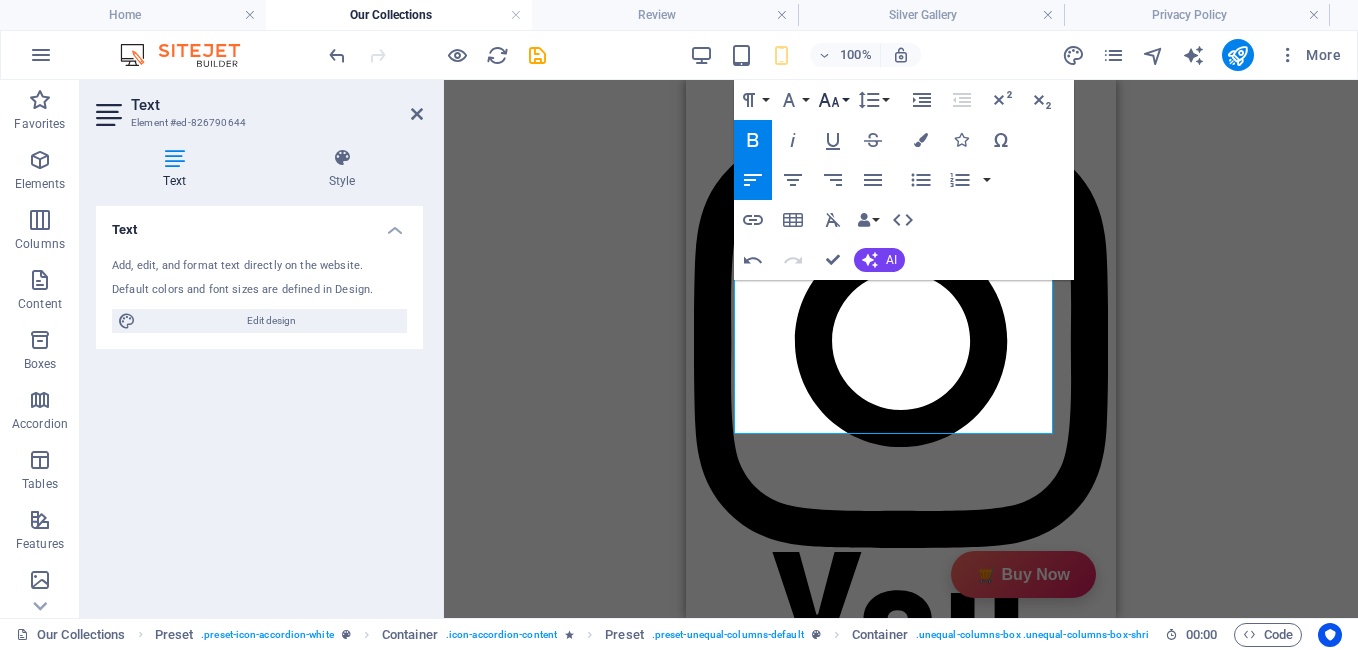 click 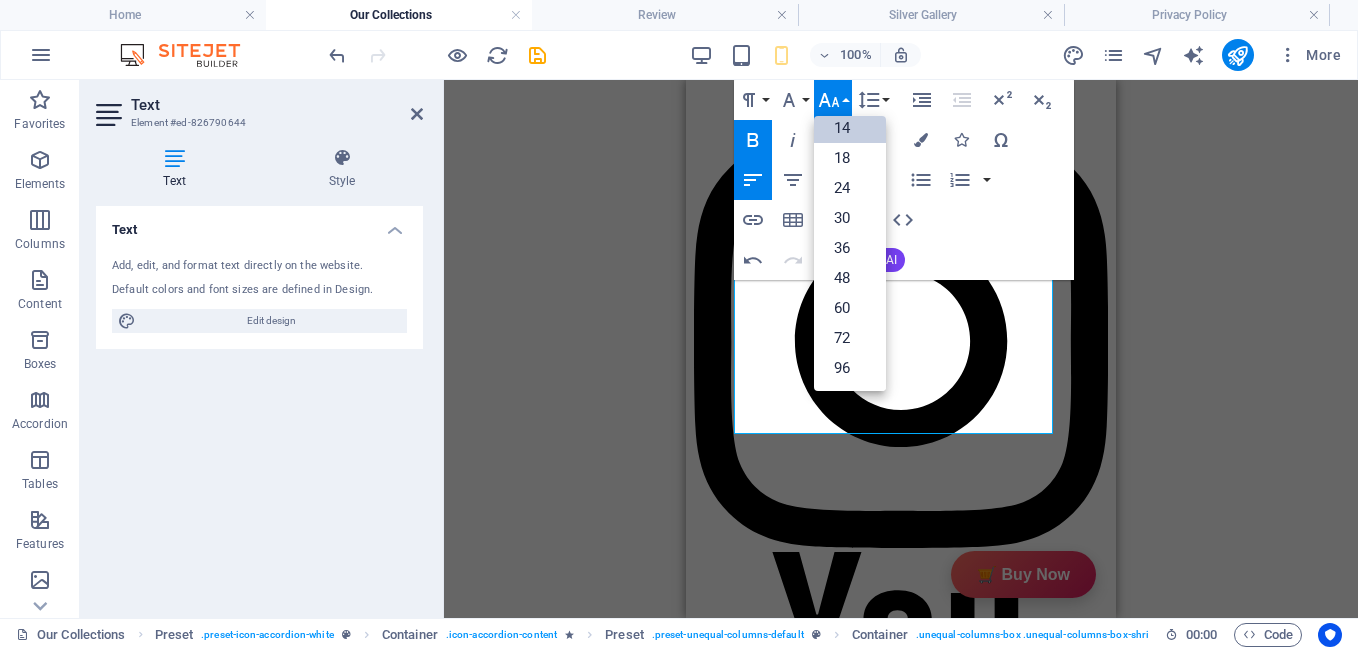scroll, scrollTop: 161, scrollLeft: 0, axis: vertical 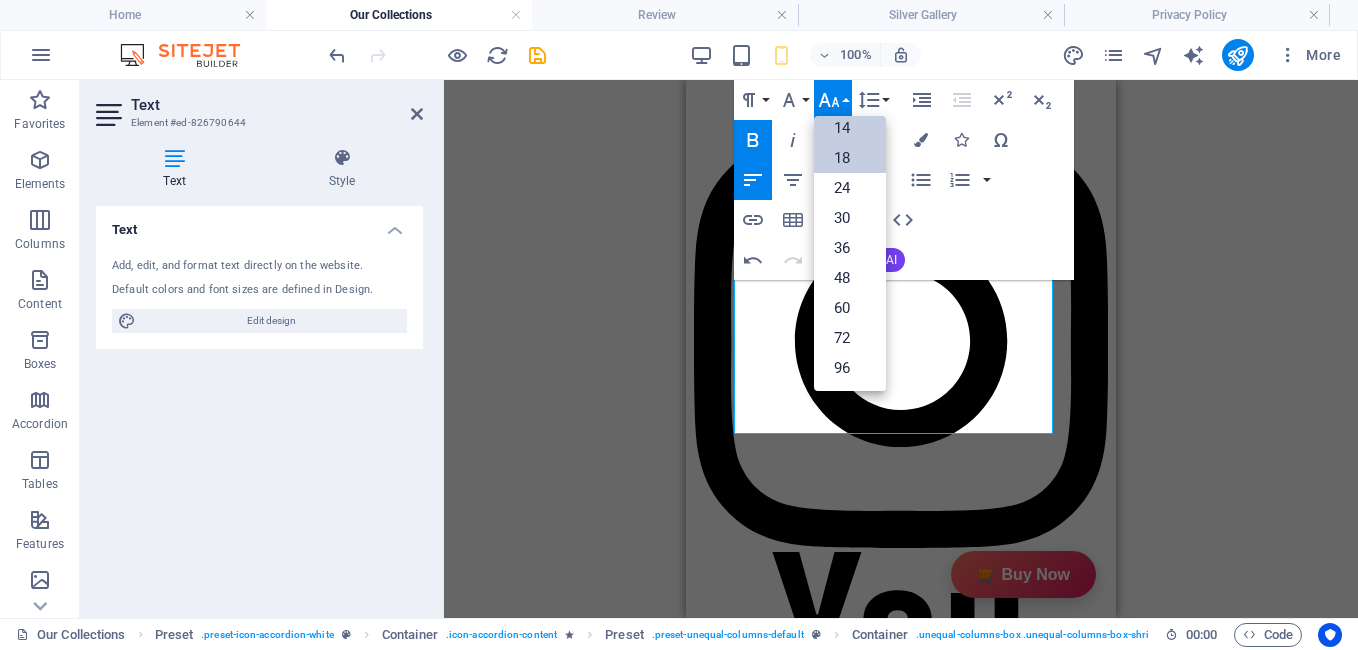 click on "18" at bounding box center (850, 158) 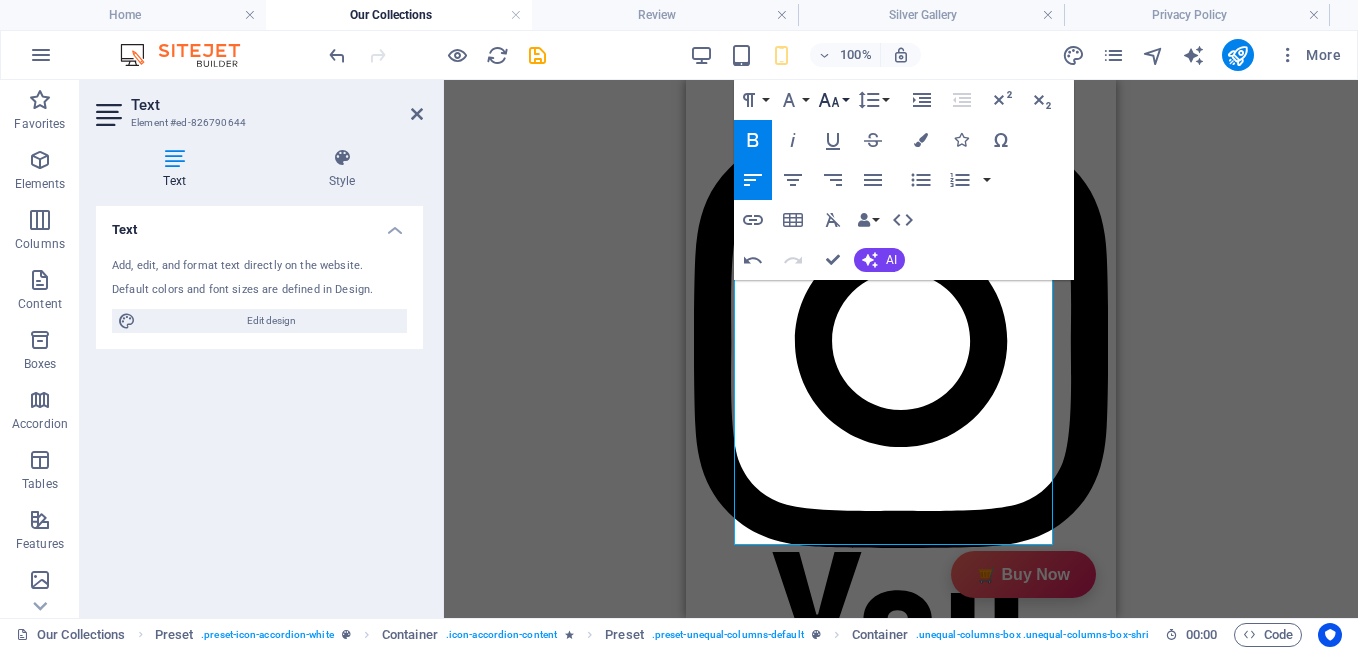 click 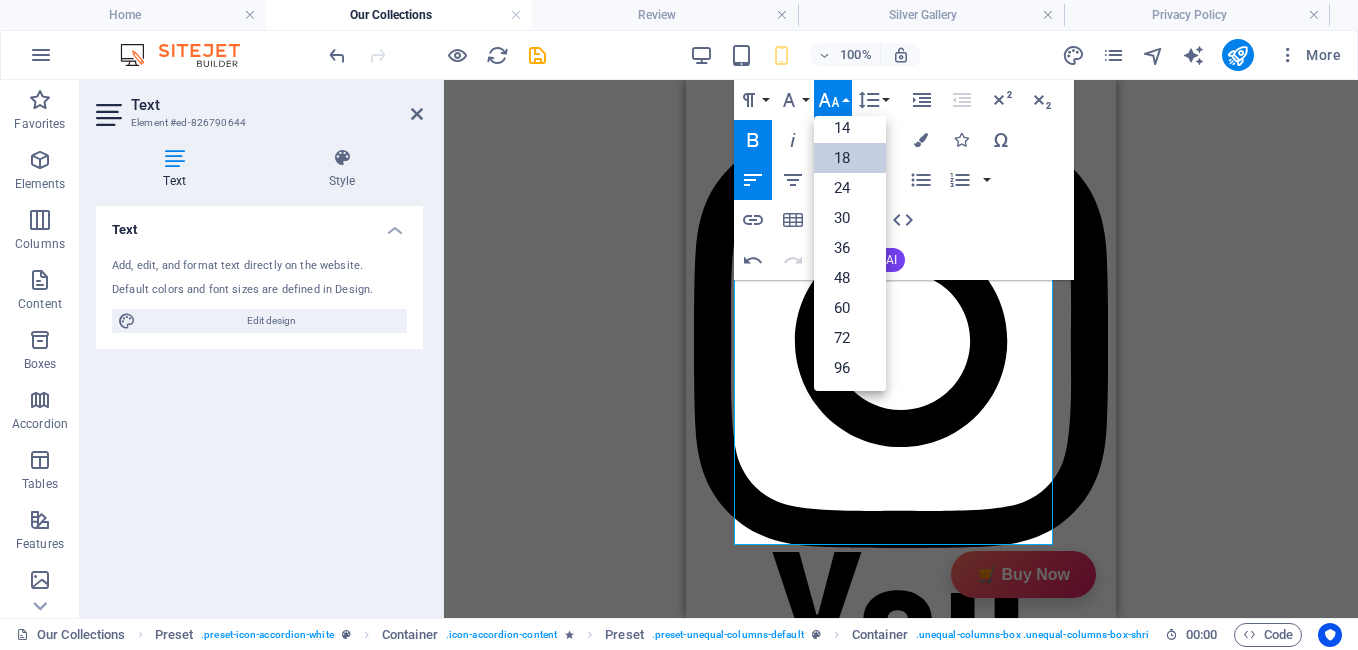 scroll, scrollTop: 161, scrollLeft: 0, axis: vertical 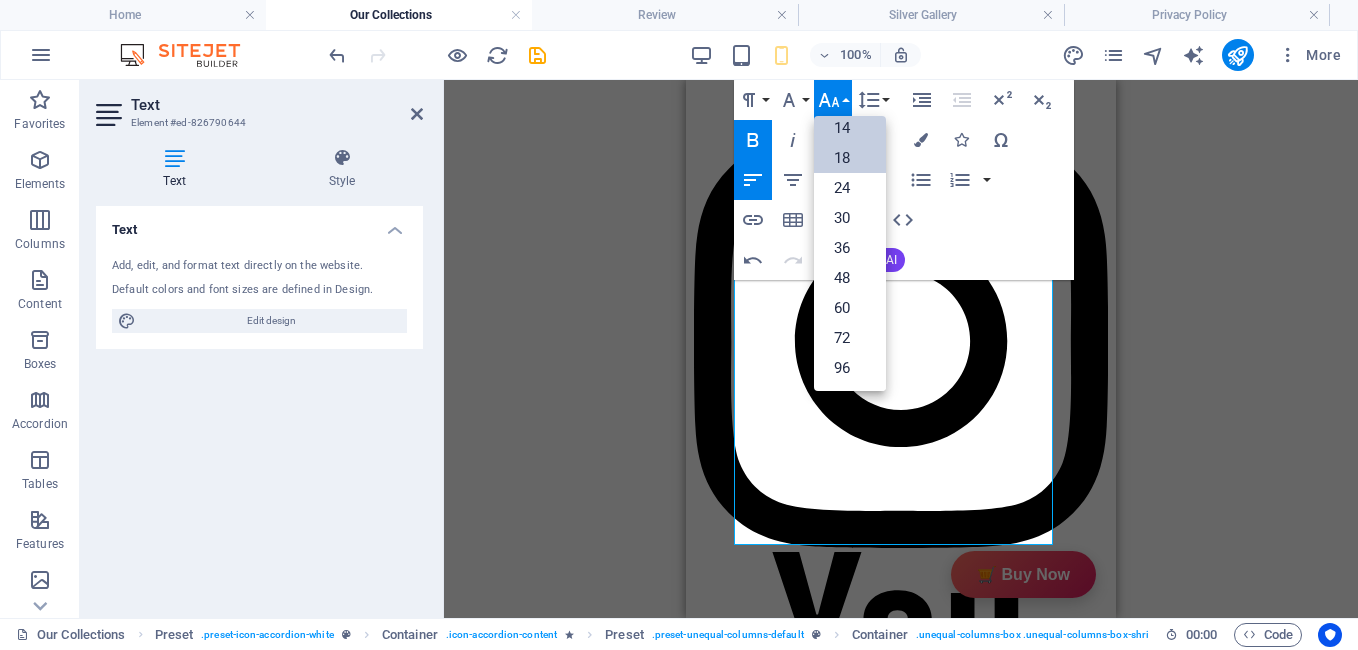 click on "14" at bounding box center [850, 128] 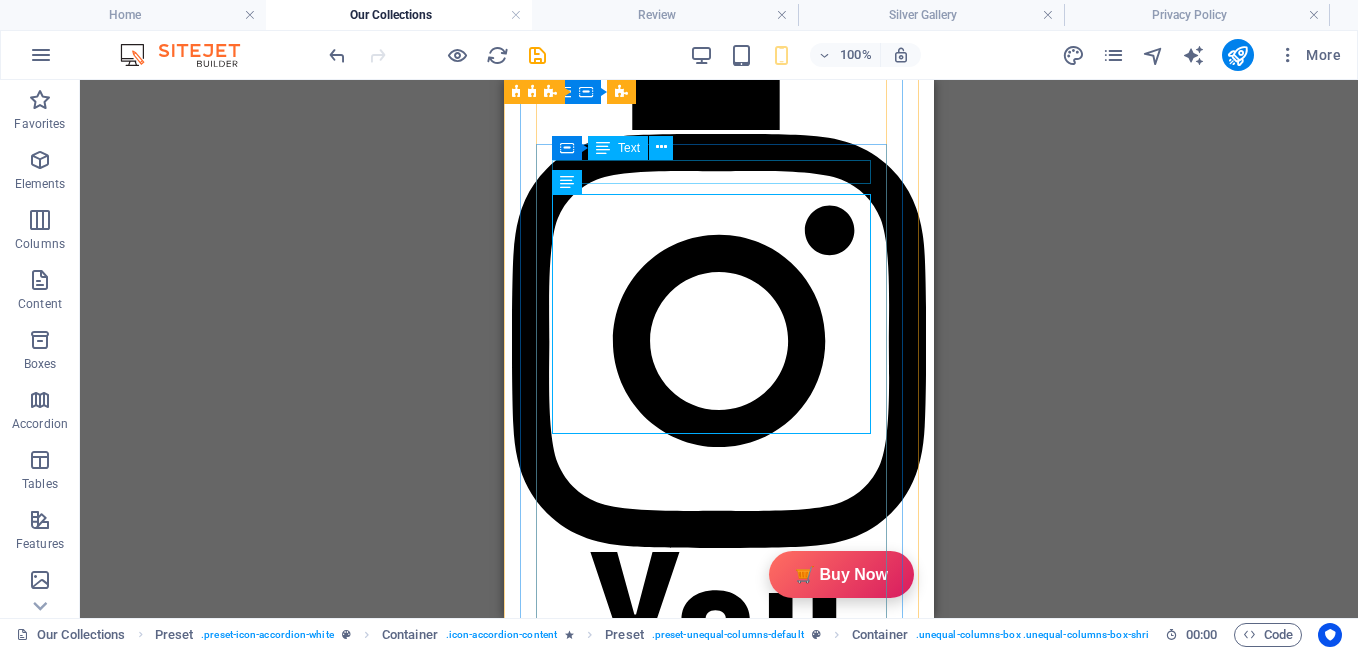 click on "Description" at bounding box center (687, 3203) 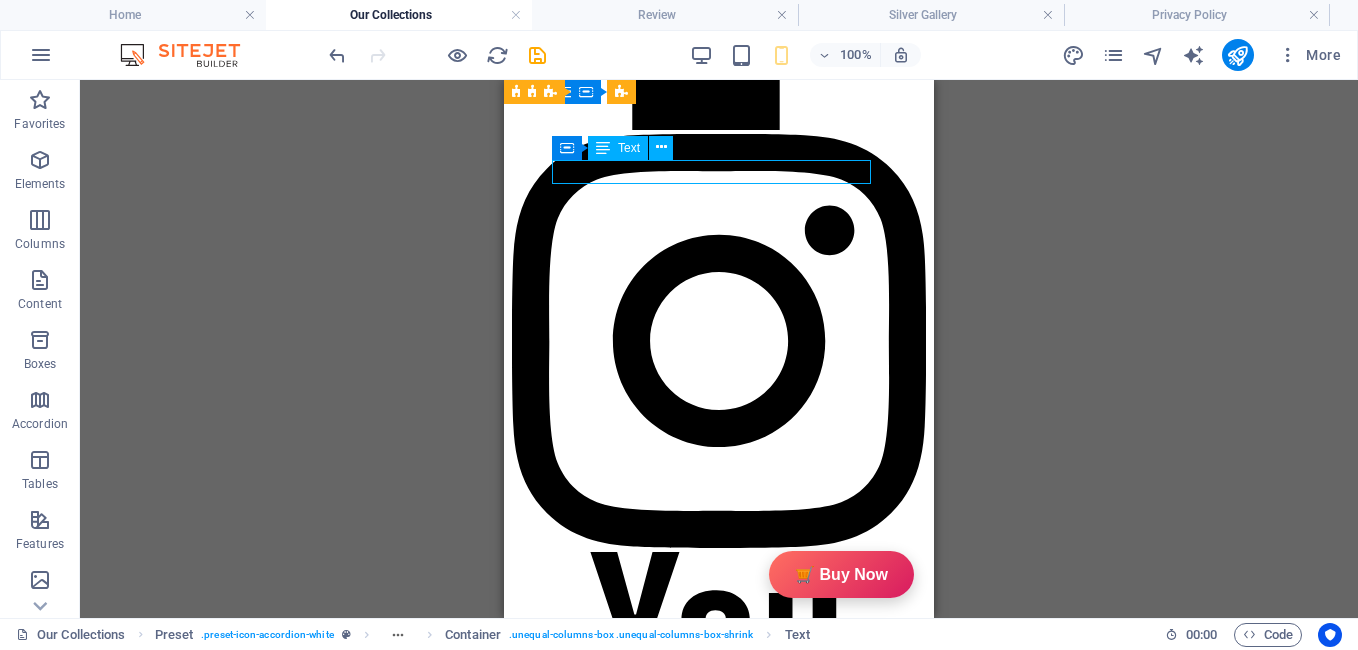 click on "Description" at bounding box center (687, 3203) 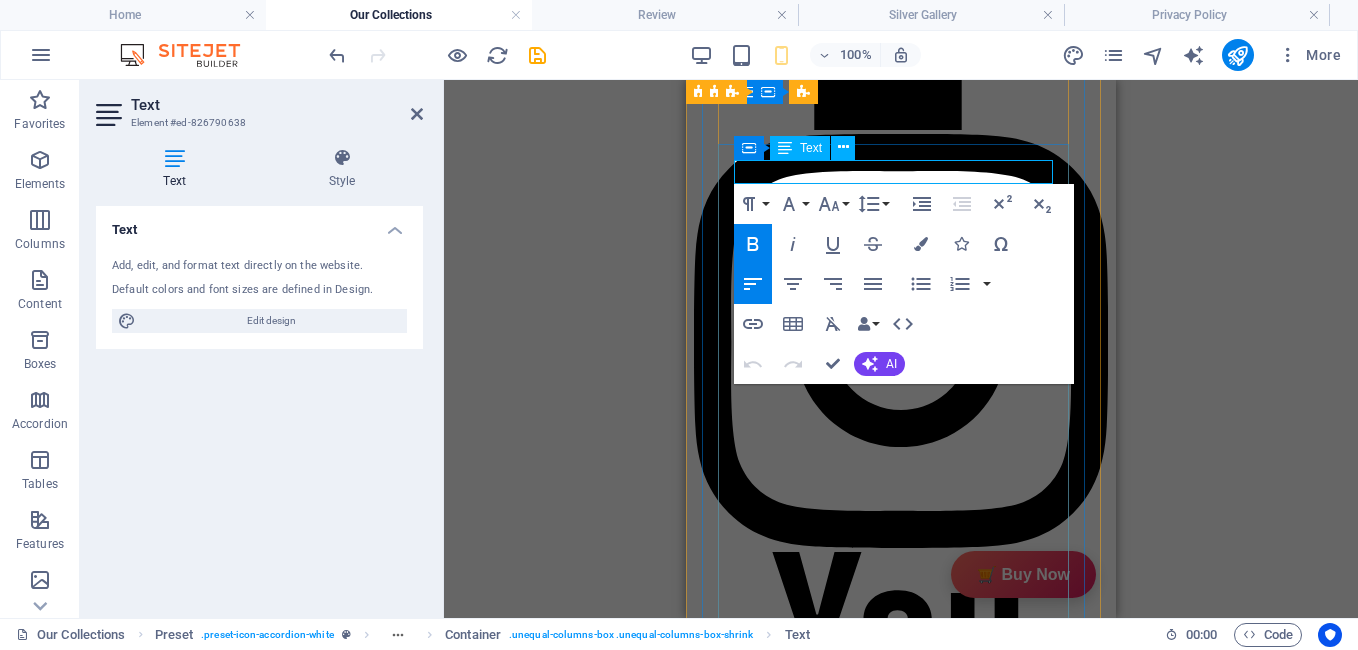 click on "Description" at bounding box center [869, 3203] 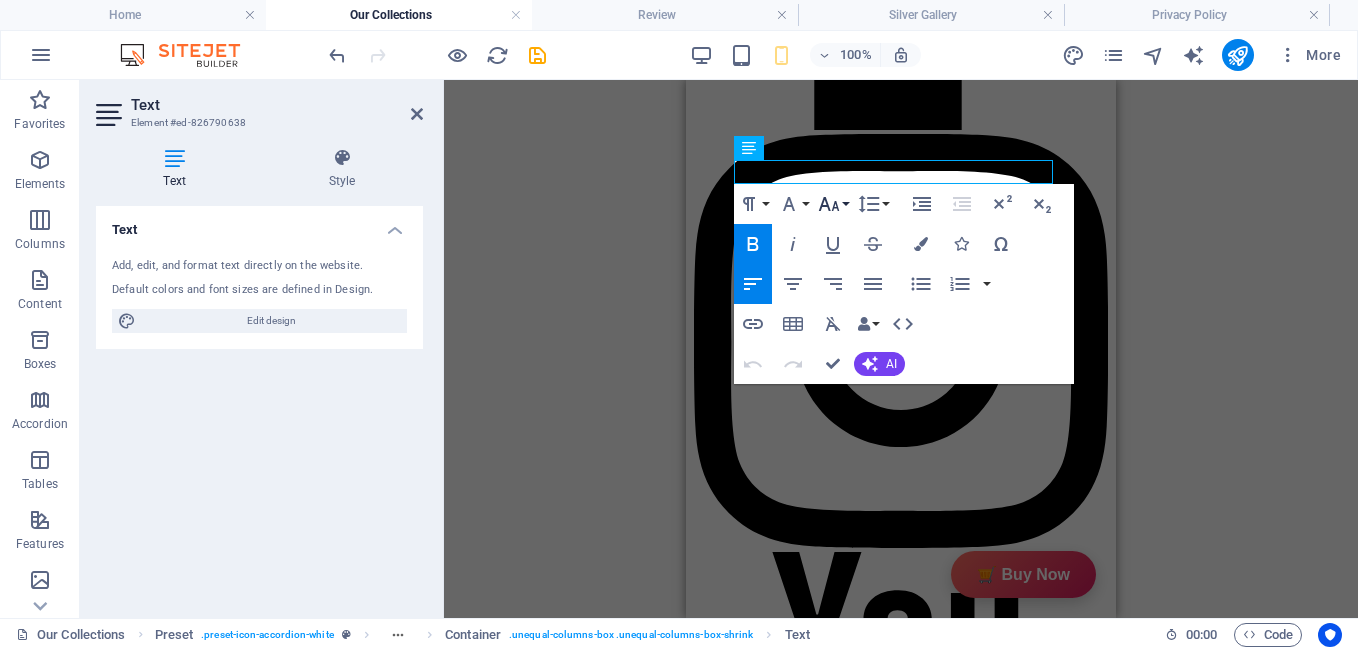 click 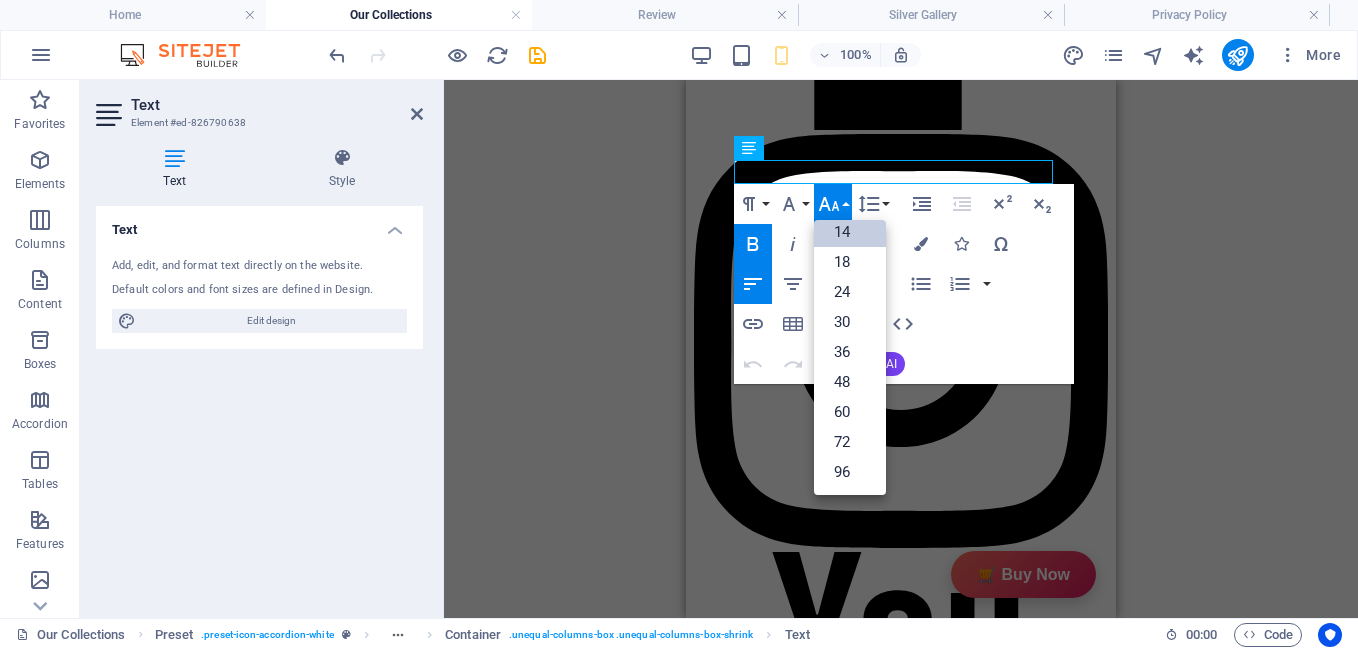 scroll, scrollTop: 161, scrollLeft: 0, axis: vertical 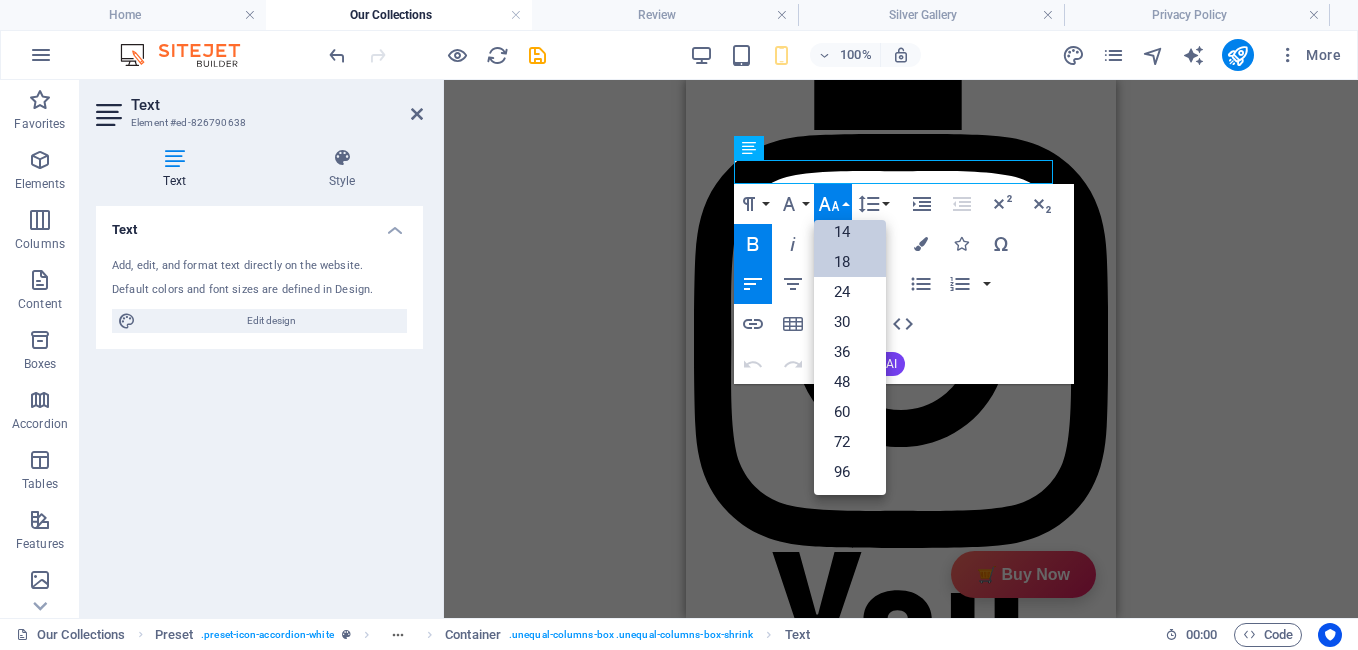 click on "18" at bounding box center (850, 262) 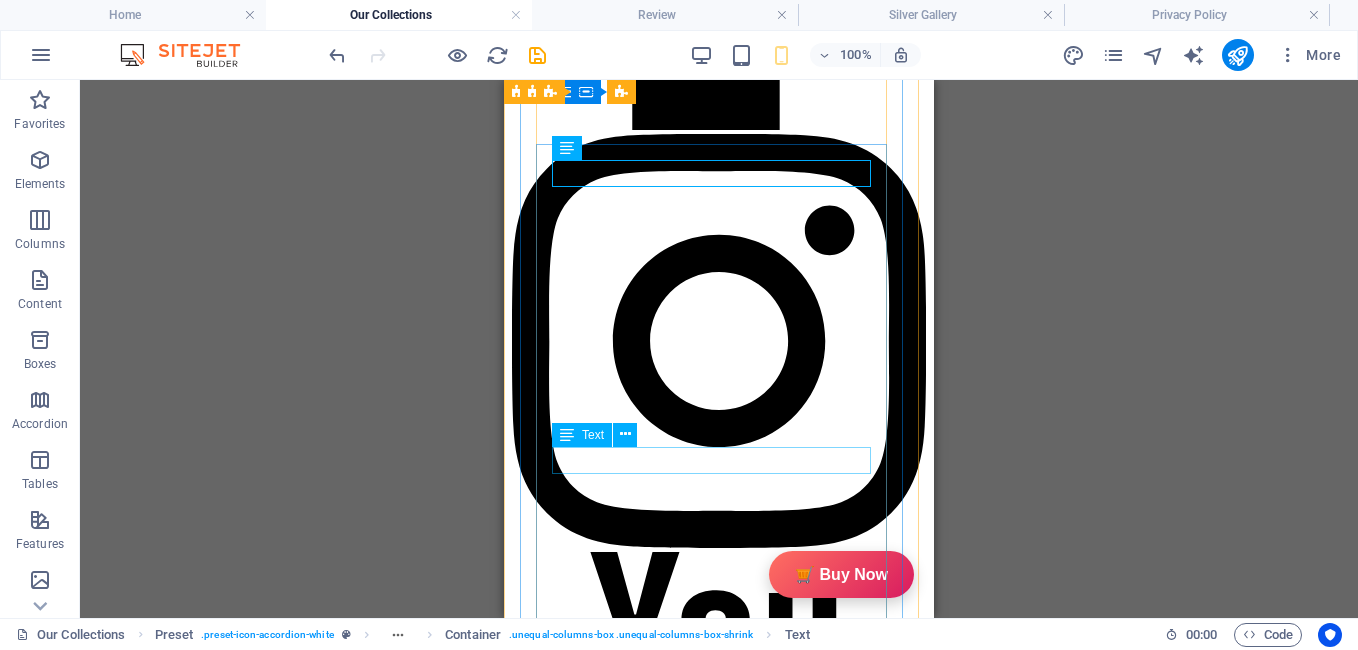 click on "Review" at bounding box center [687, 3453] 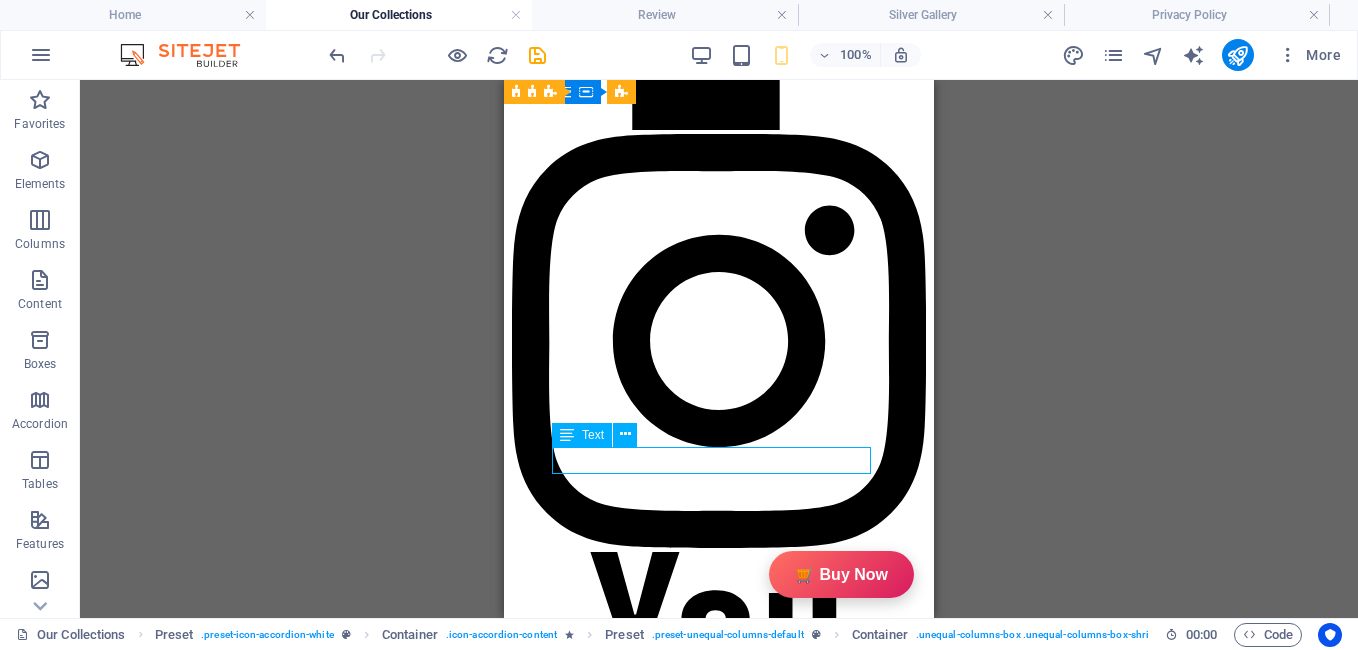 click on "Review" at bounding box center (687, 3453) 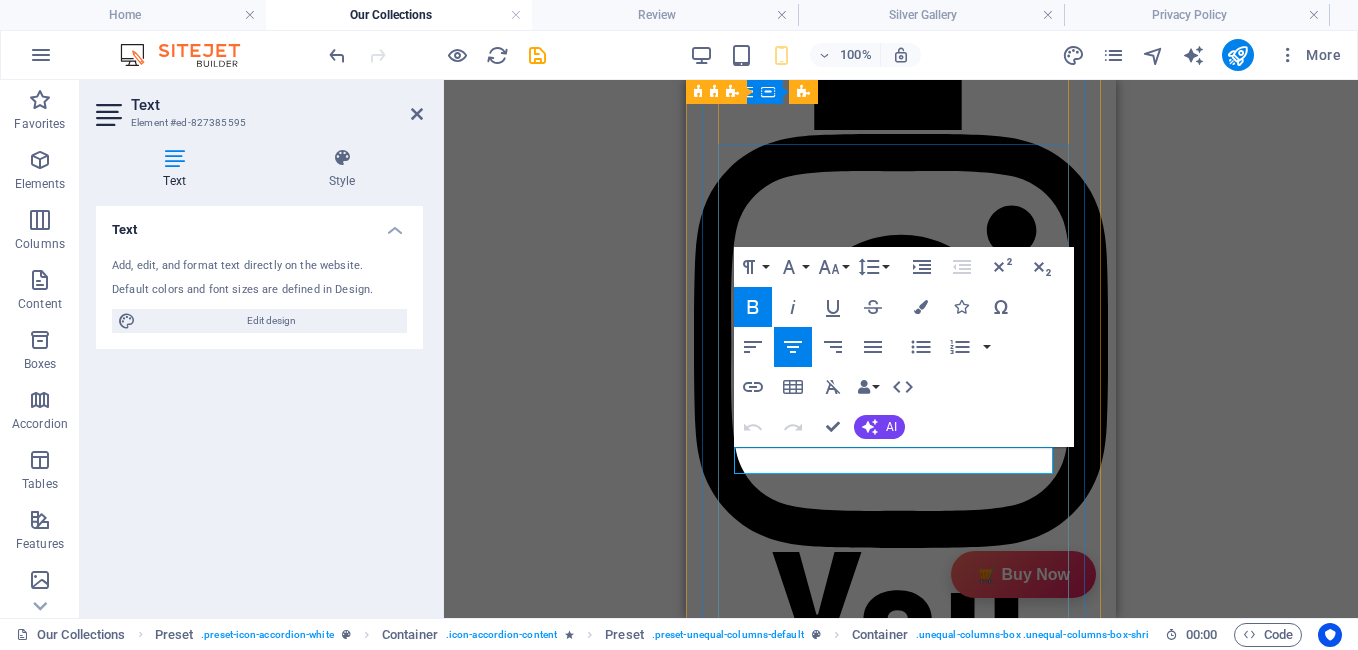 drag, startPoint x: 929, startPoint y: 458, endPoint x: 851, endPoint y: 457, distance: 78.00641 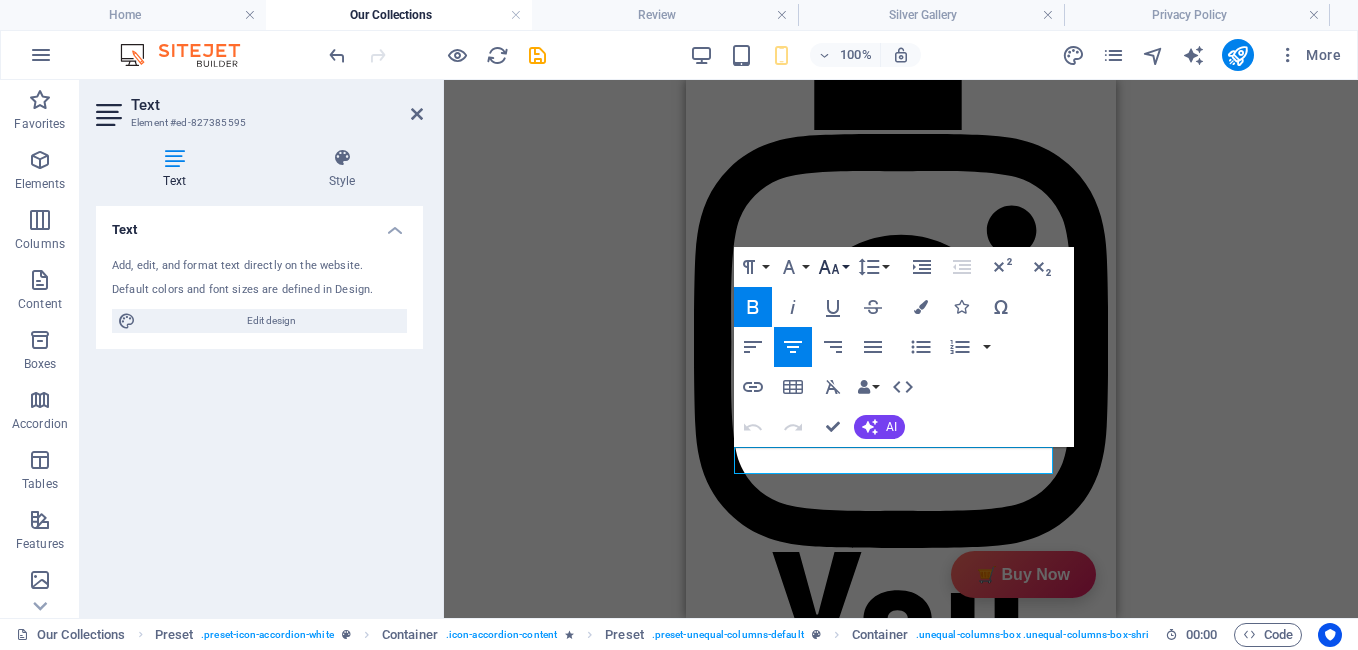 click 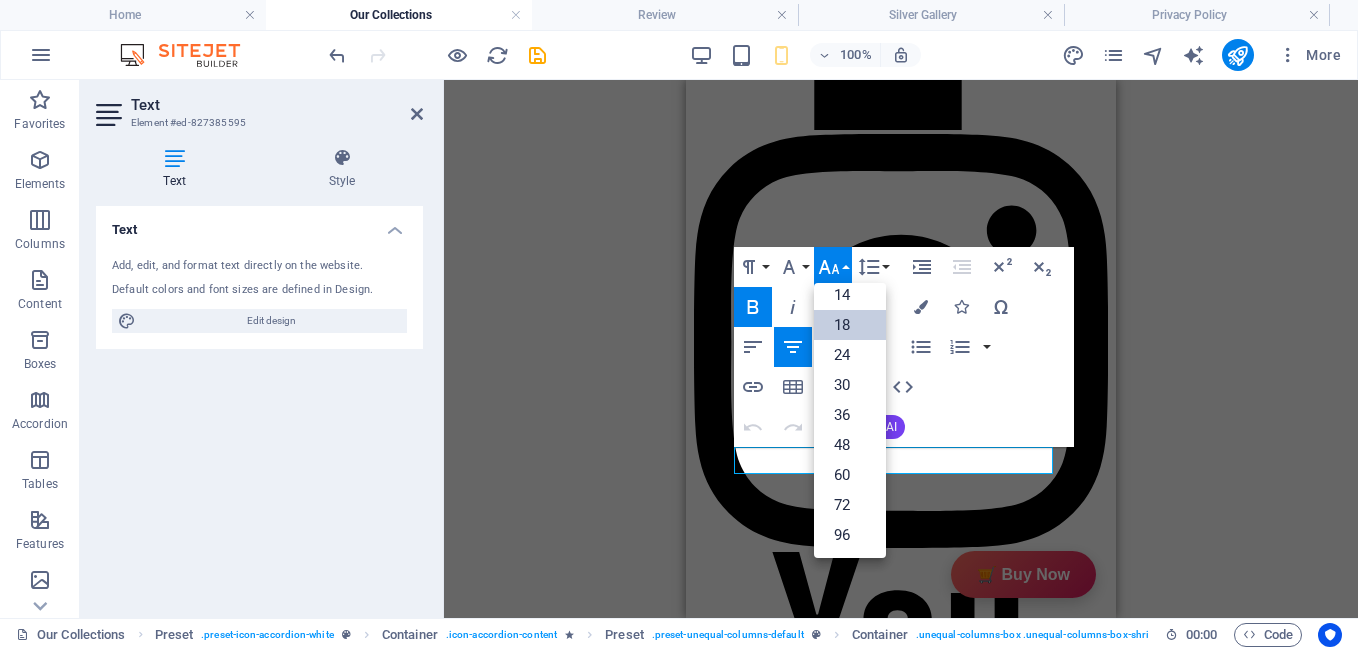 scroll, scrollTop: 161, scrollLeft: 0, axis: vertical 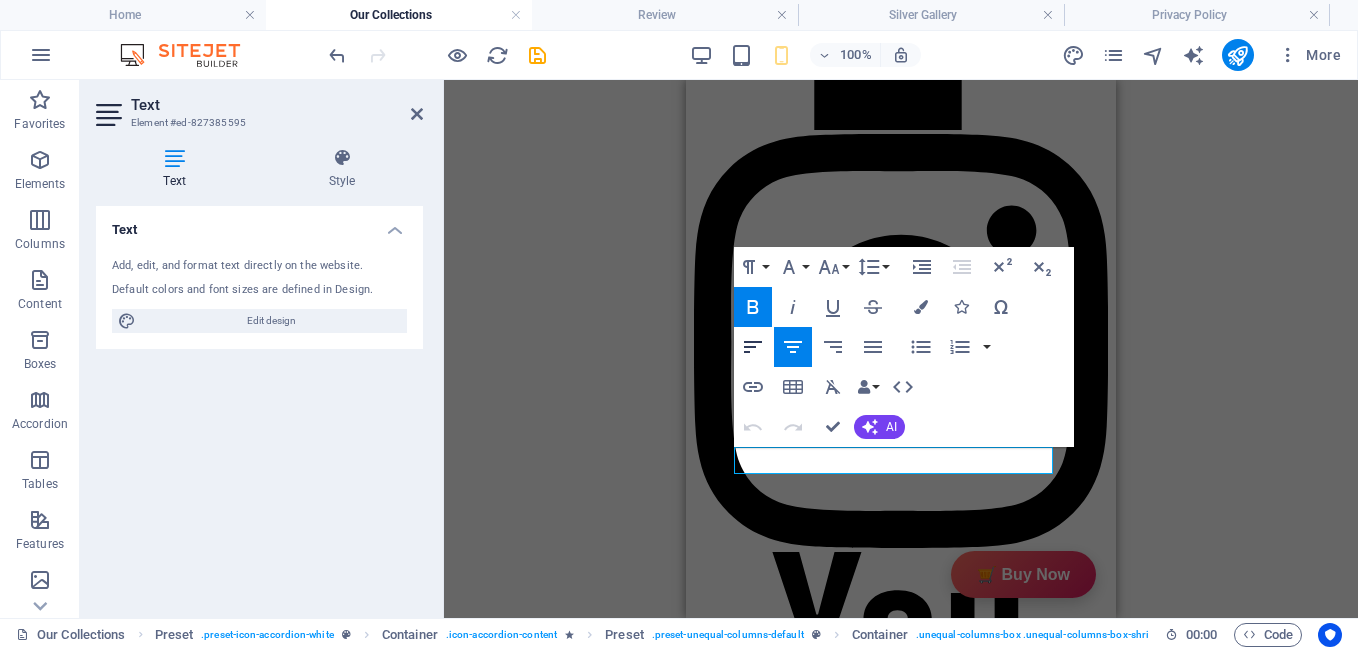 click 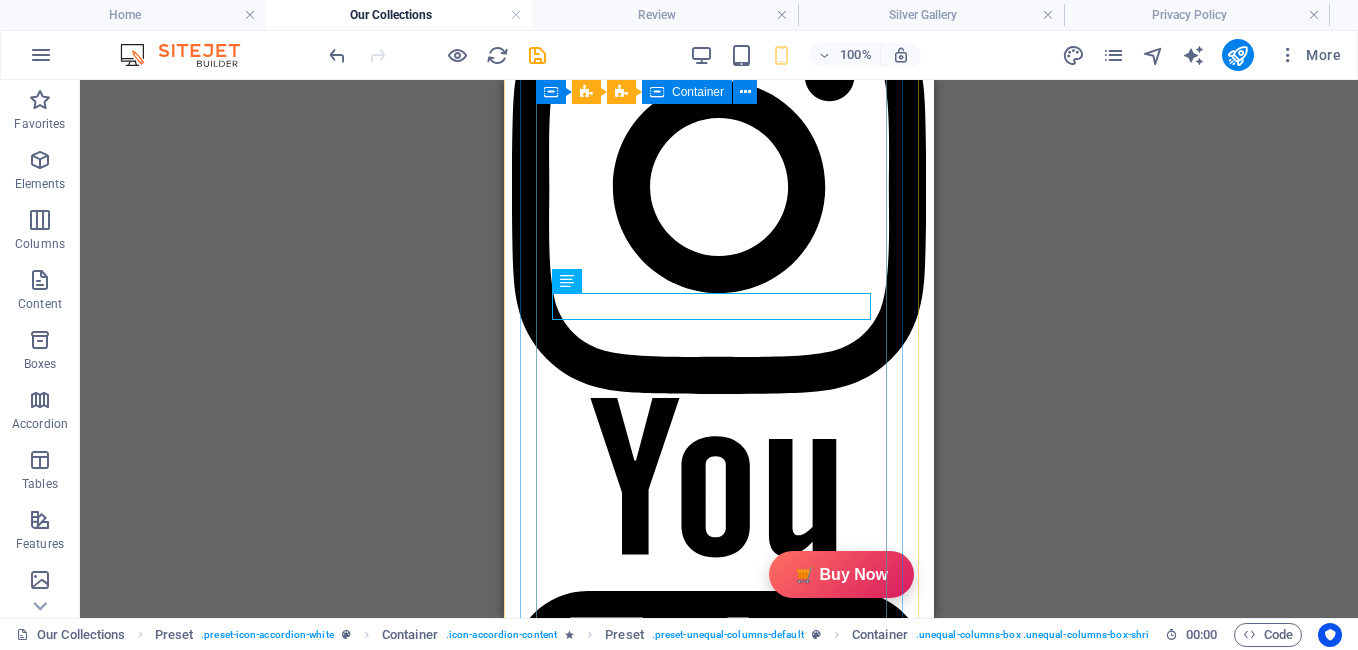 scroll, scrollTop: 1018, scrollLeft: 0, axis: vertical 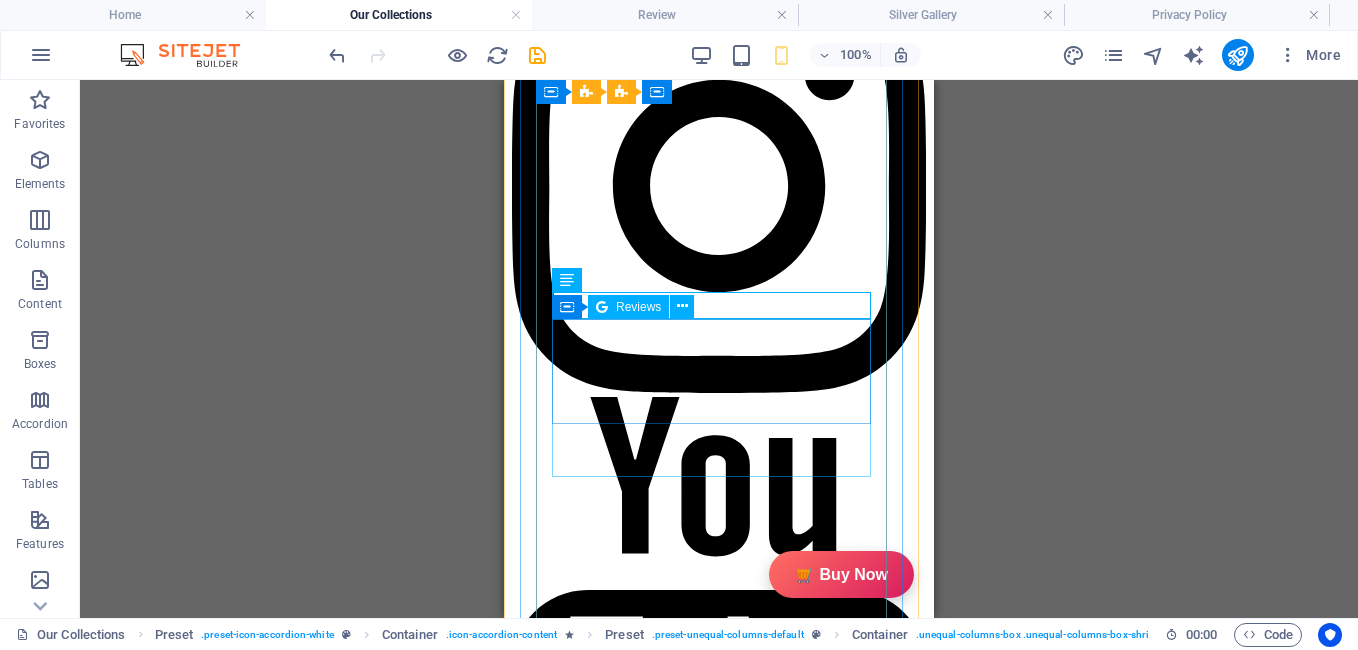 click on "4.7 Read our 16,564 reviews Free Google Reviews widget
Panel only seen by widget owner
Edit widget
Views
0% Share 🔥" at bounding box center (687, 3404) 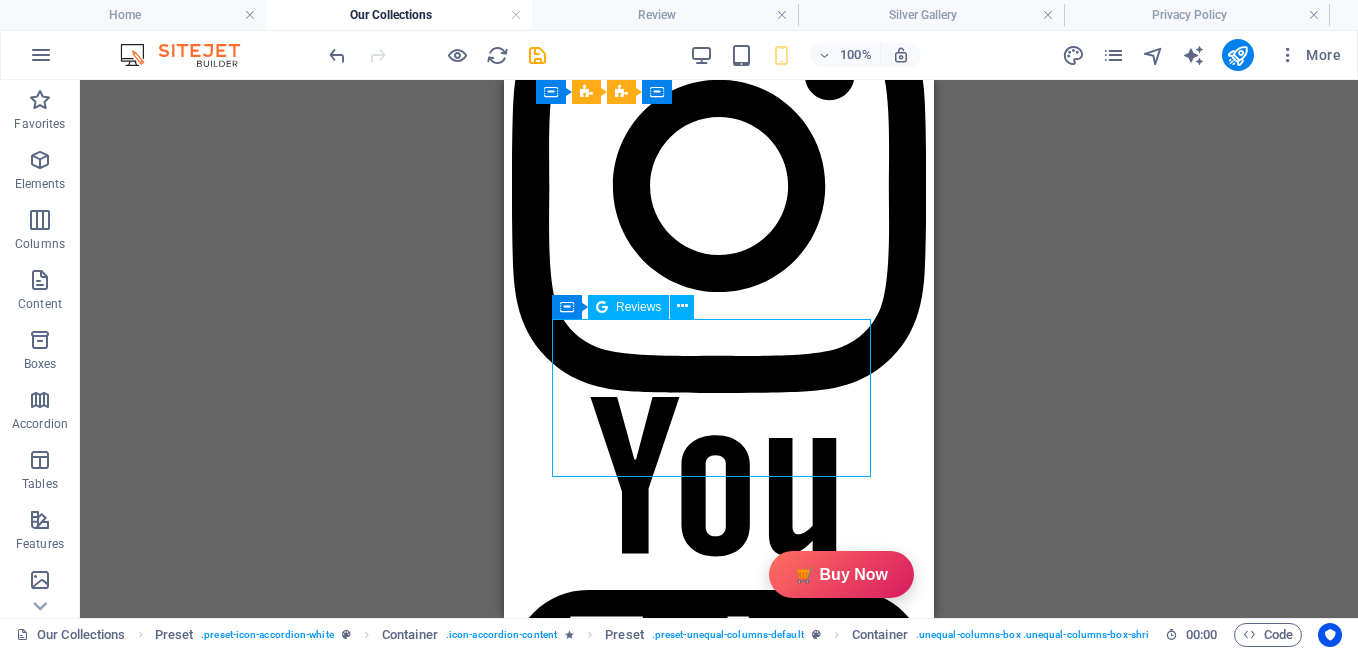 click on "4.7 Read our 16,564 reviews Free Google Reviews widget
Panel only seen by widget owner
Edit widget
Views
0% Share 🔥" at bounding box center (687, 3404) 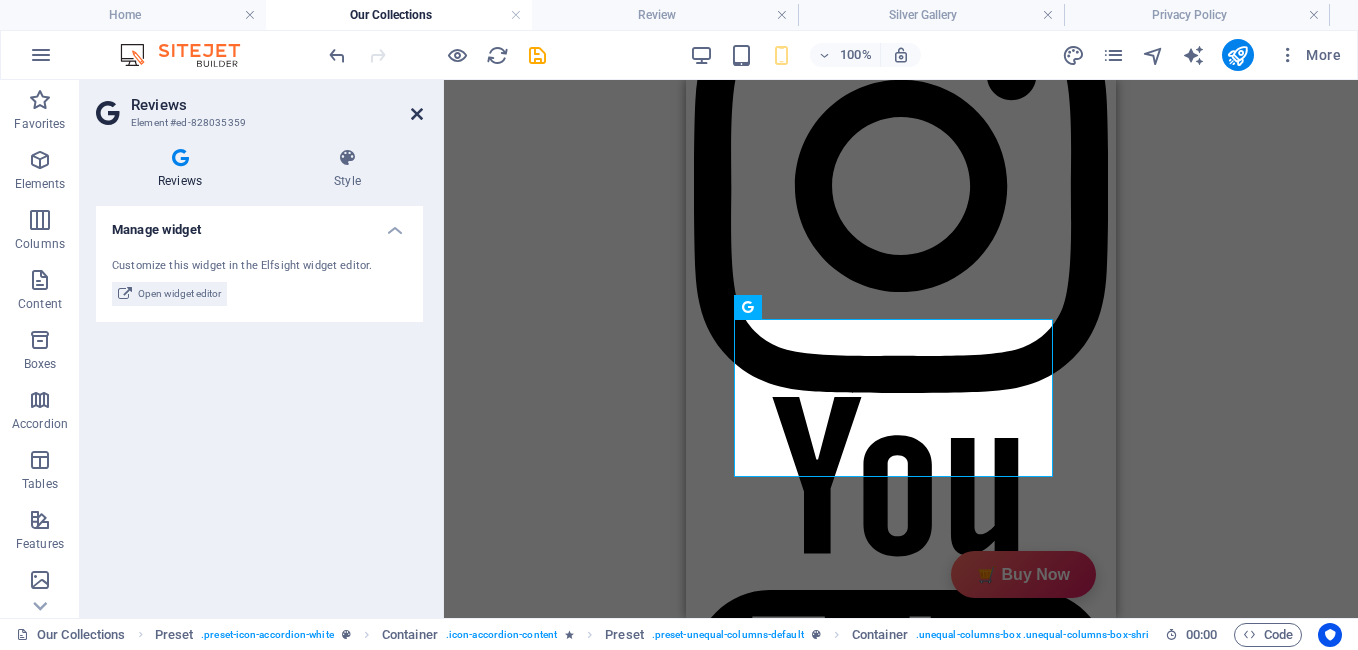 click at bounding box center (417, 114) 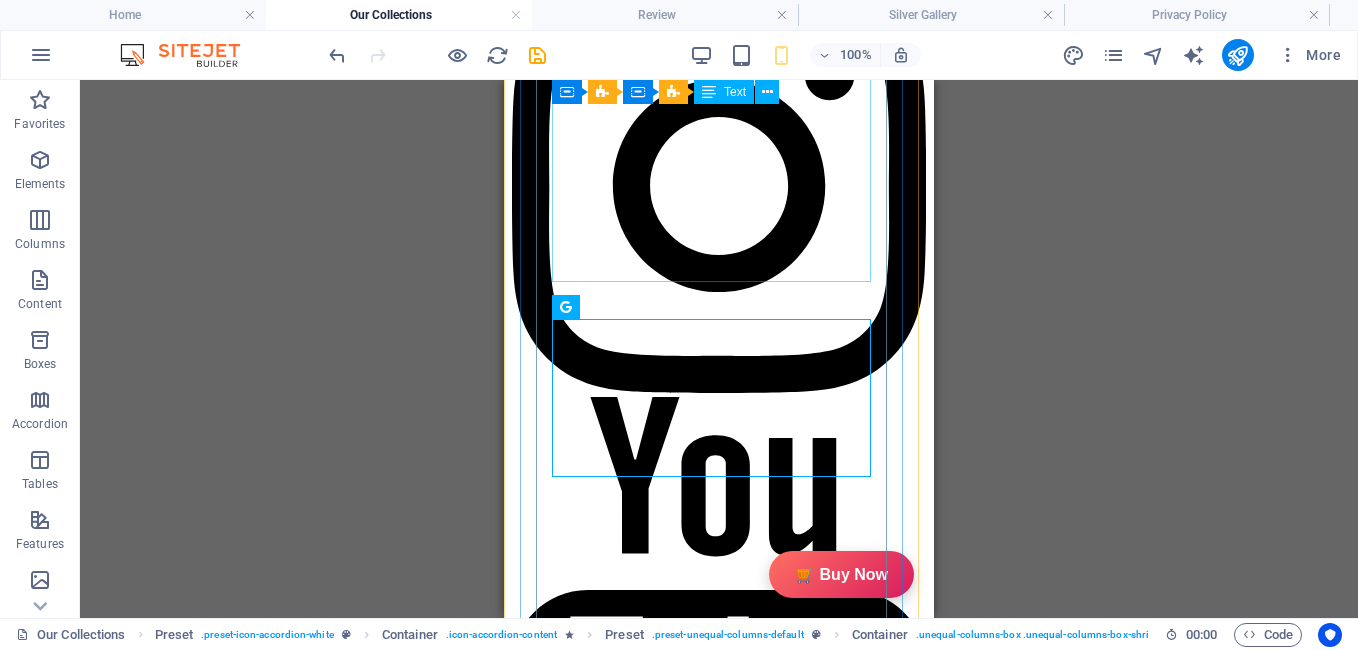 click on "GiftyBiz Scented Candles – Light Up Moments Hand-poured with love, GiftyBiz scented candles are crafted to bring warmth, elegance, and a touch of serenity to your space. Made from high-quality wax and infused with soothing fragrances, each candle is designed to elevate your mood and enhance any setting. Whether you're gifting or unwinding, our candles add charm, calm, and luxury in every flicker. Perfect for decor, self-care, or as a part of our curated gift boxes." at bounding box center [687, 3174] 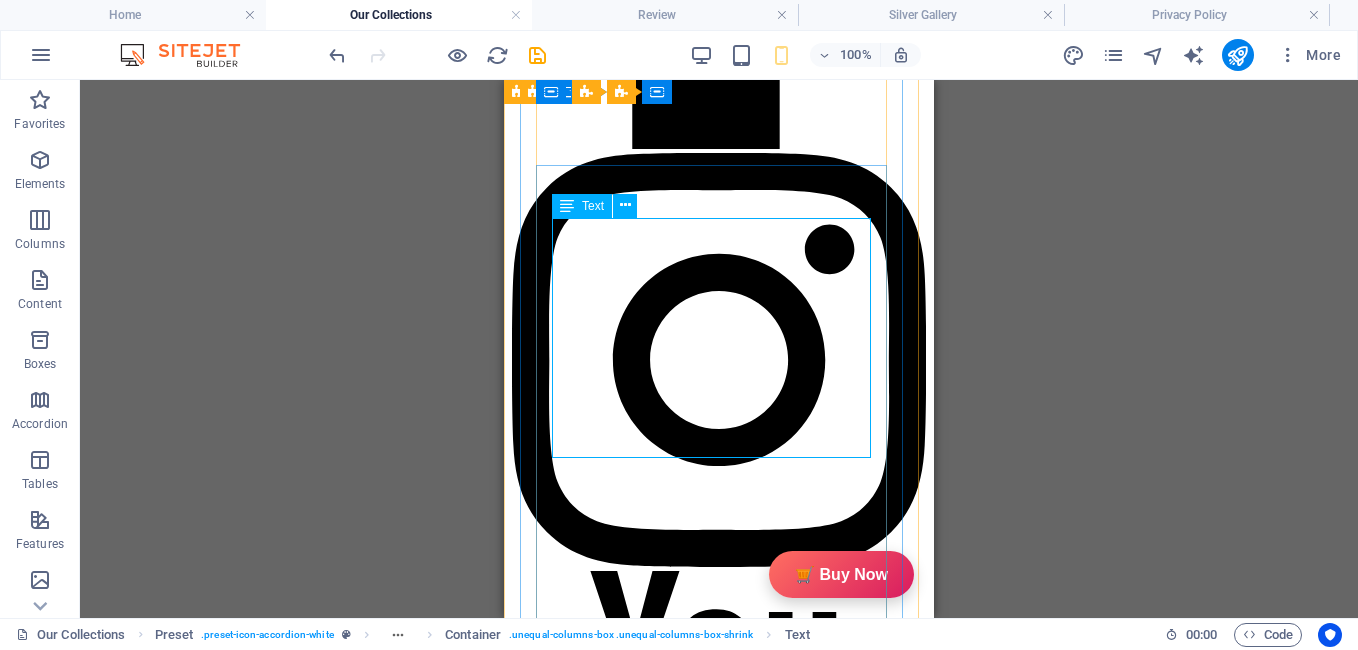 scroll, scrollTop: 841, scrollLeft: 0, axis: vertical 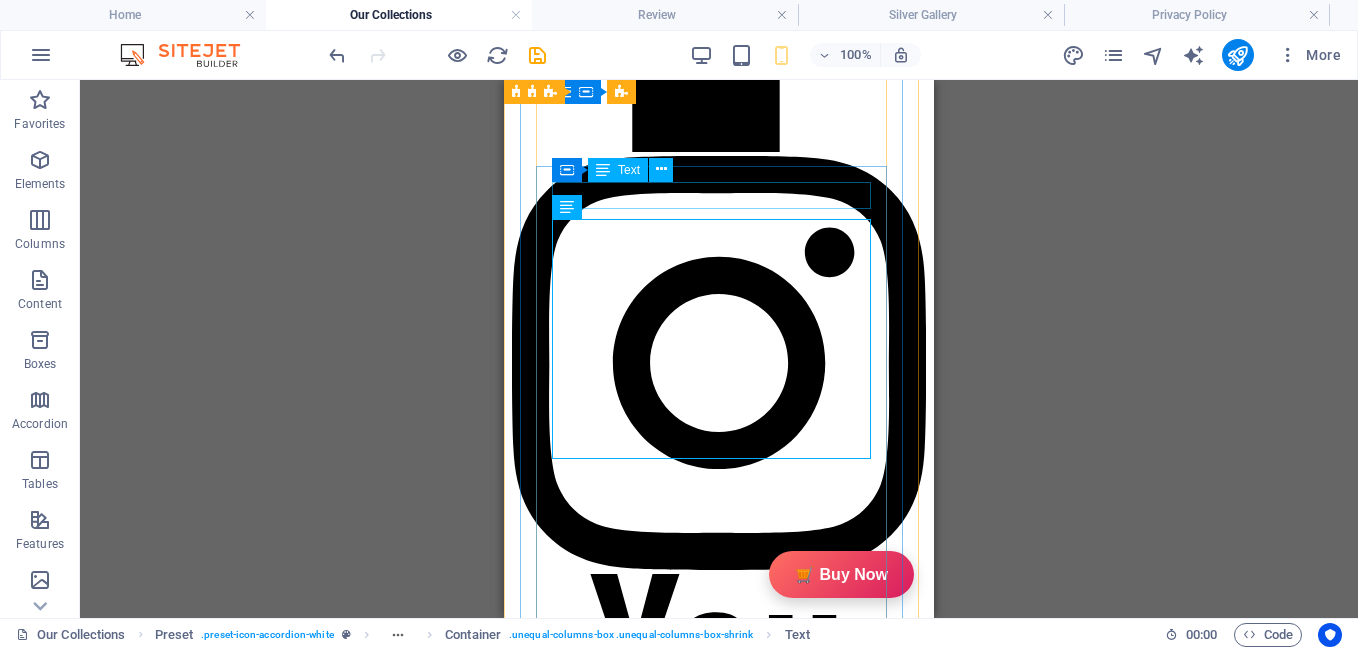 click on "Description" at bounding box center (687, 3226) 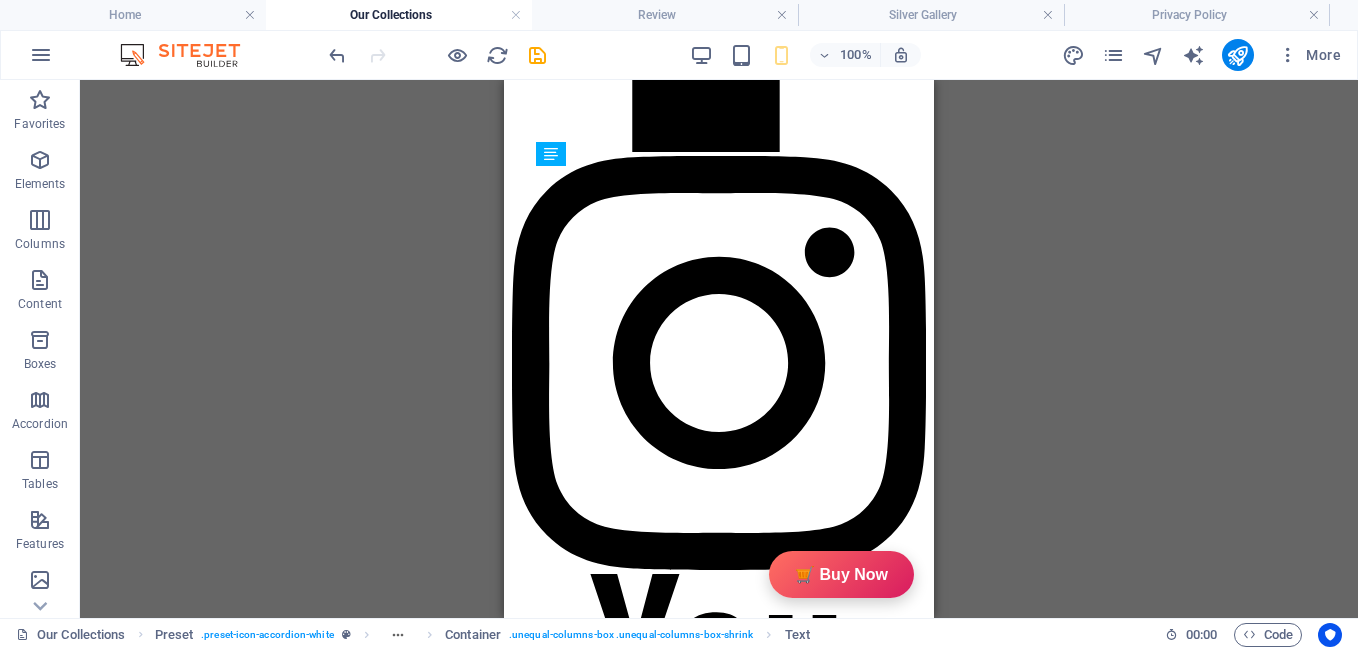drag, startPoint x: 660, startPoint y: 218, endPoint x: 654, endPoint y: 484, distance: 266.06766 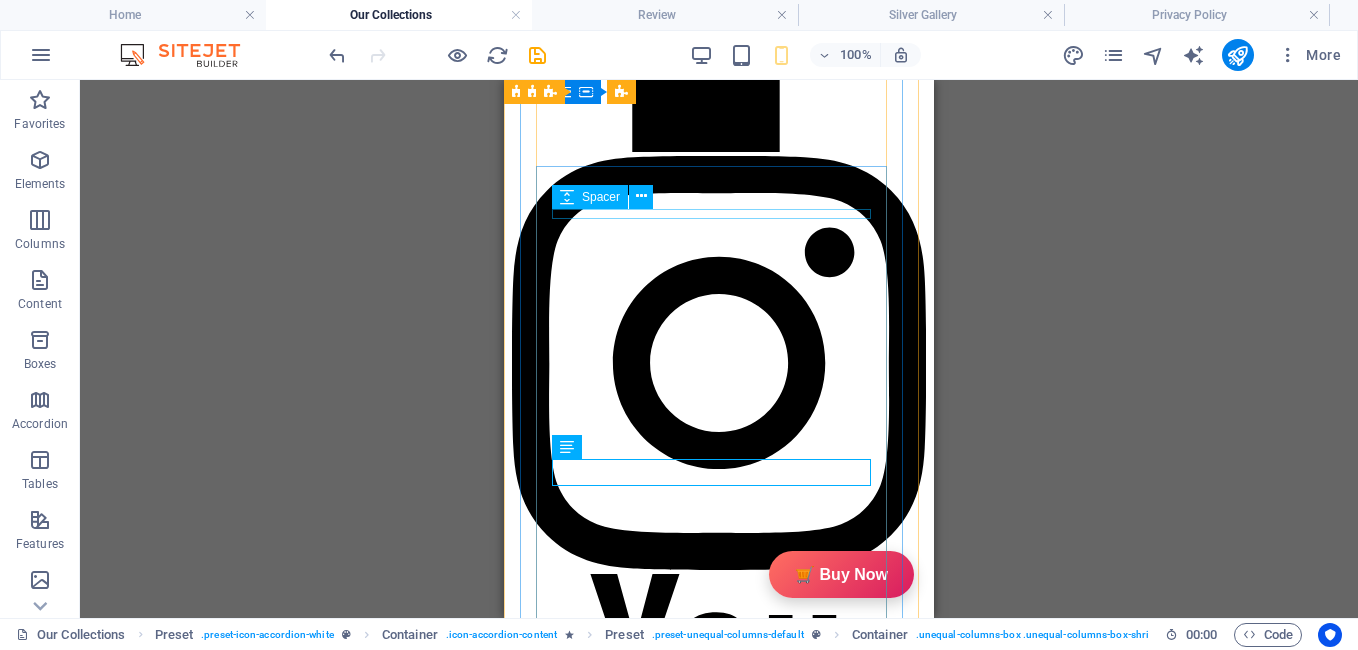 click at bounding box center (687, 3258) 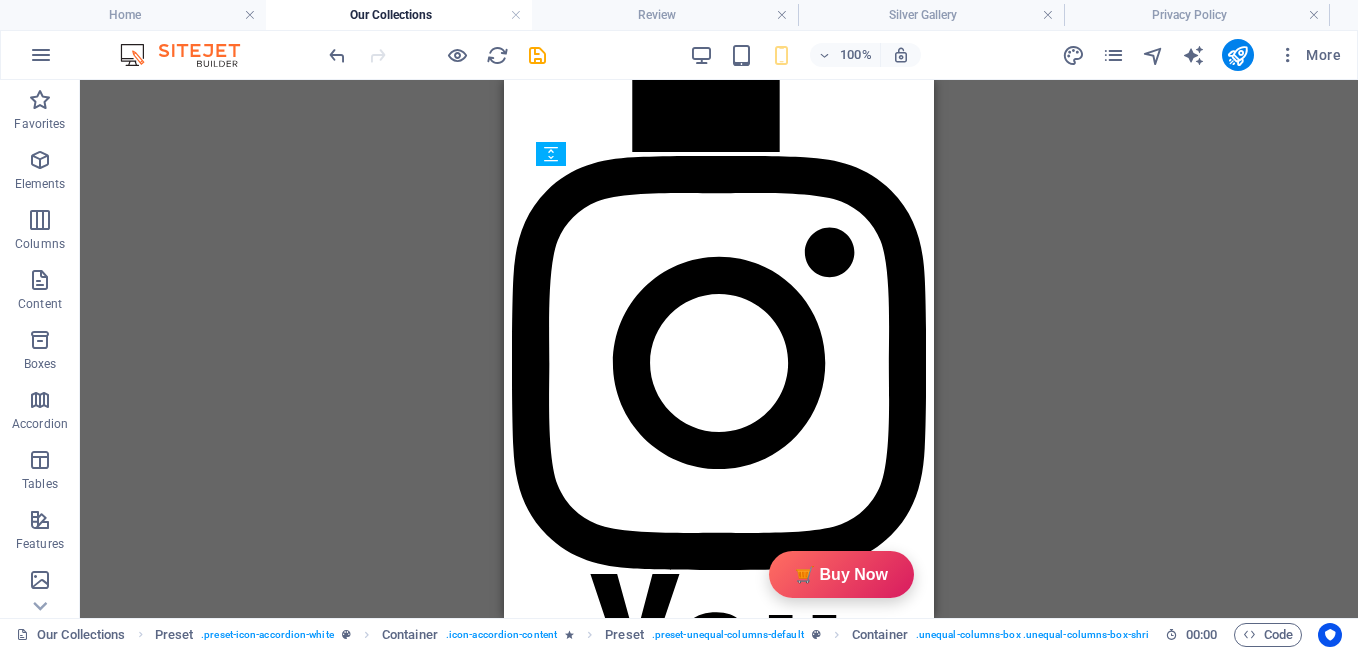drag, startPoint x: 686, startPoint y: 221, endPoint x: 655, endPoint y: 473, distance: 253.89958 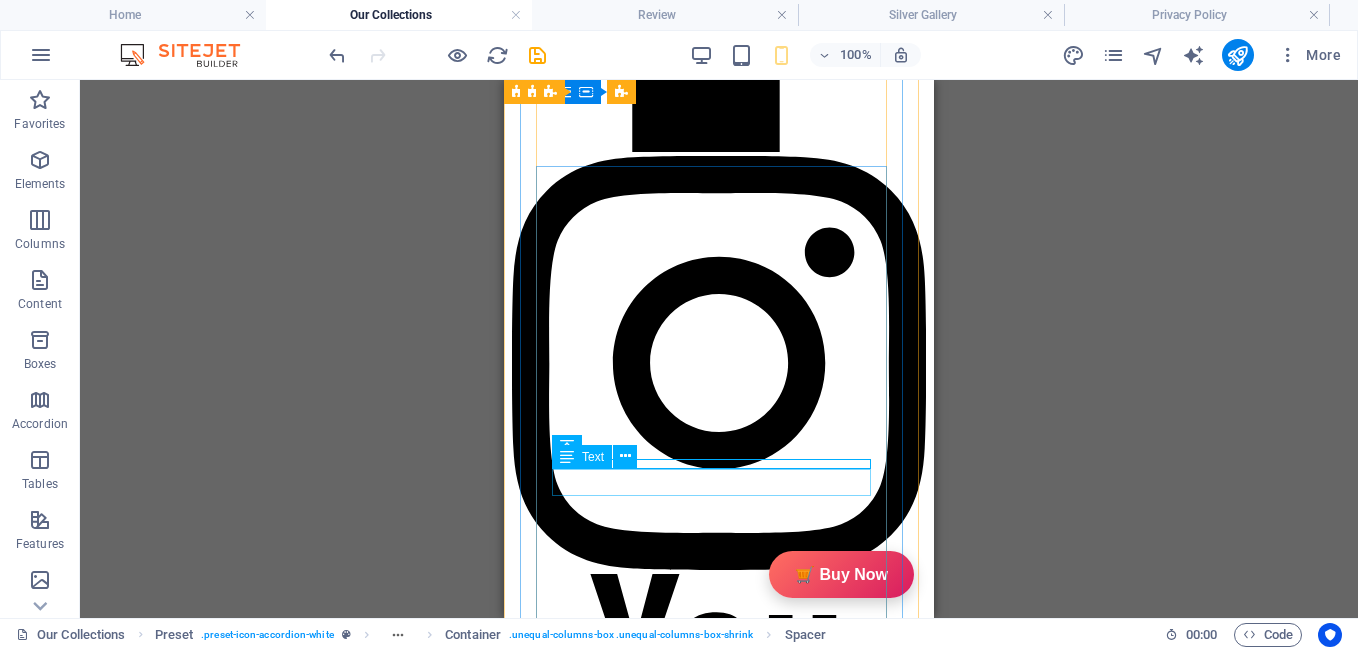 click on "Description" at bounding box center (687, 3475) 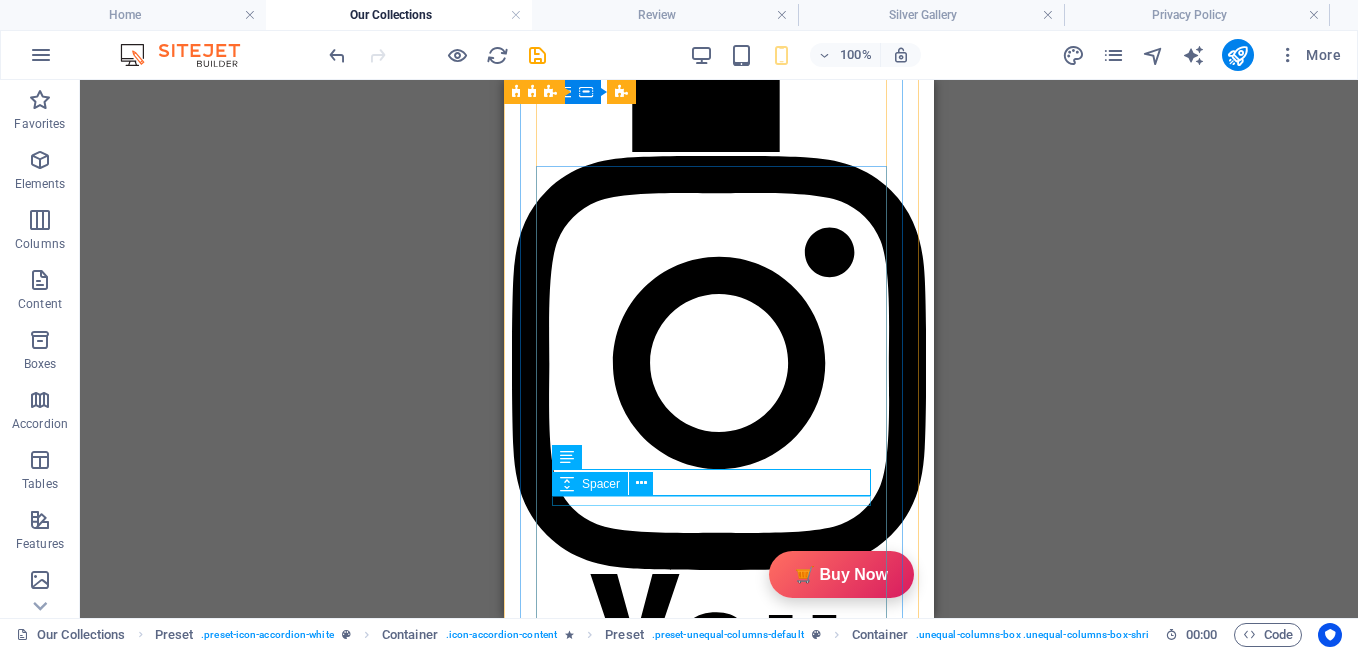 click at bounding box center [687, 3507] 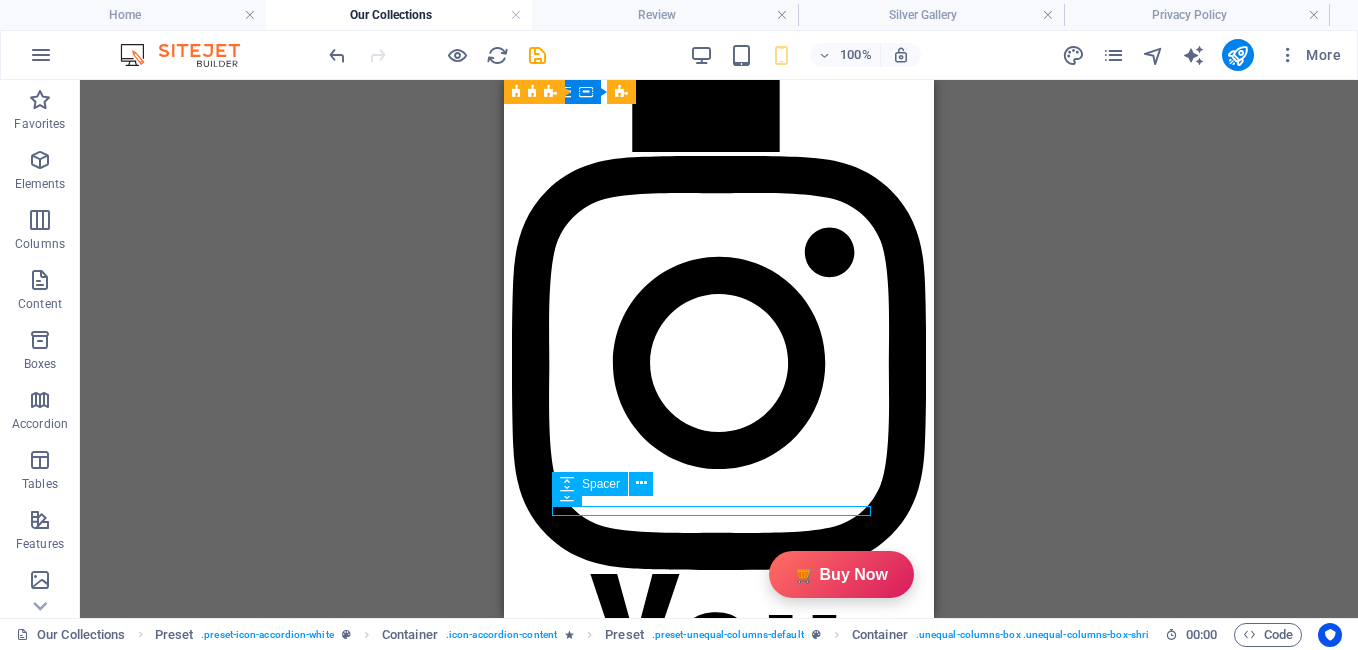 click at bounding box center (687, 3507) 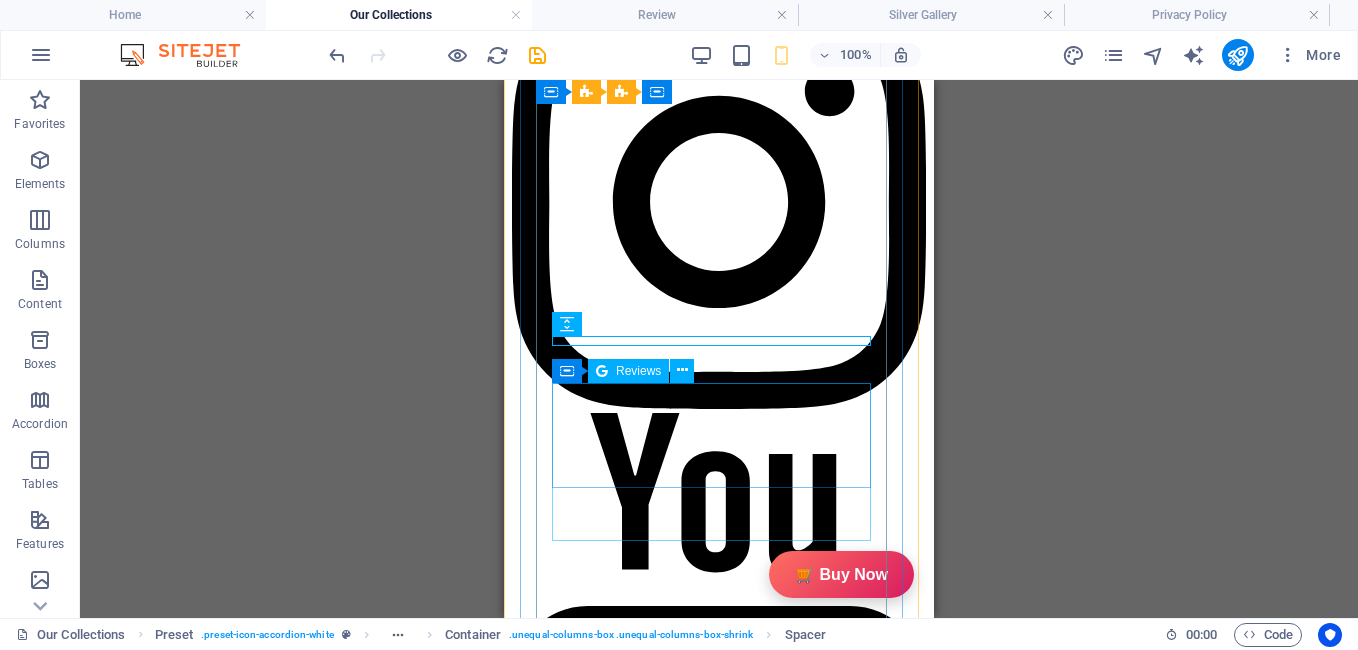 scroll, scrollTop: 1000, scrollLeft: 0, axis: vertical 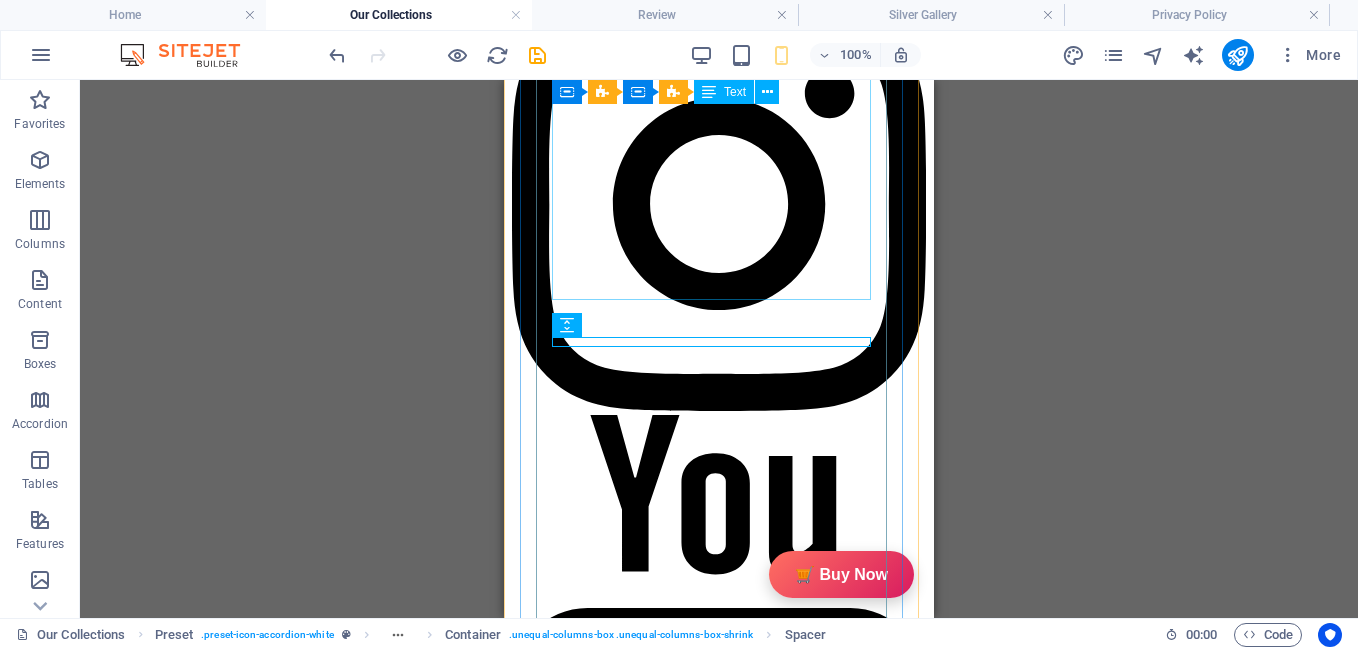 click on "GiftyBiz Scented Candles – Light Up Moments Hand-poured with love, GiftyBiz scented candles are crafted to bring warmth, elegance, and a touch of serenity to your space. Made from high-quality wax and infused with soothing fragrances, each candle is designed to elevate your mood and enhance any setting. Whether you're gifting or unwinding, our candles add charm, calm, and luxury in every flicker. Perfect for decor, self-care, or as a part of our curated gift boxes." at bounding box center [687, 3192] 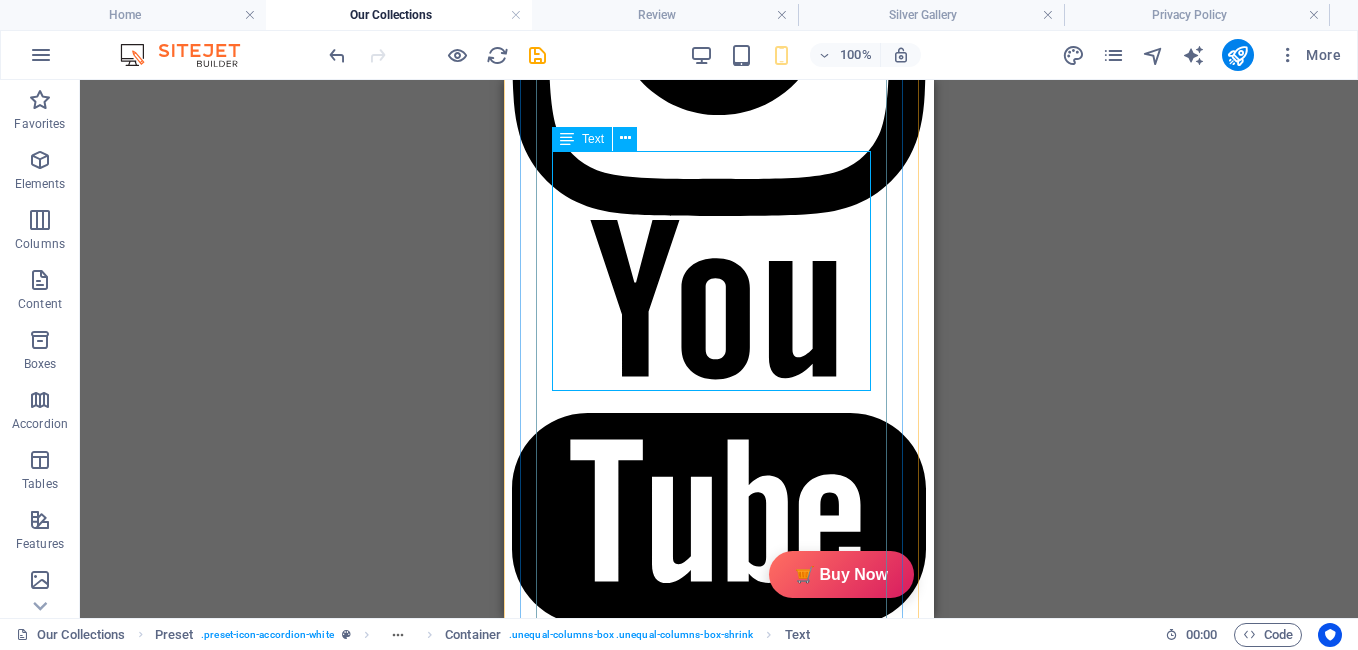 scroll, scrollTop: 1199, scrollLeft: 0, axis: vertical 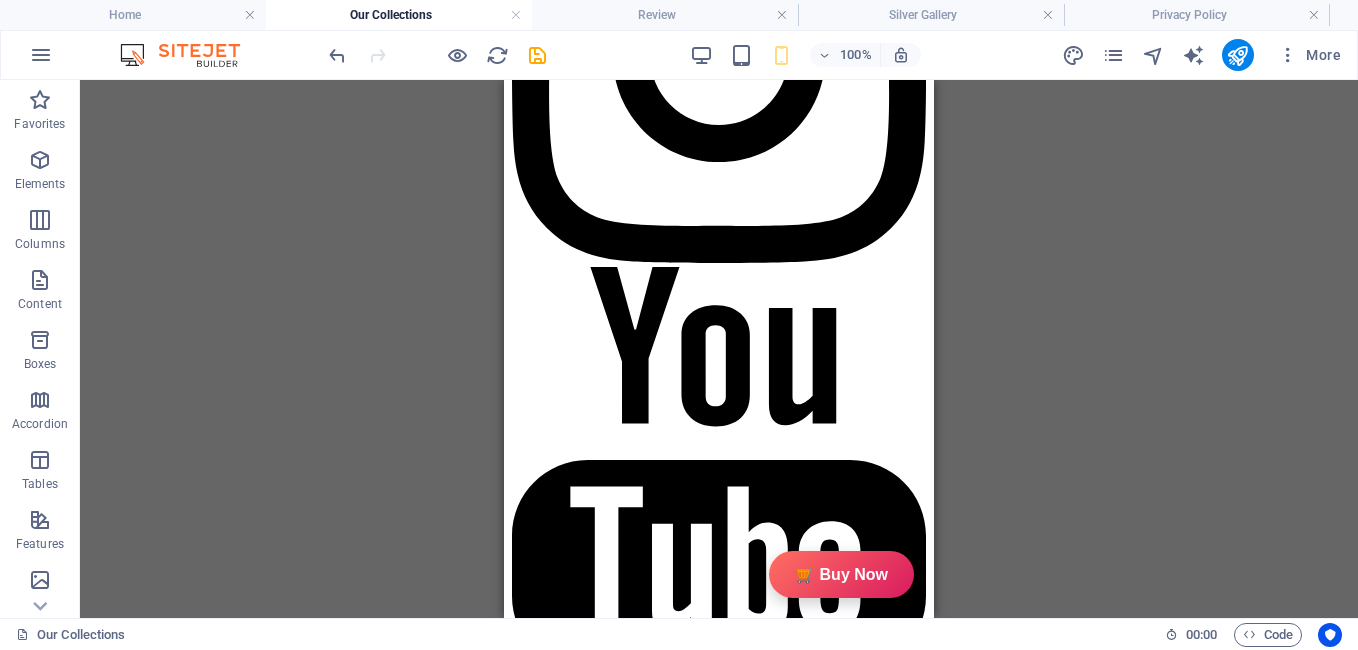 drag, startPoint x: 739, startPoint y: 263, endPoint x: 584, endPoint y: 419, distance: 219.91135 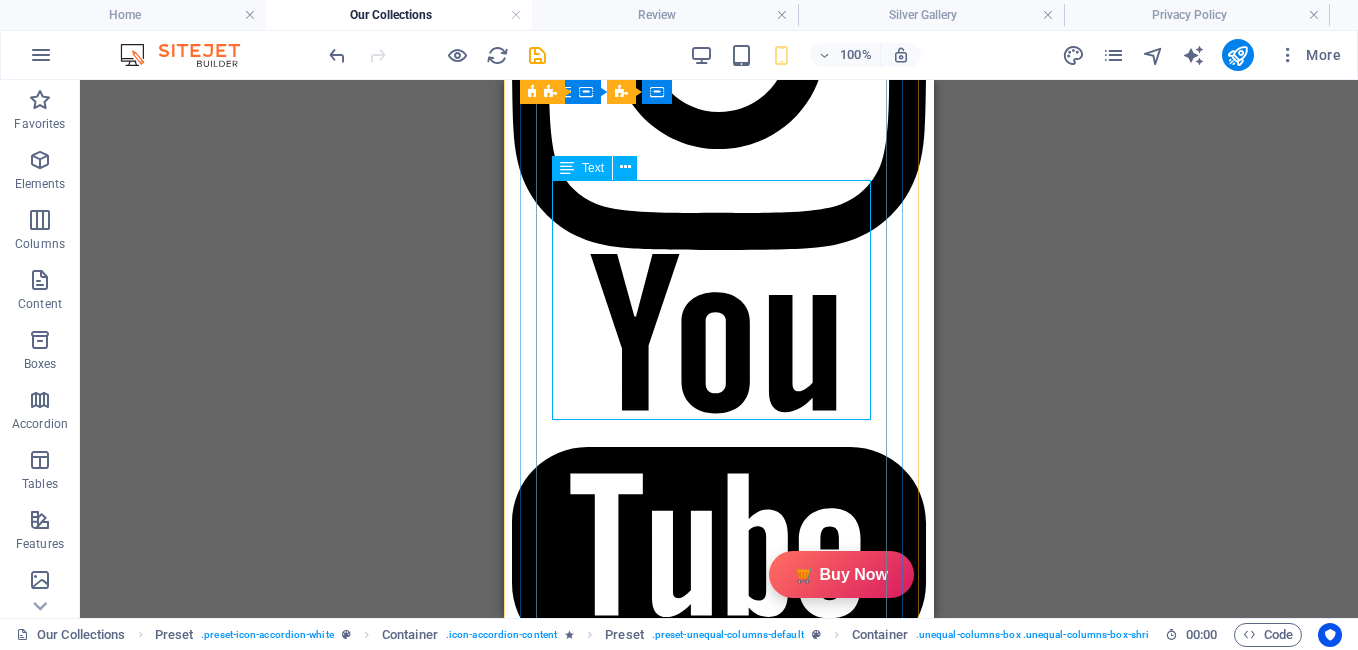 scroll, scrollTop: 1168, scrollLeft: 0, axis: vertical 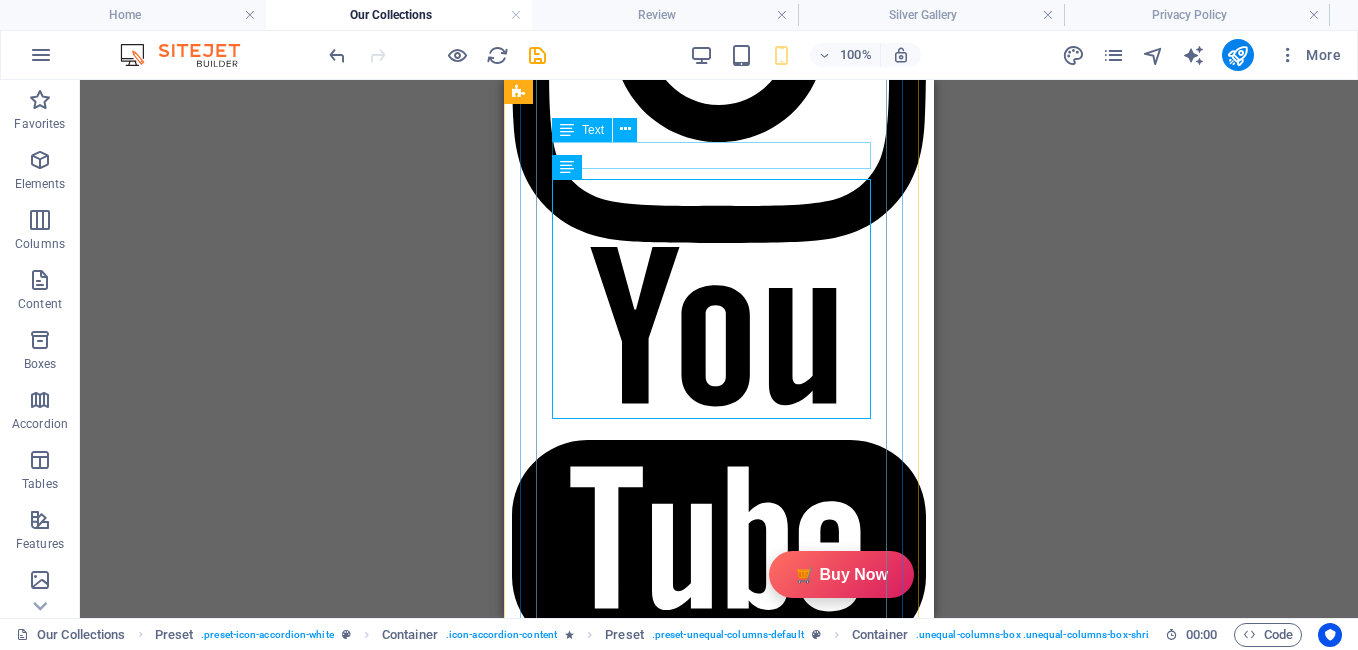 click on "Description" at bounding box center [687, 3148] 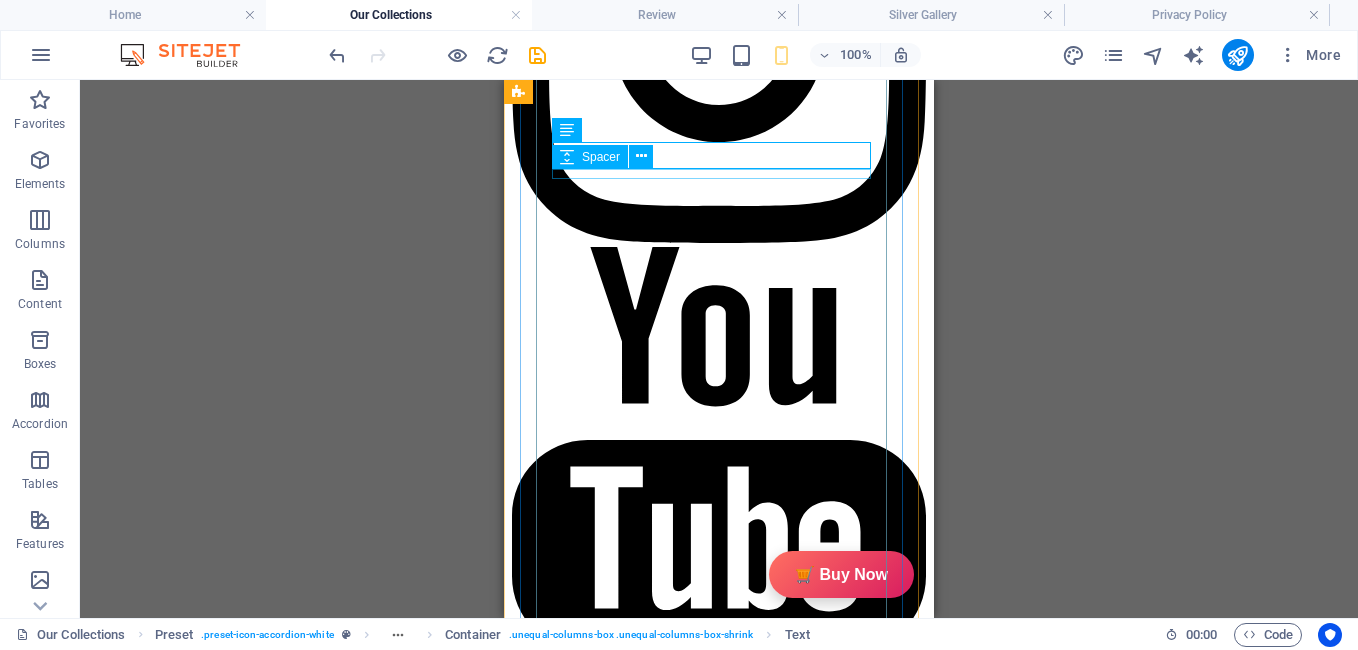 click at bounding box center [687, 3180] 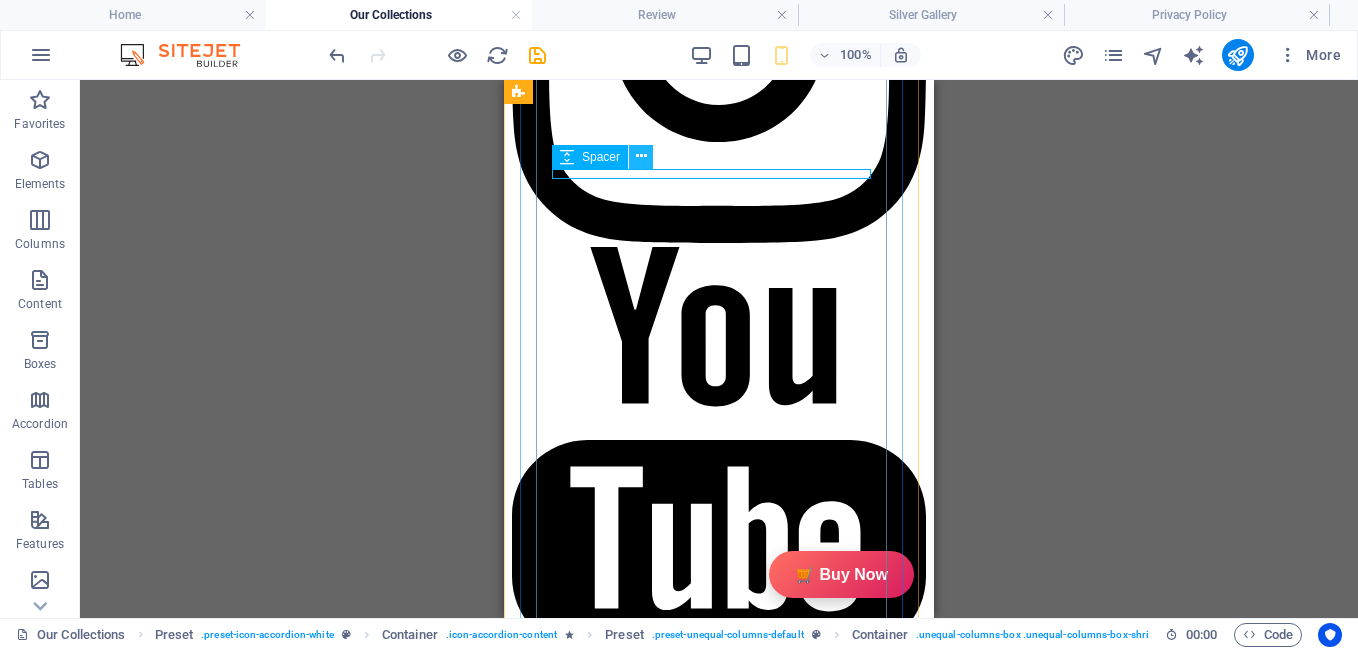 click at bounding box center (641, 156) 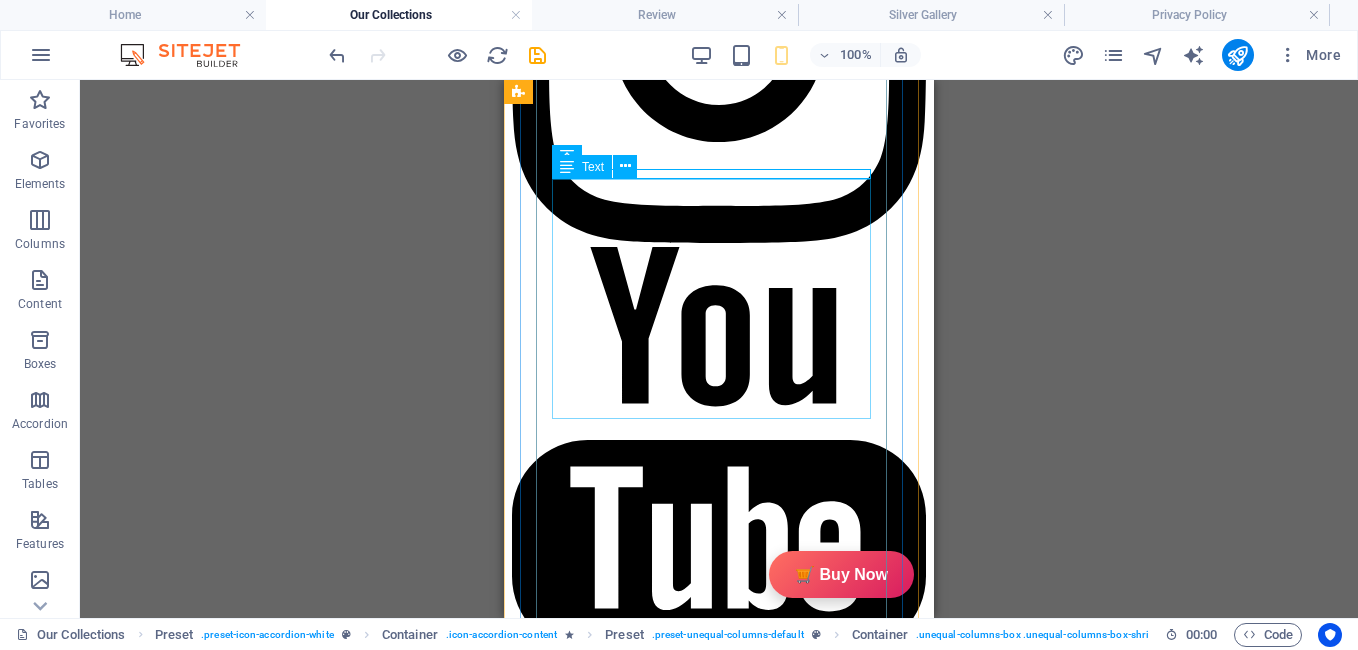 click on "GiftyBiz Scented Candles – Light Up Moments Hand-poured with love, GiftyBiz scented candles are crafted to bring warmth, elegance, and a touch of serenity to your space. Made from high-quality wax and infused with soothing fragrances, each candle is designed to elevate your mood and enhance any setting. Whether you're gifting or unwinding, our candles add charm, calm, and luxury in every flicker. Perfect for decor, self-care, or as a part of our curated gift boxes." at bounding box center [687, 3273] 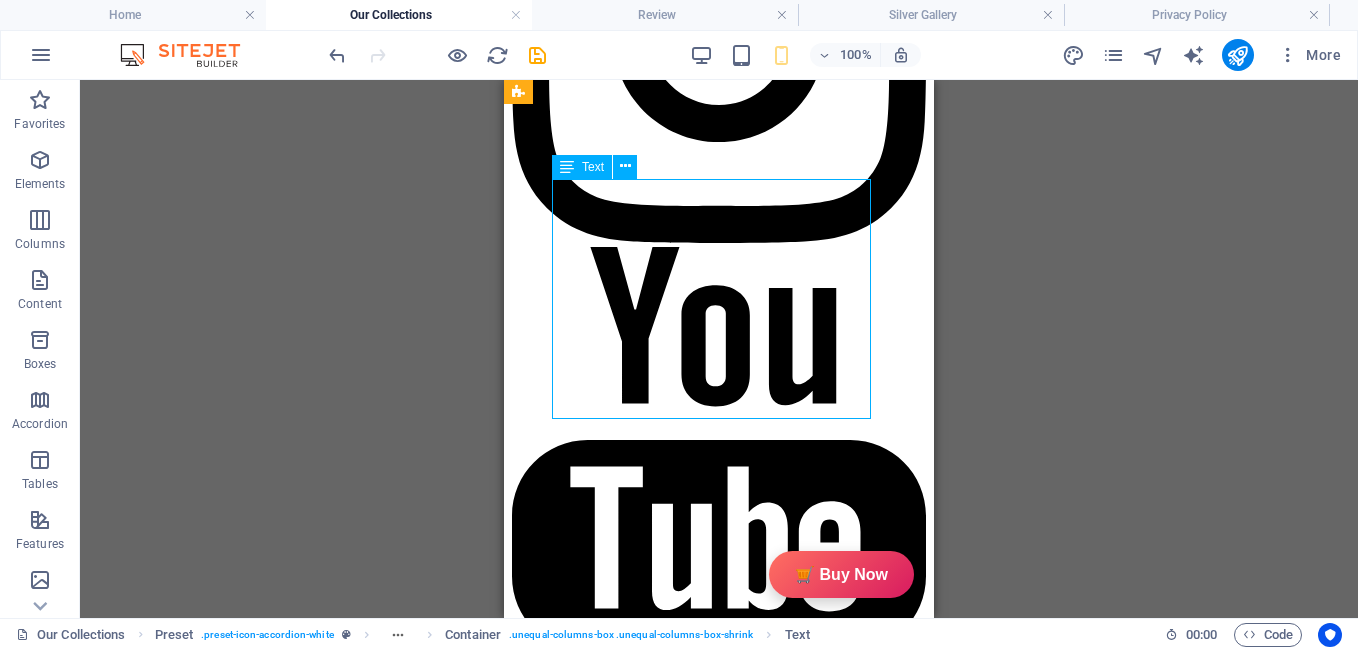 click on "GiftyBiz Scented Candles – Light Up Moments Hand-poured with love, GiftyBiz scented candles are crafted to bring warmth, elegance, and a touch of serenity to your space. Made from high-quality wax and infused with soothing fragrances, each candle is designed to elevate your mood and enhance any setting. Whether you're gifting or unwinding, our candles add charm, calm, and luxury in every flicker. Perfect for decor, self-care, or as a part of our curated gift boxes." at bounding box center (687, 3273) 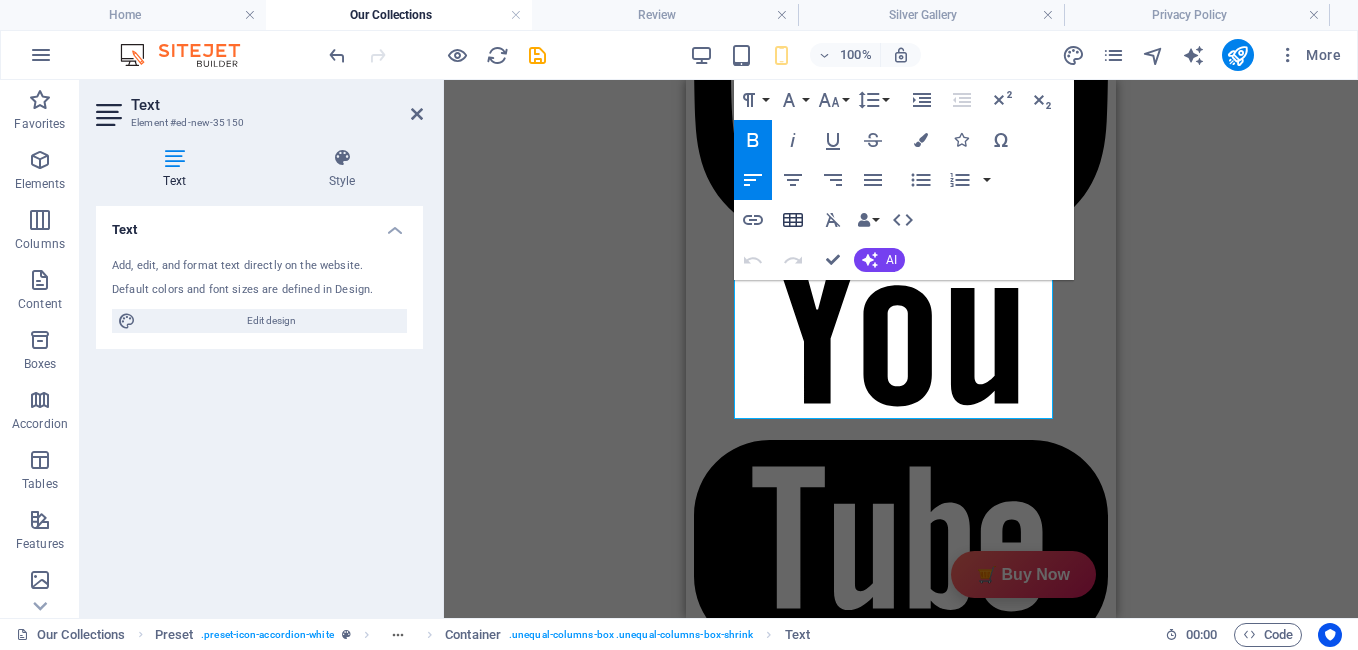 click 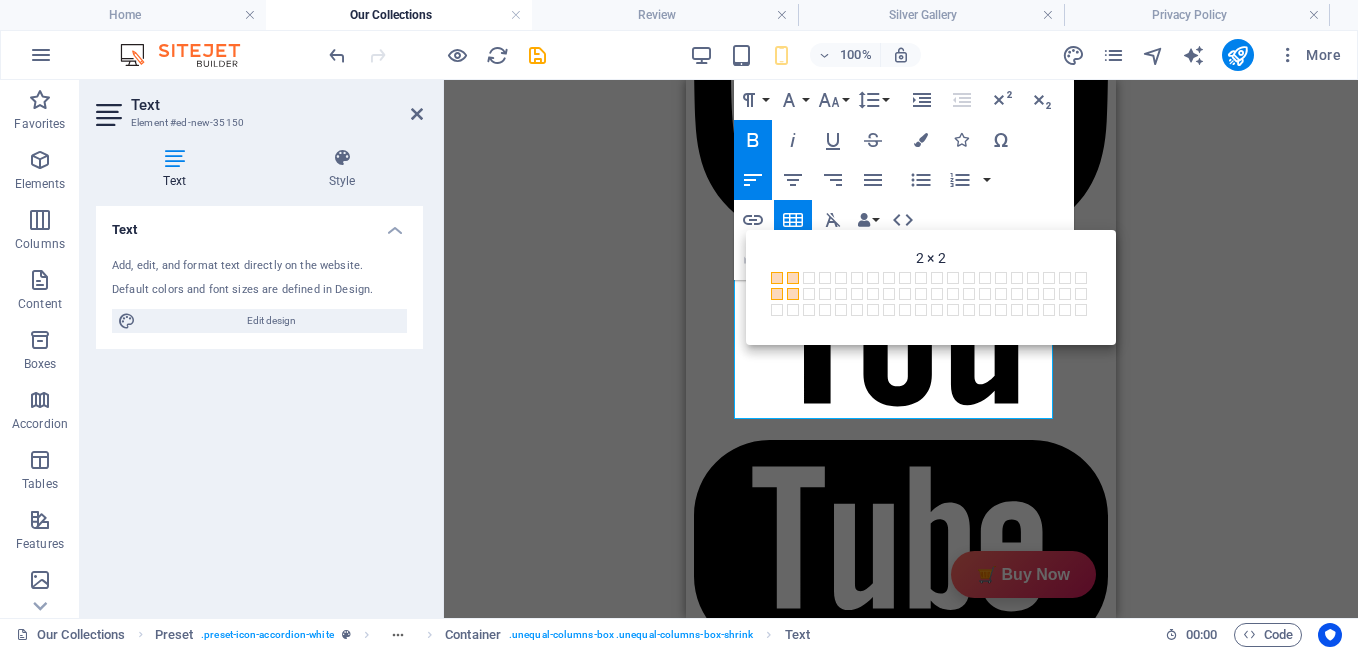 click at bounding box center (793, 294) 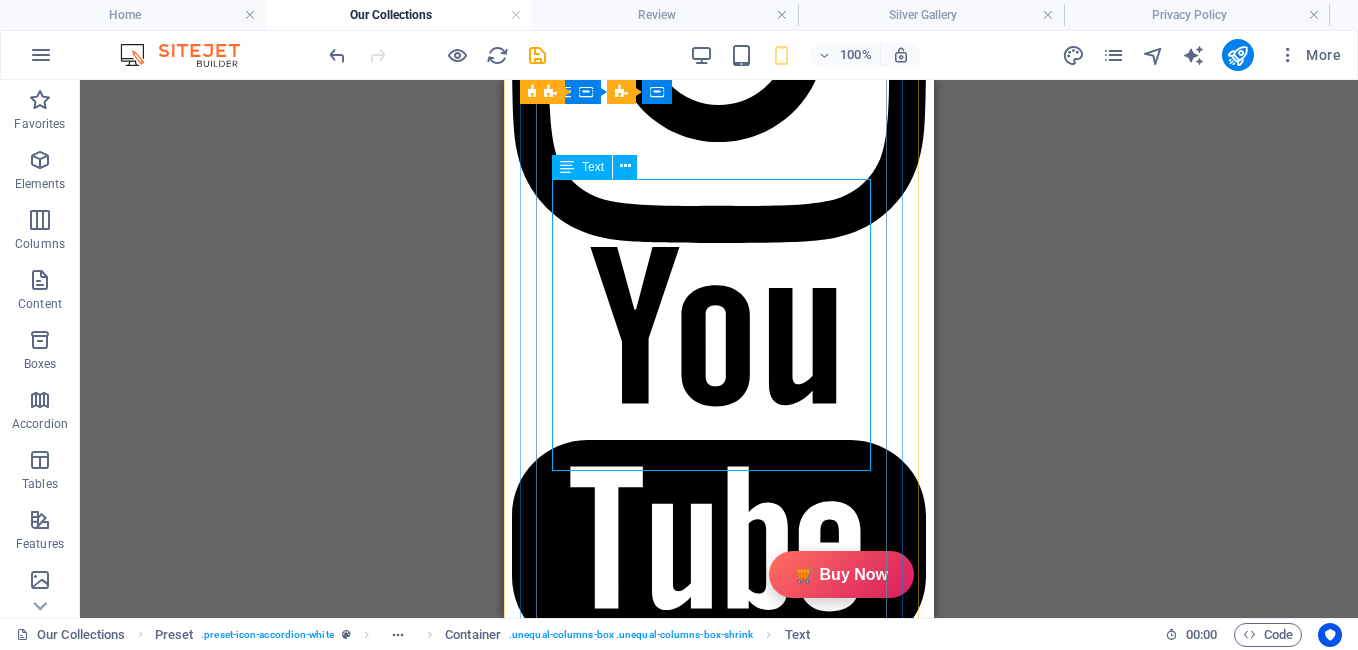 click on "GiftyBiz Scented Candles – Light Up Moments Hand-poured with love, GiftyBiz scented candles are crafted to bring warmth, elegance, and a touch of serenity to your space. Made from high-quality wax and infused with soothing fragrances, each candle is designed to elevate your mood and enhance any setting. Whether you're gifting or unwinding, our candles add charm, calm, and luxury in every flicker. Perfect for decor, self-care, or as a part of our curated gift boxes." at bounding box center [687, 3288] 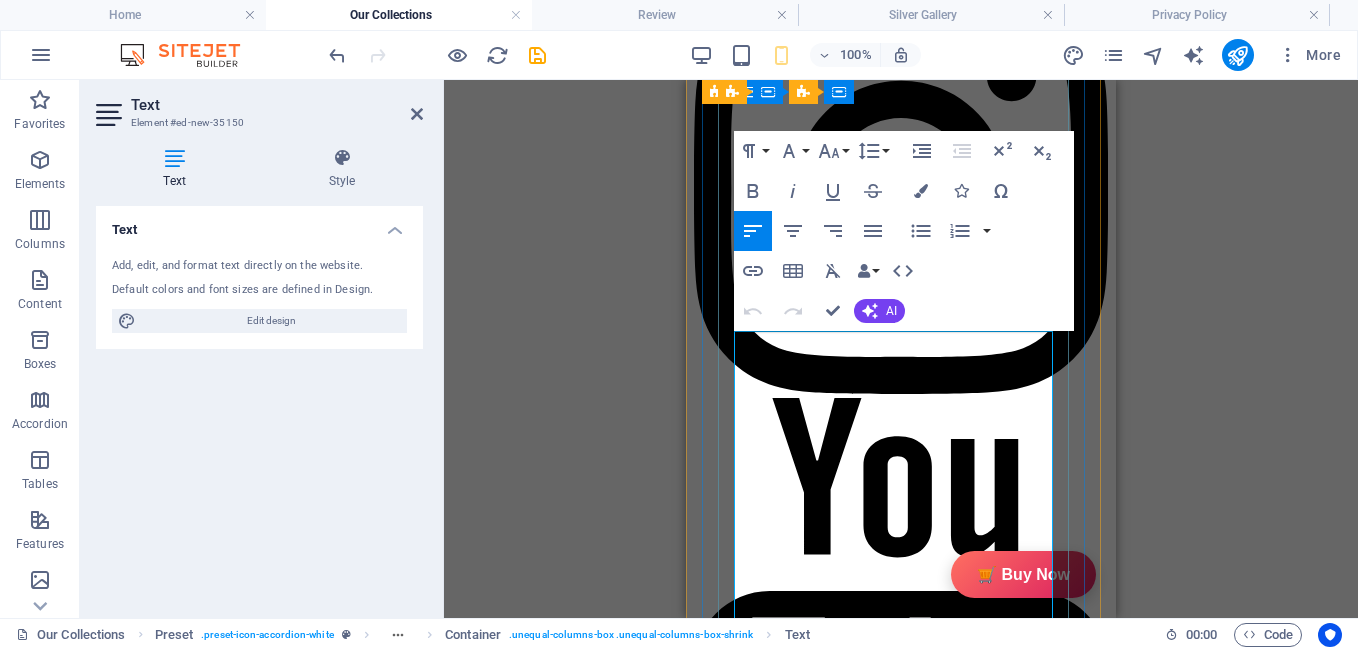 scroll, scrollTop: 1016, scrollLeft: 0, axis: vertical 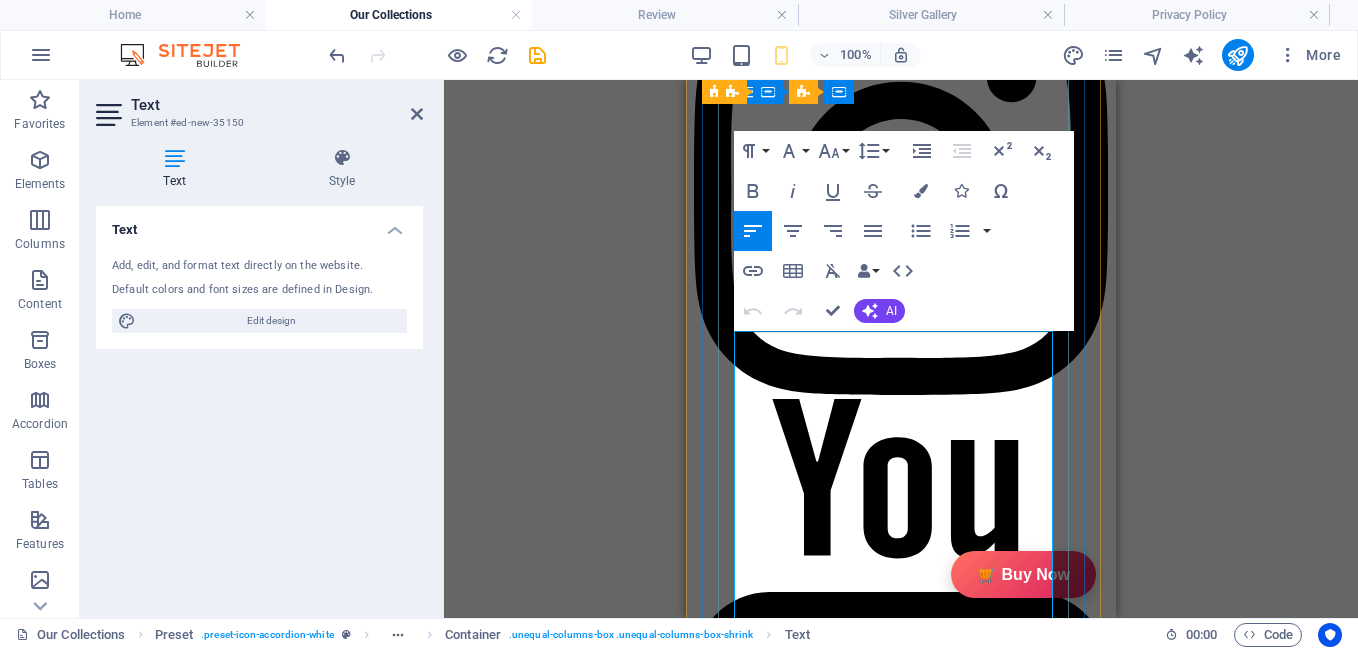 click at bounding box center [782, 3350] 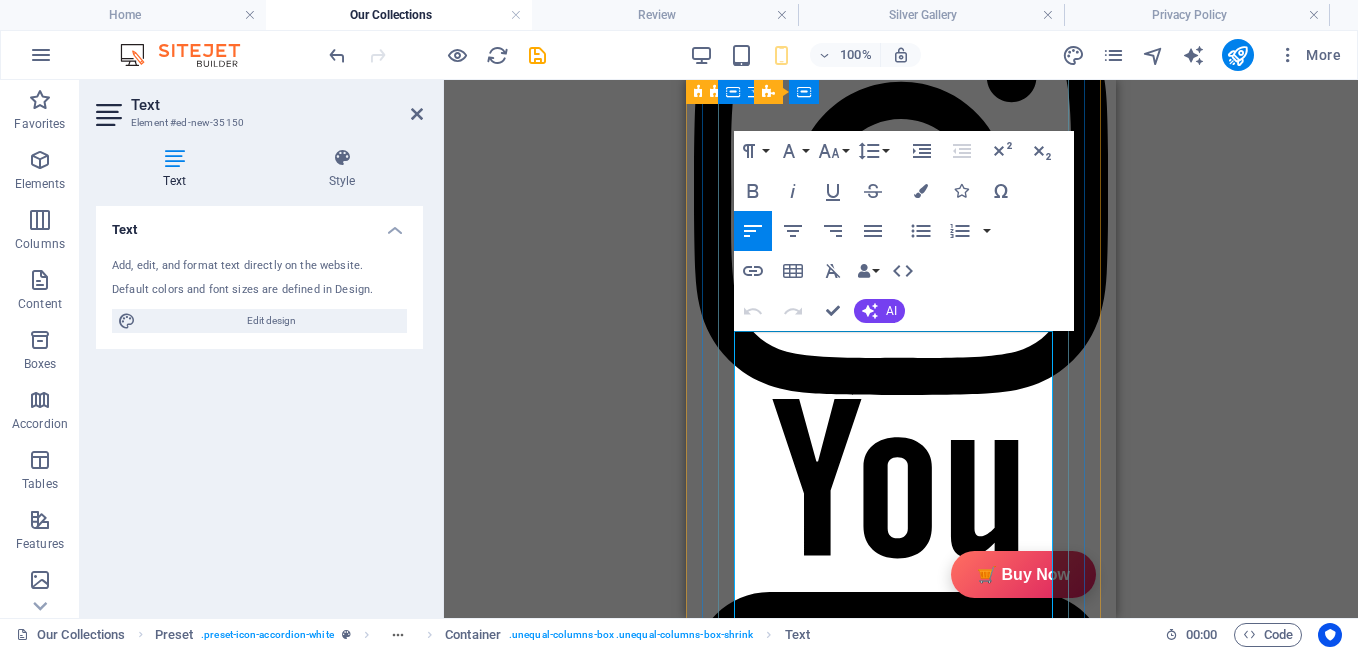 type 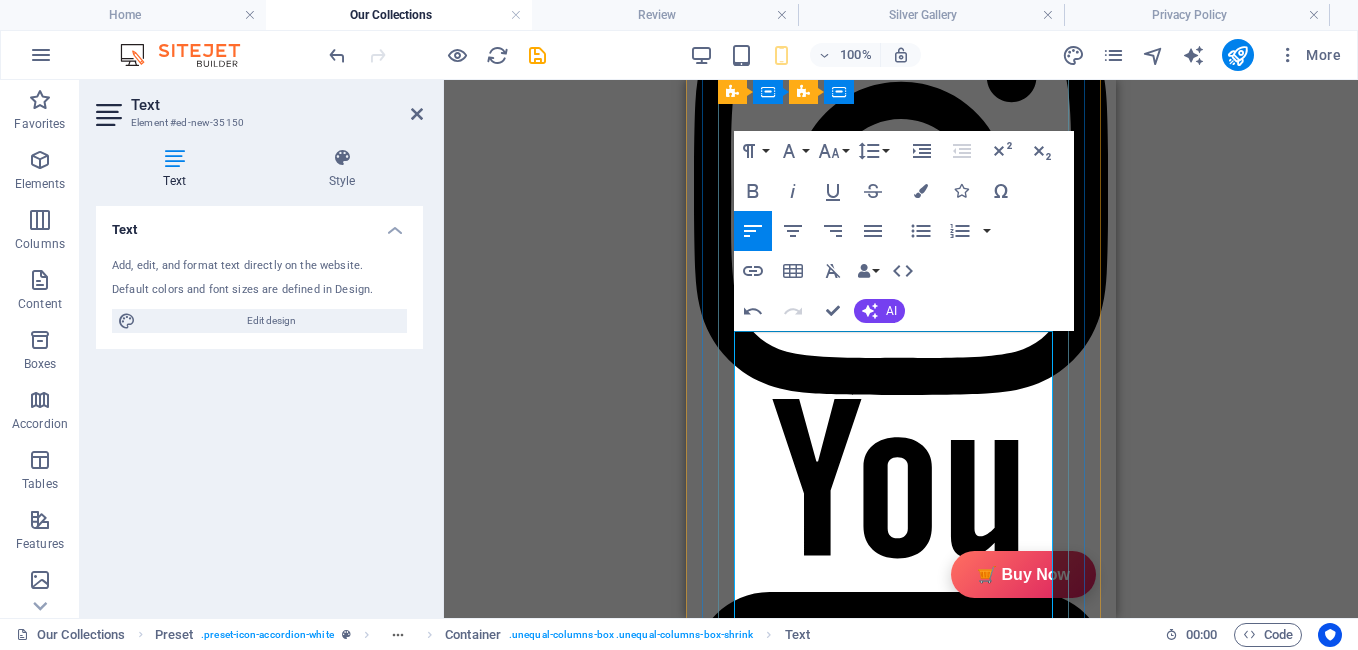 click at bounding box center [782, 3374] 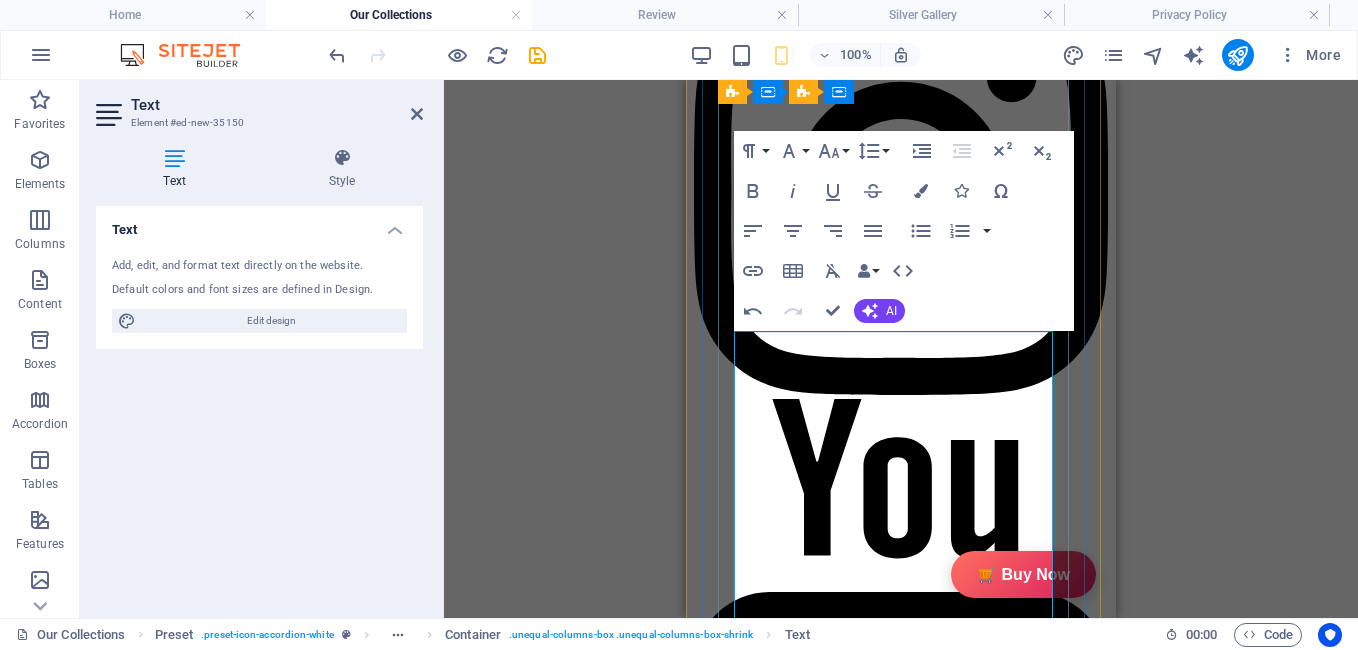 click on "Sales Packages" at bounding box center (782, 3350) 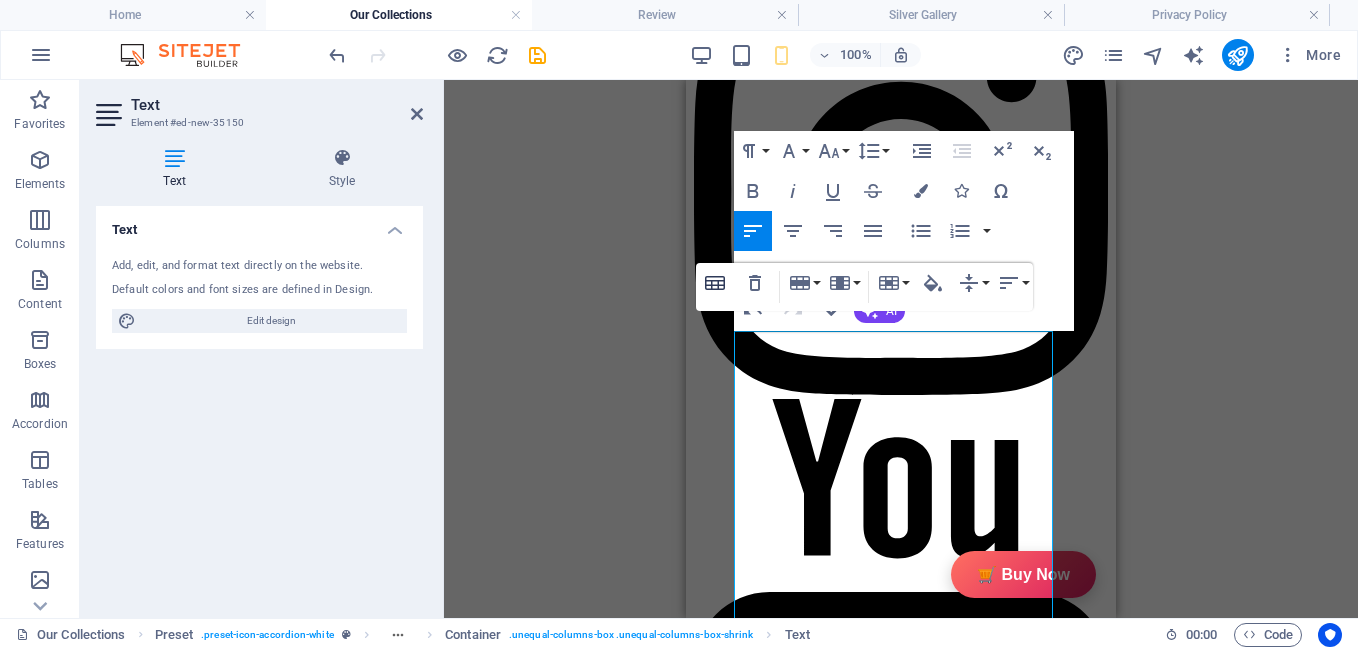 click 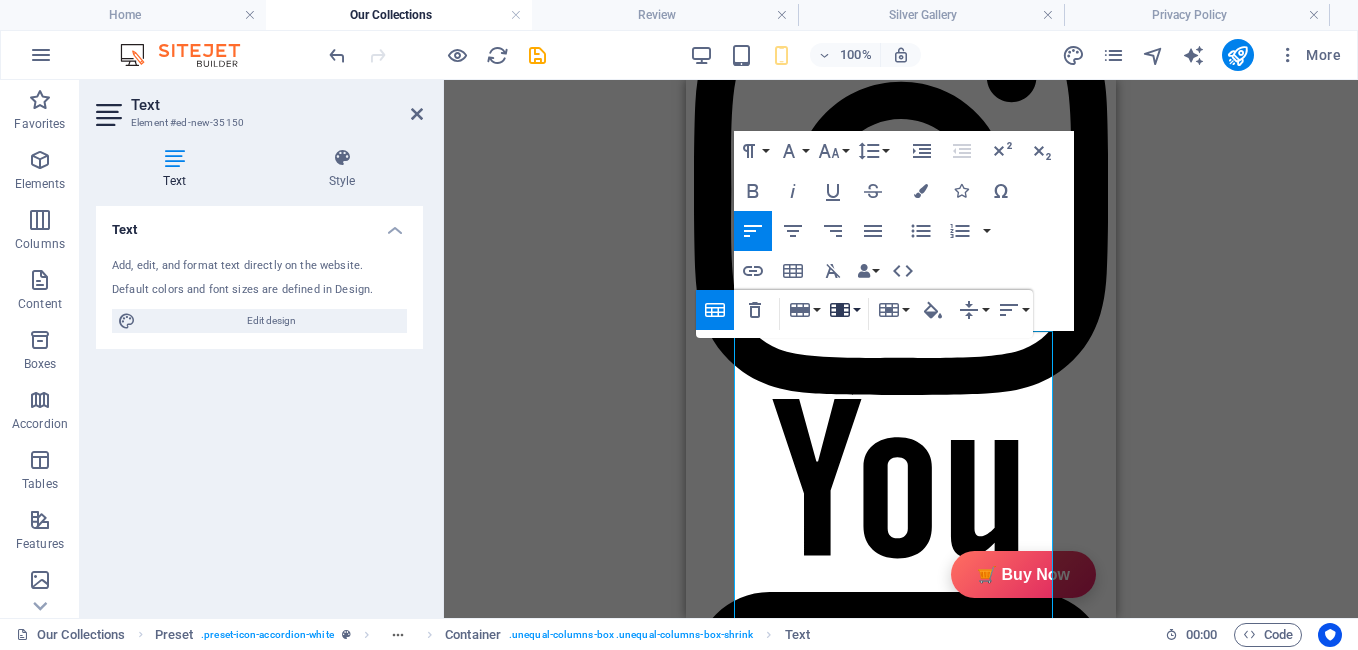 click 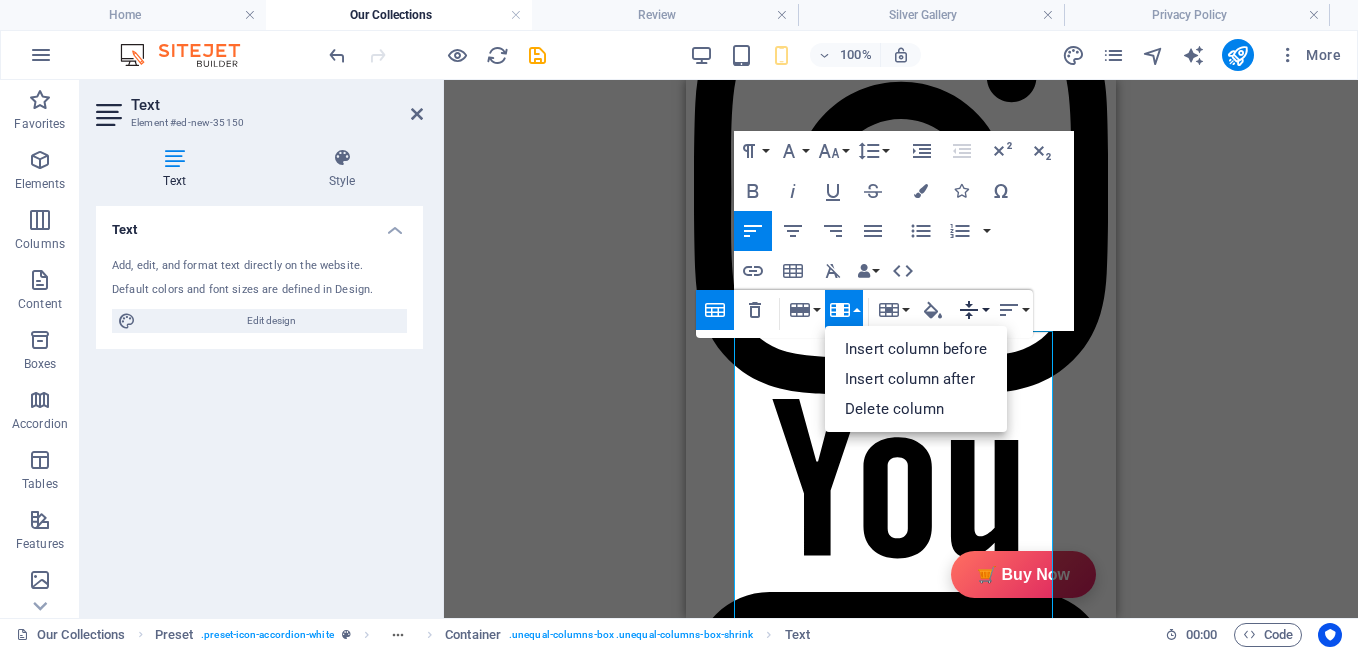 click on "Vertical Align" at bounding box center (973, 310) 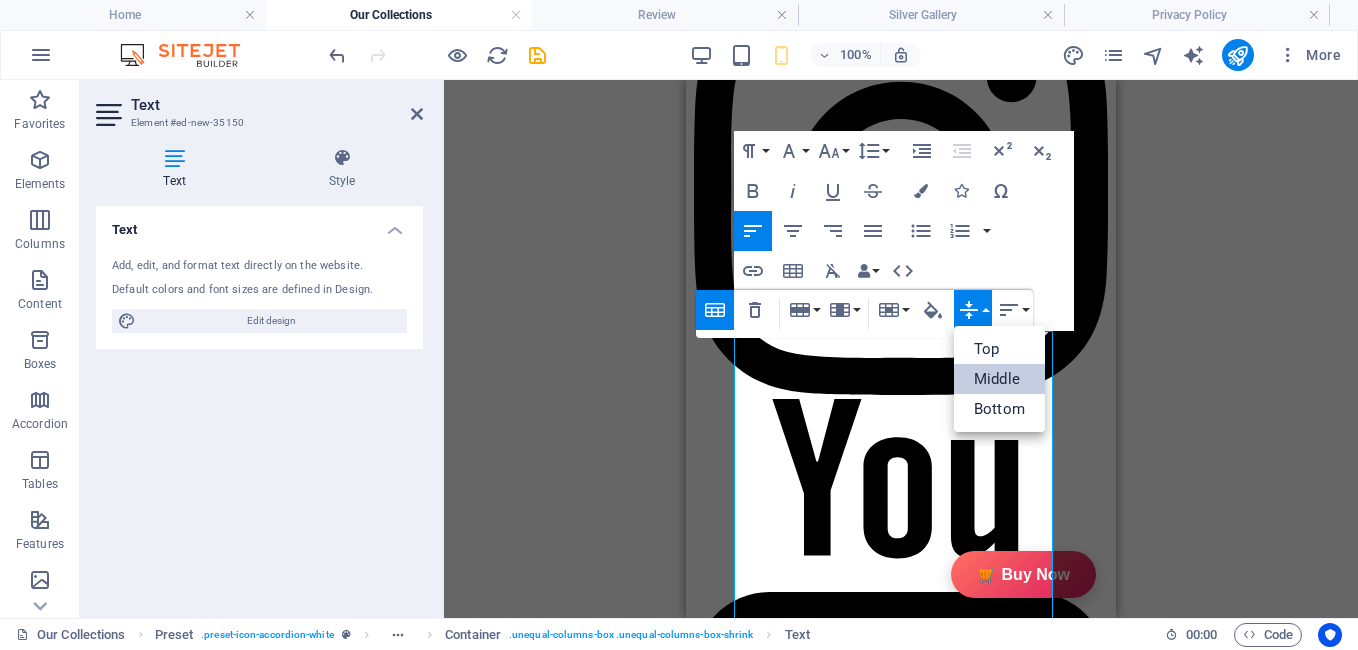 scroll, scrollTop: 0, scrollLeft: 0, axis: both 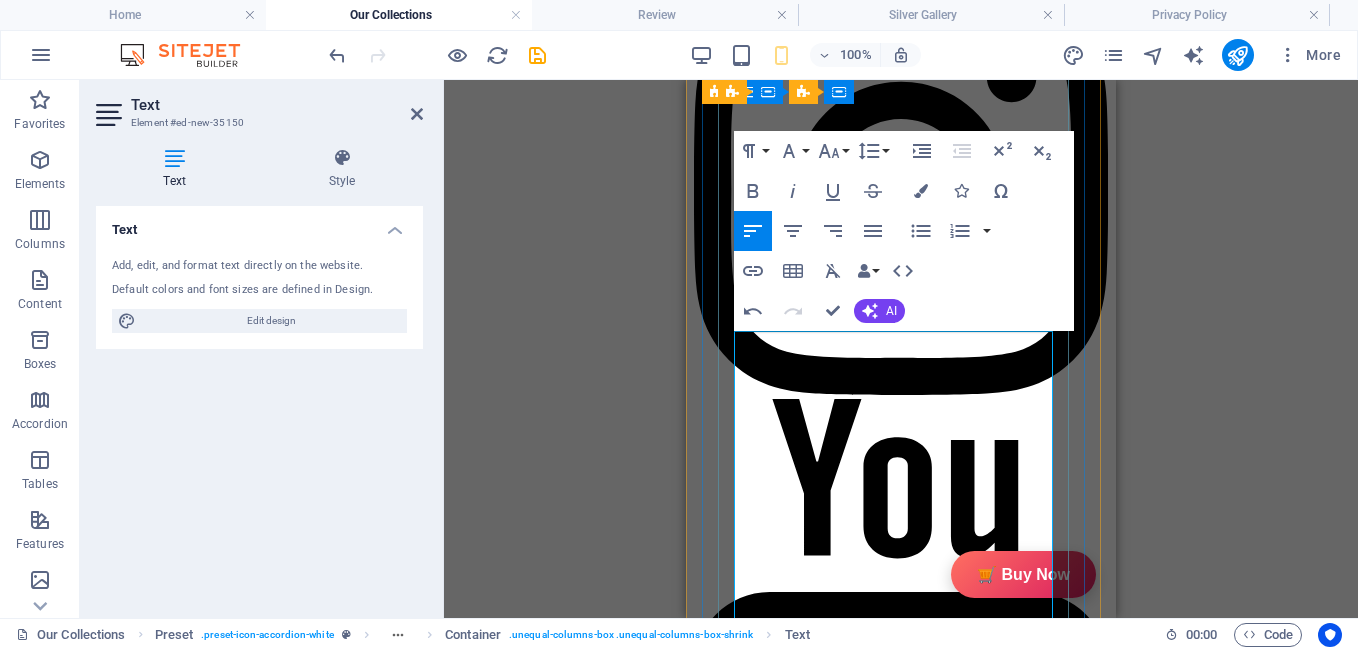 click at bounding box center (957, 3374) 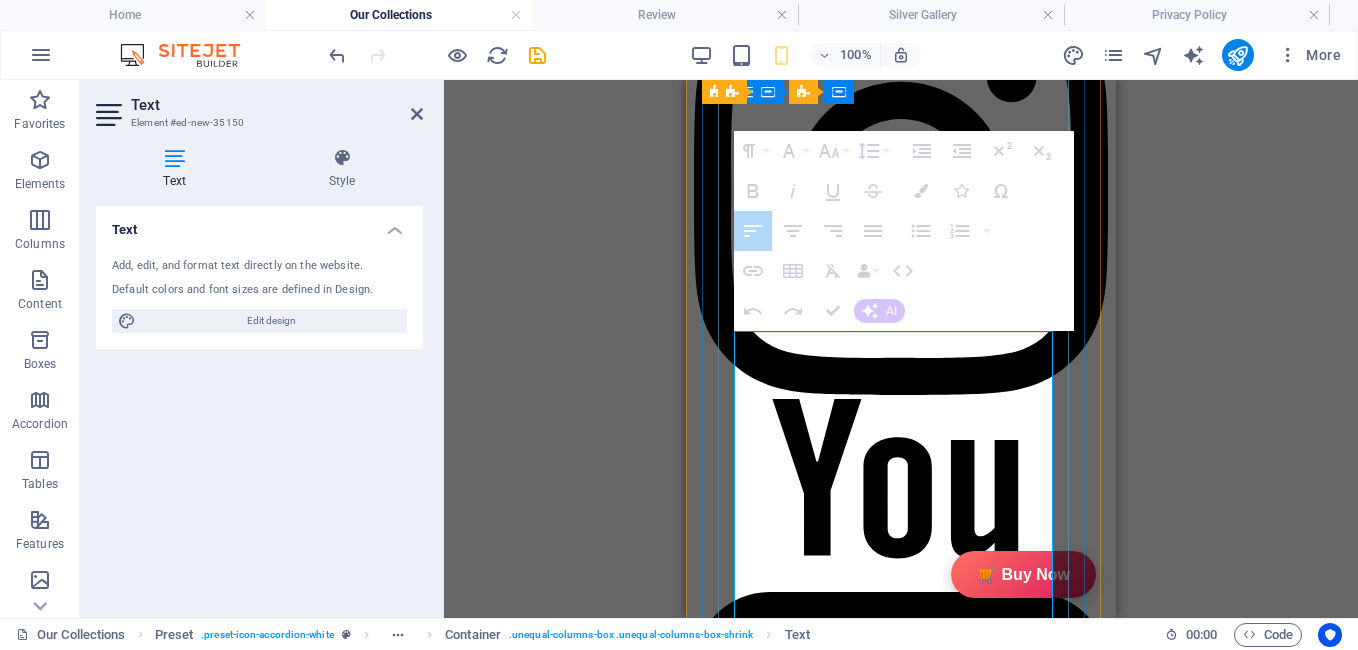 drag, startPoint x: 868, startPoint y: 346, endPoint x: 910, endPoint y: 346, distance: 42 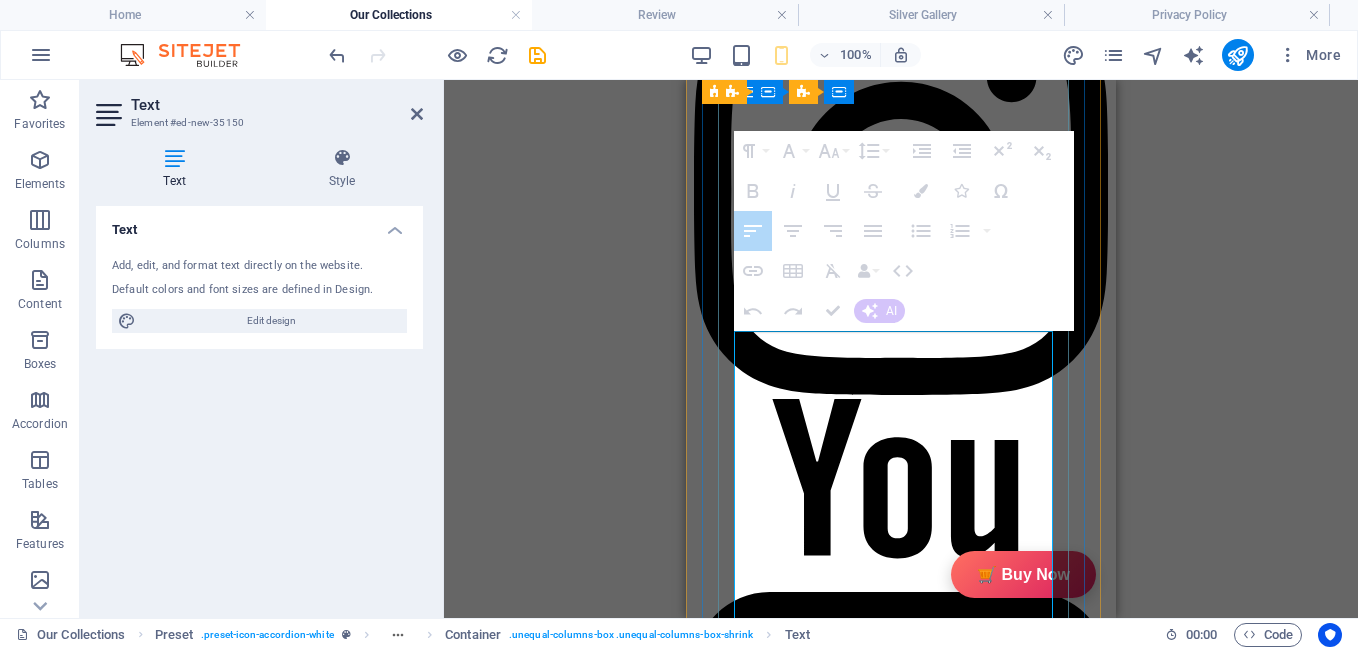 drag, startPoint x: 910, startPoint y: 346, endPoint x: 879, endPoint y: 345, distance: 31.016125 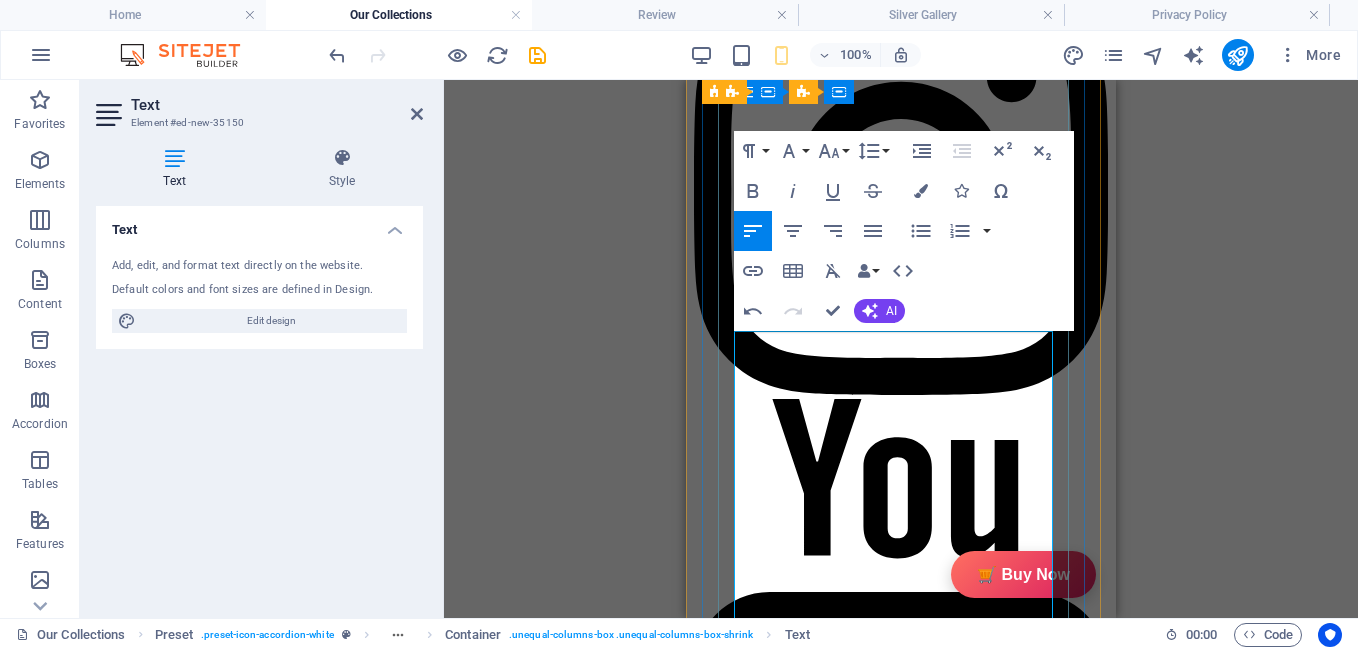 click at bounding box center (782, 3350) 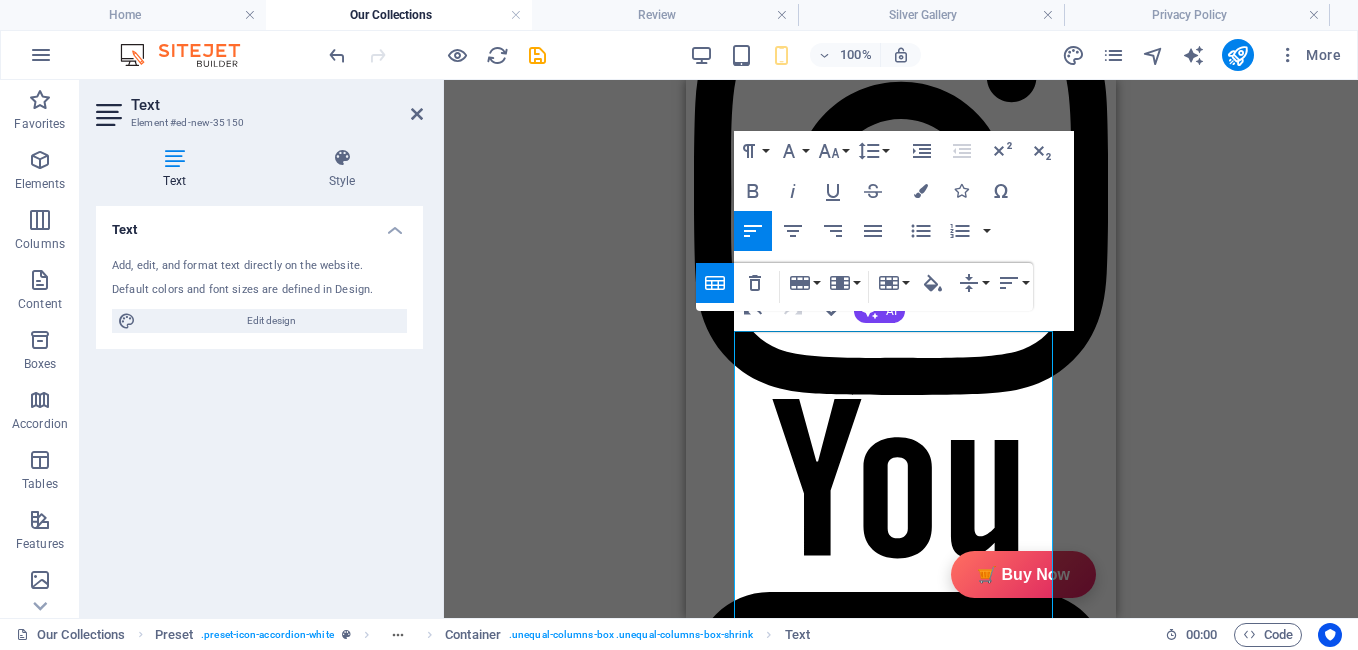 click 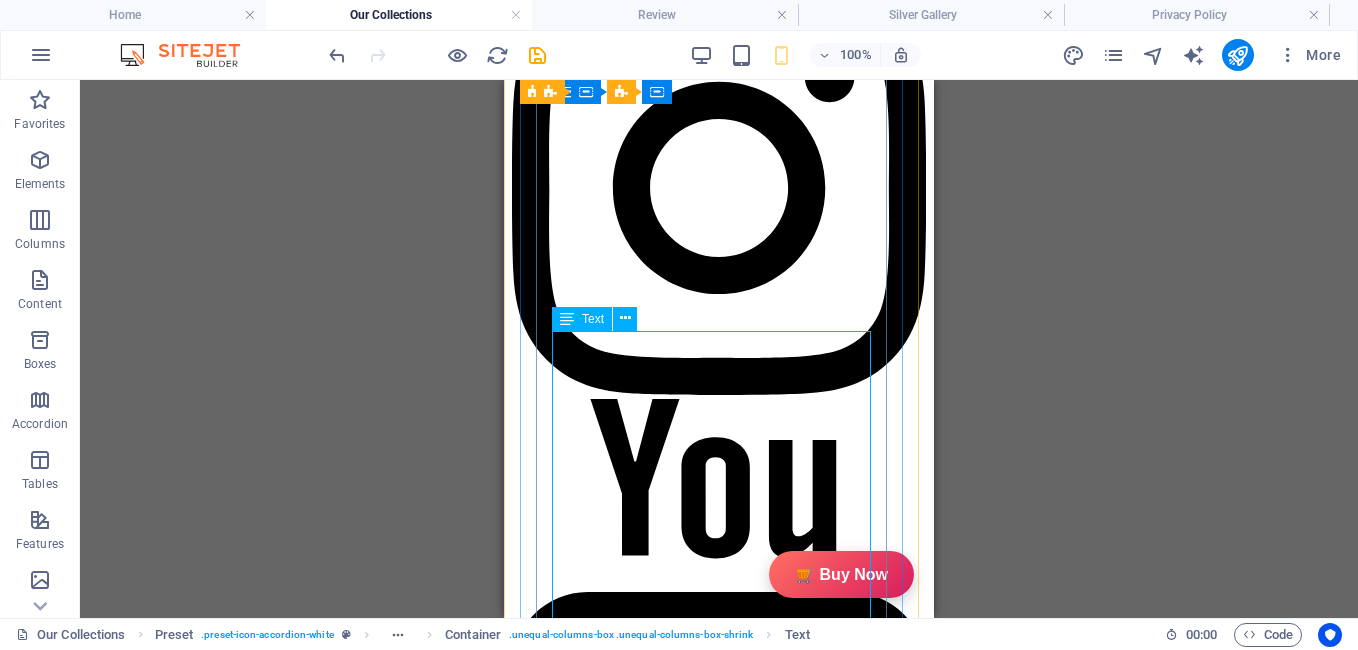 click on "Sales Packages No. of Content in Sales Packages GiftyBiz Scented Candles – Light Up Moments Hand-poured with love, GiftyBiz scented candles are crafted to bring warmth, elegance, and a touch of serenity to your space. Made from high-quality wax and infused with soothing fragrances, each candle is designed to elevate your mood and enhance any setting. Whether you're gifting or unwinding, our candles add charm, calm, and luxury in every flicker. Perfect for decor, self-care, or as a part of our curated gift boxes." at bounding box center (687, 3449) 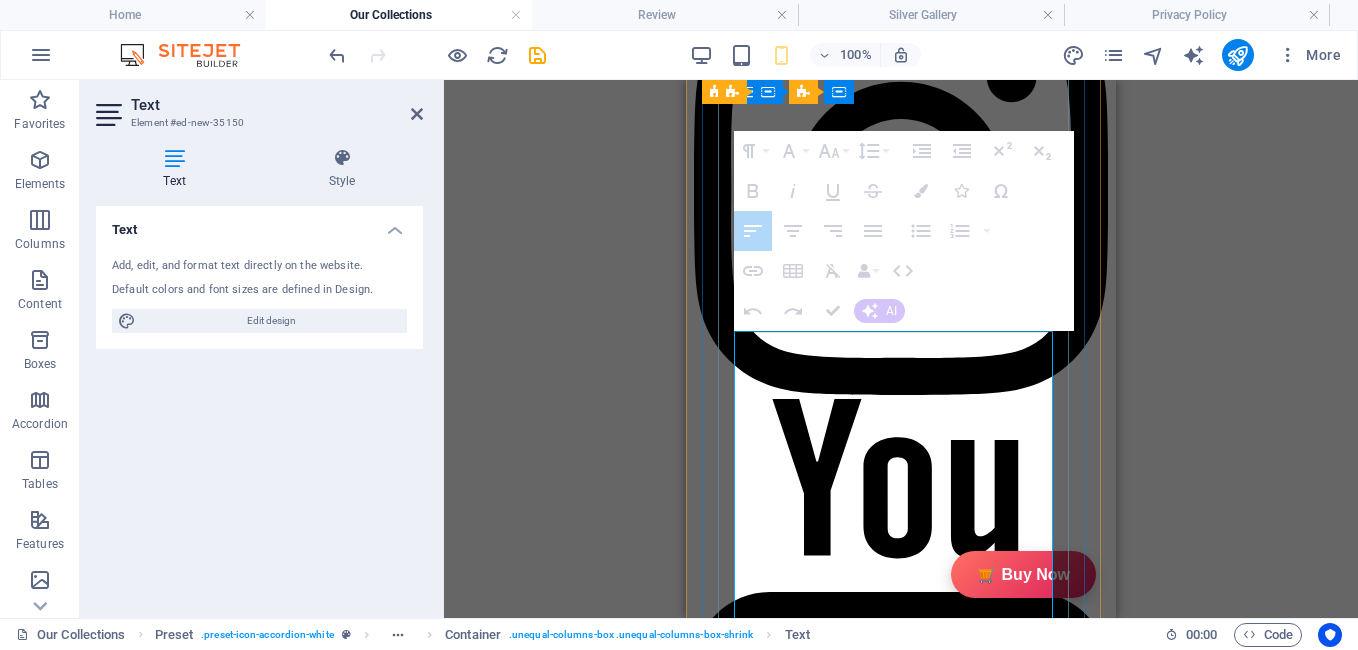 drag, startPoint x: 891, startPoint y: 397, endPoint x: 917, endPoint y: 397, distance: 26 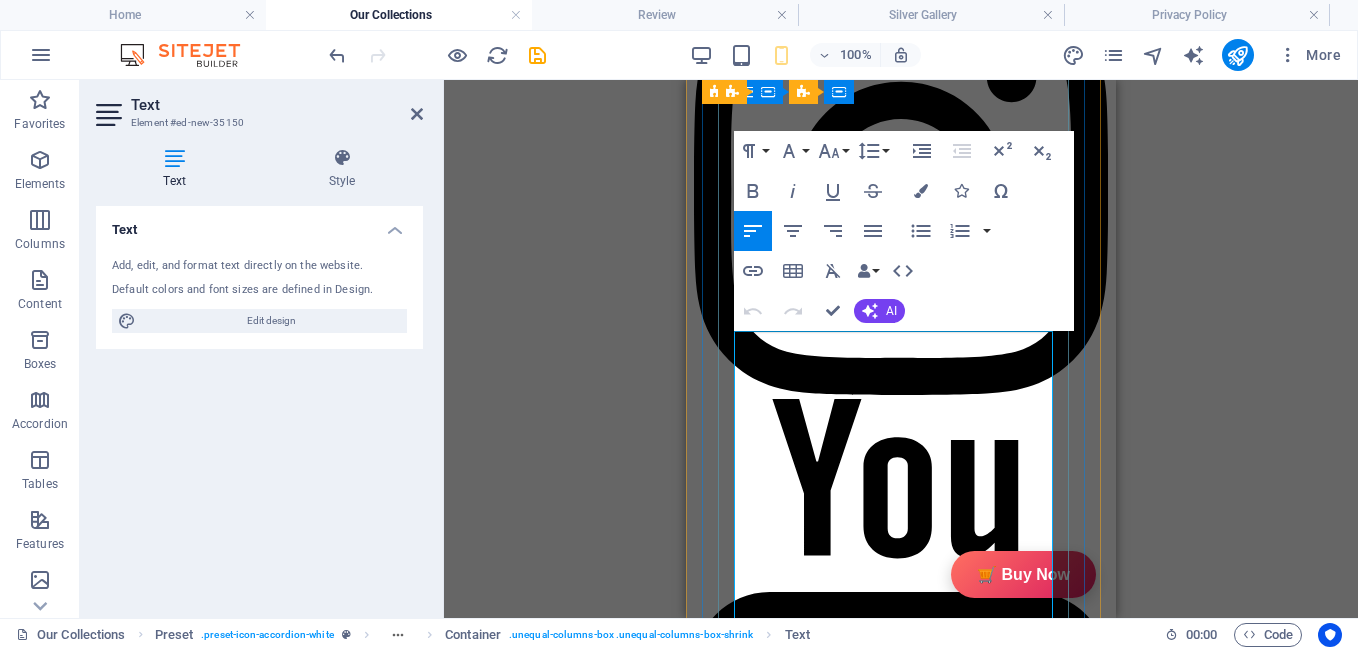 click on "No. of Content in Sales Packages" at bounding box center (782, 3383) 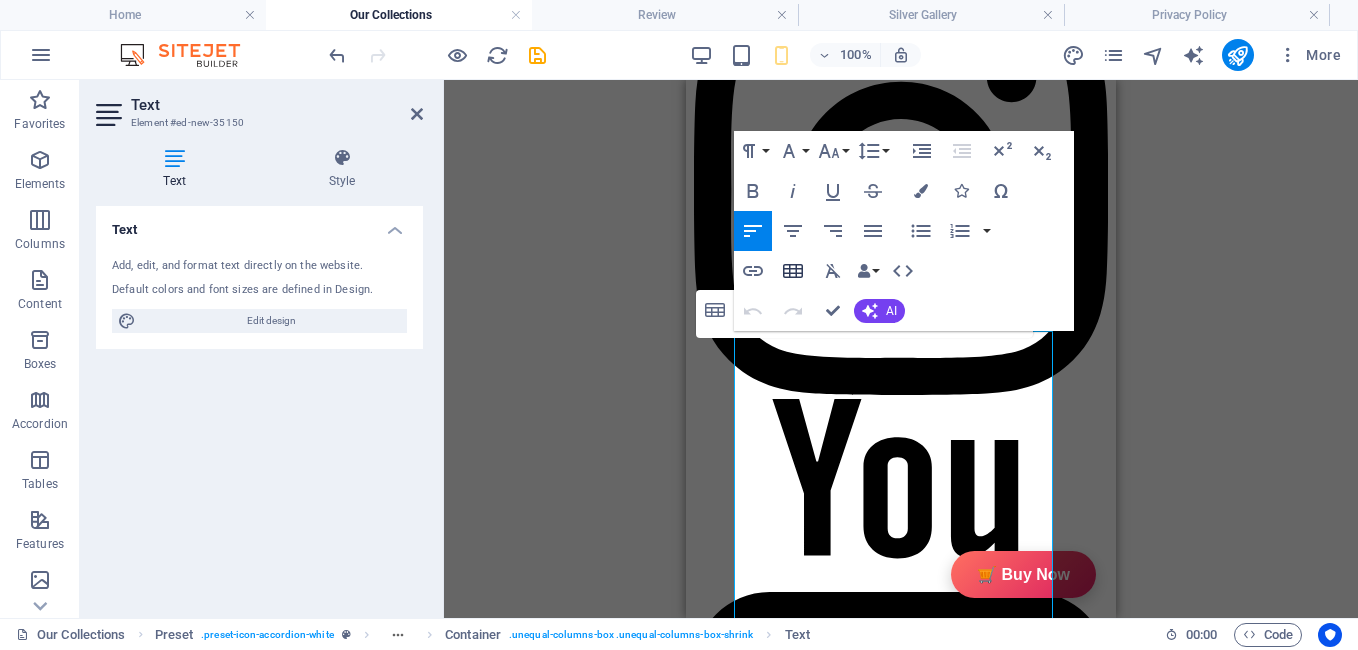 click 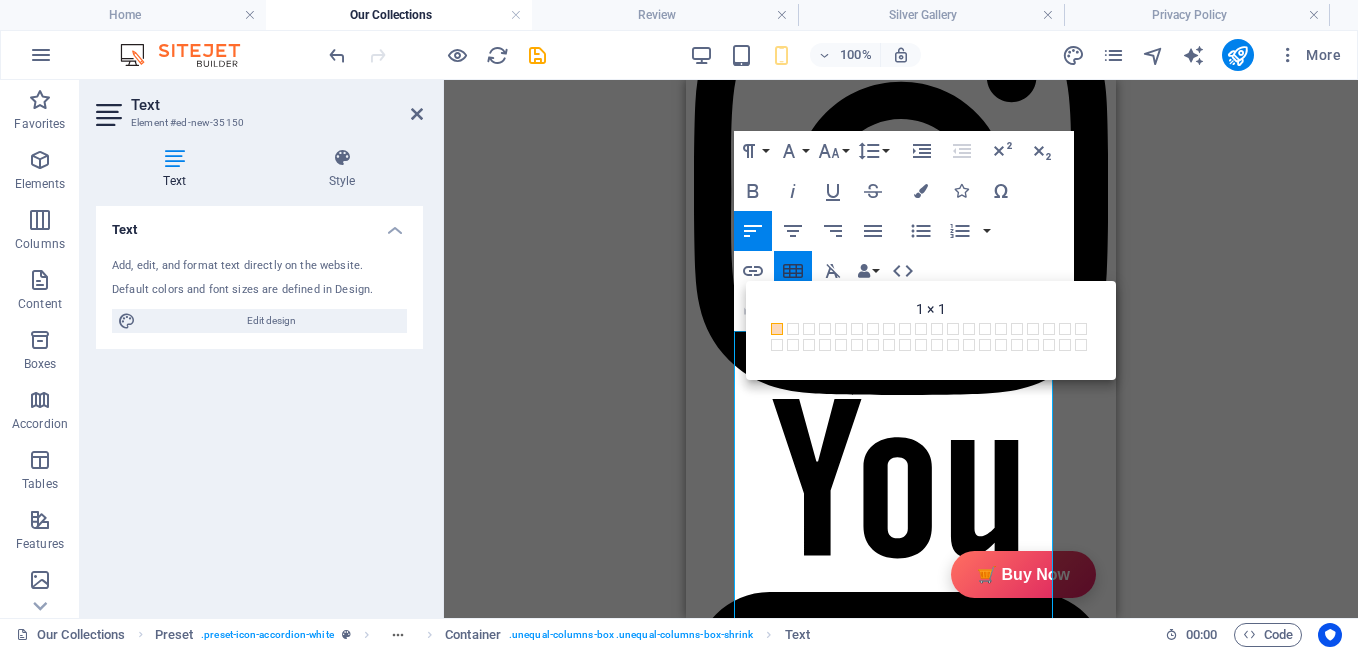 click 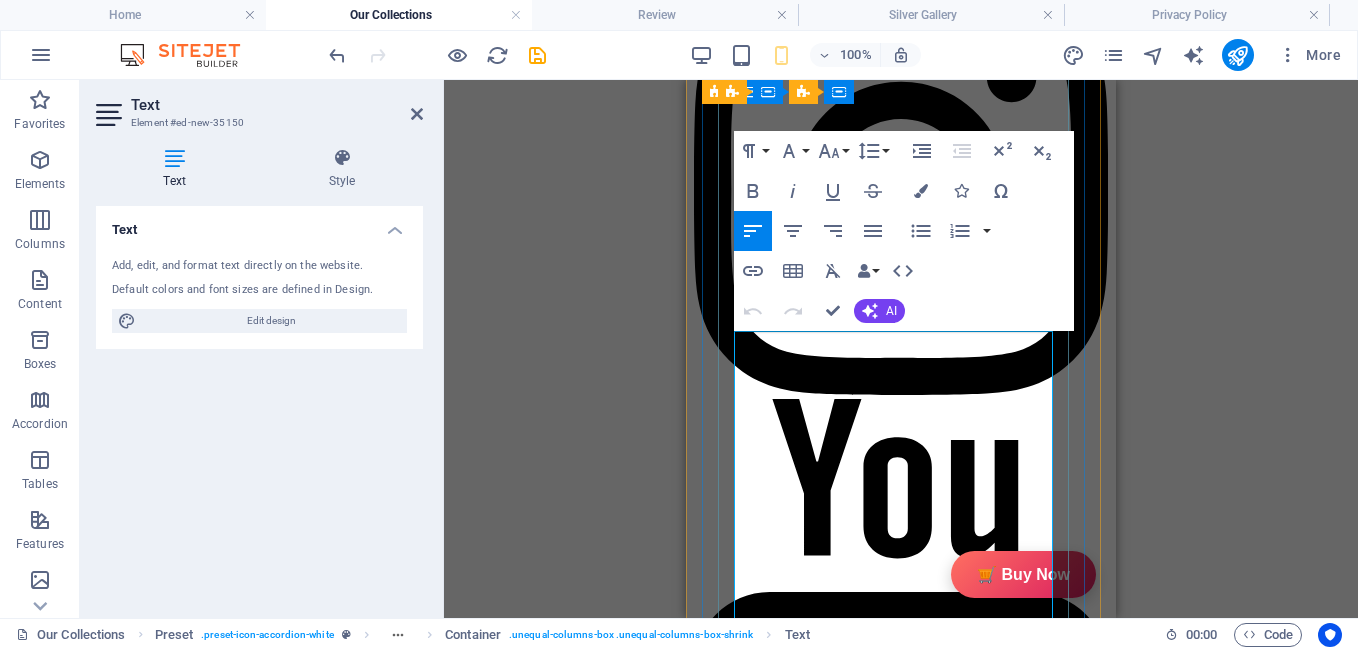 click at bounding box center [957, 3350] 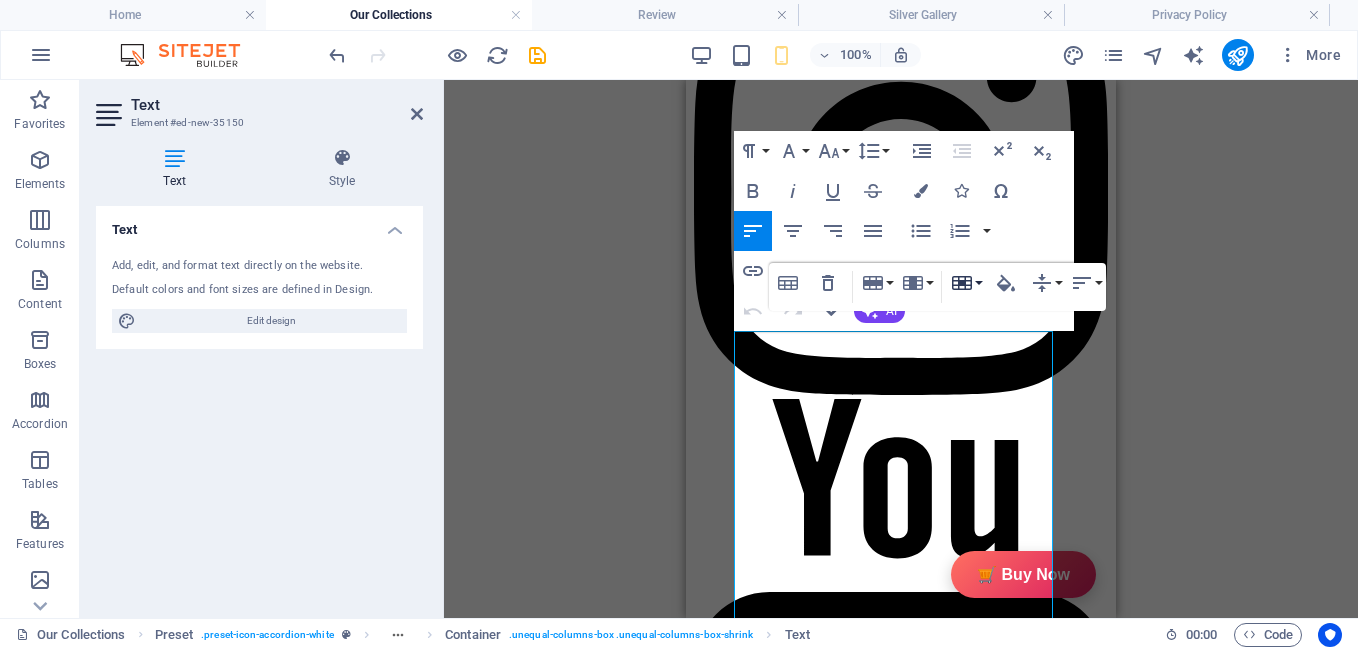 click on "Cell" at bounding box center (966, 283) 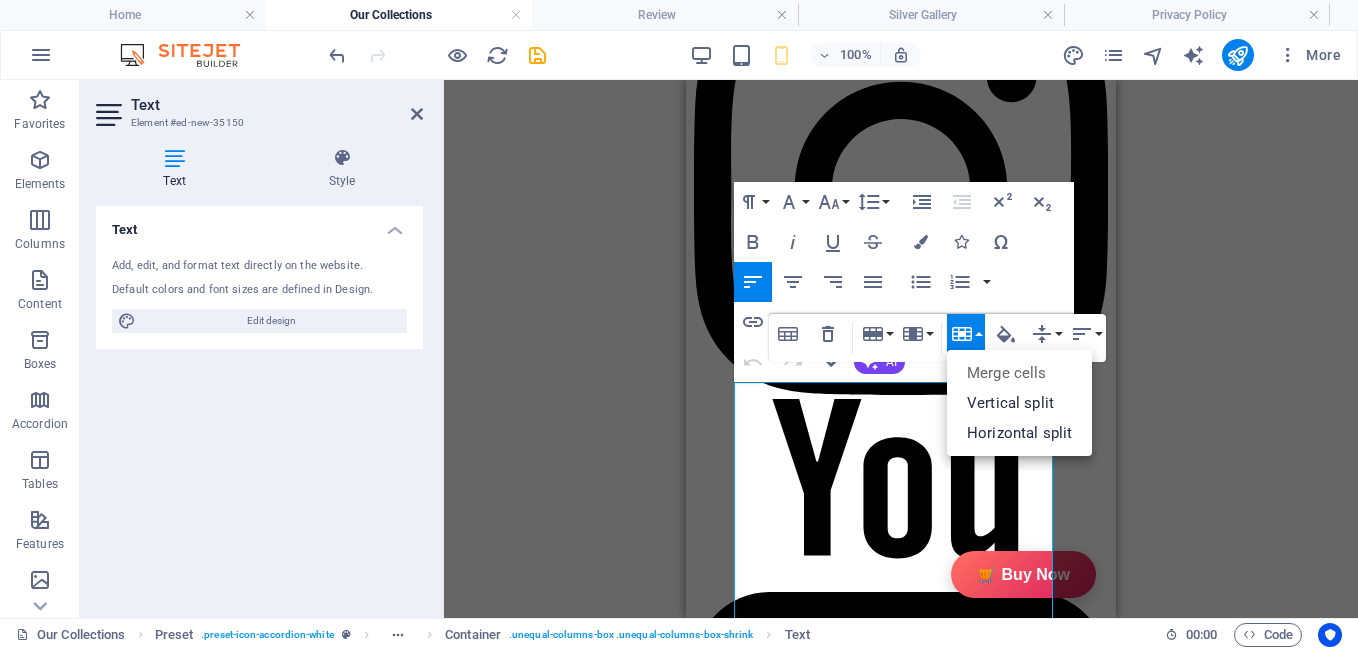 scroll, scrollTop: 944, scrollLeft: 0, axis: vertical 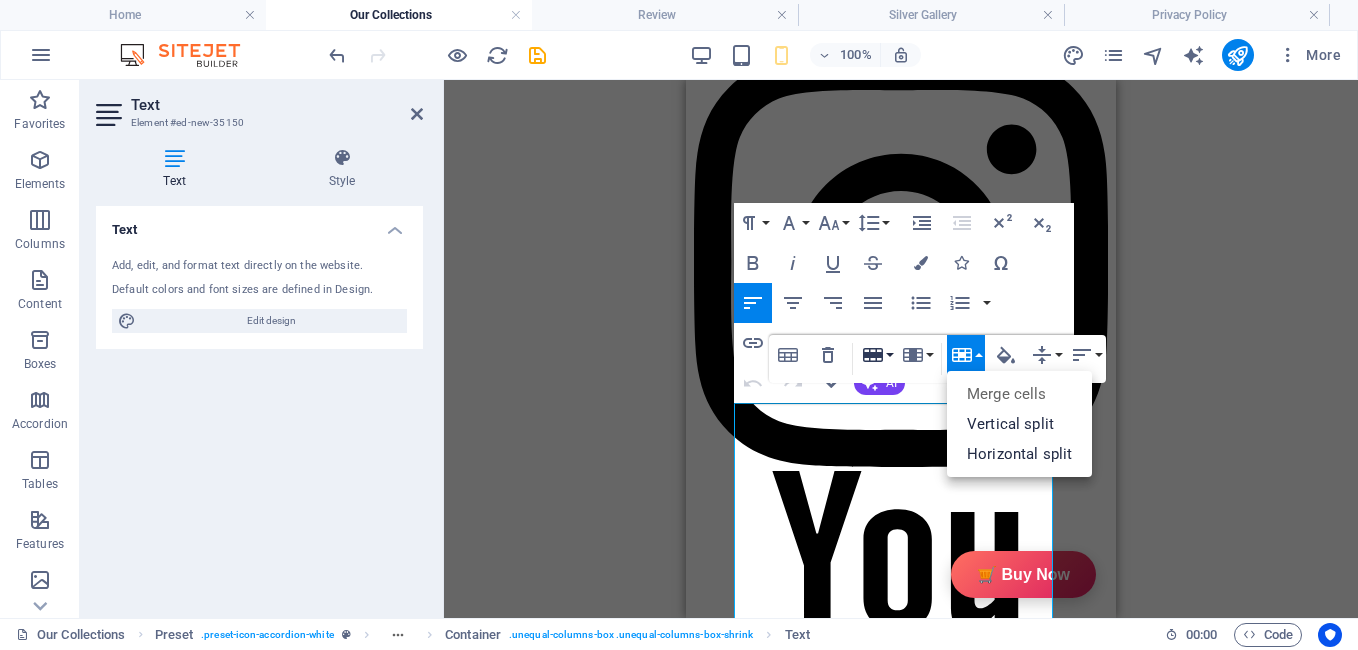 click on "Row" at bounding box center [877, 355] 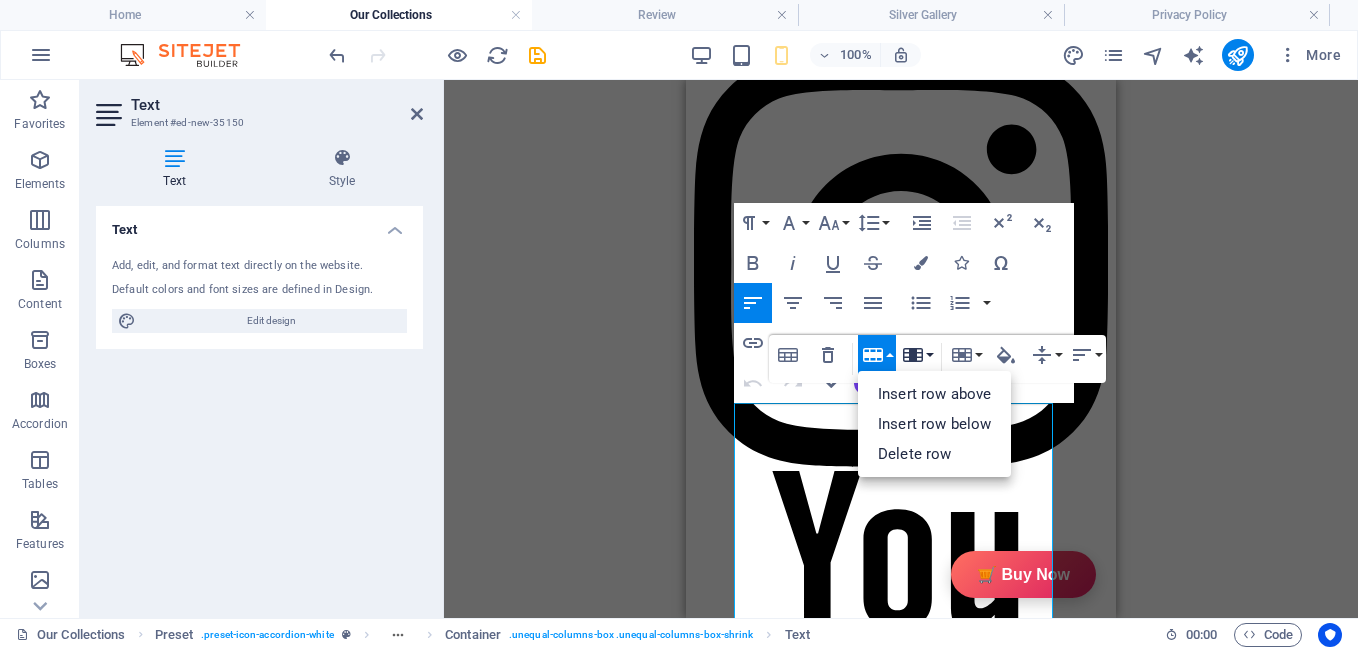click on "Column" at bounding box center [917, 355] 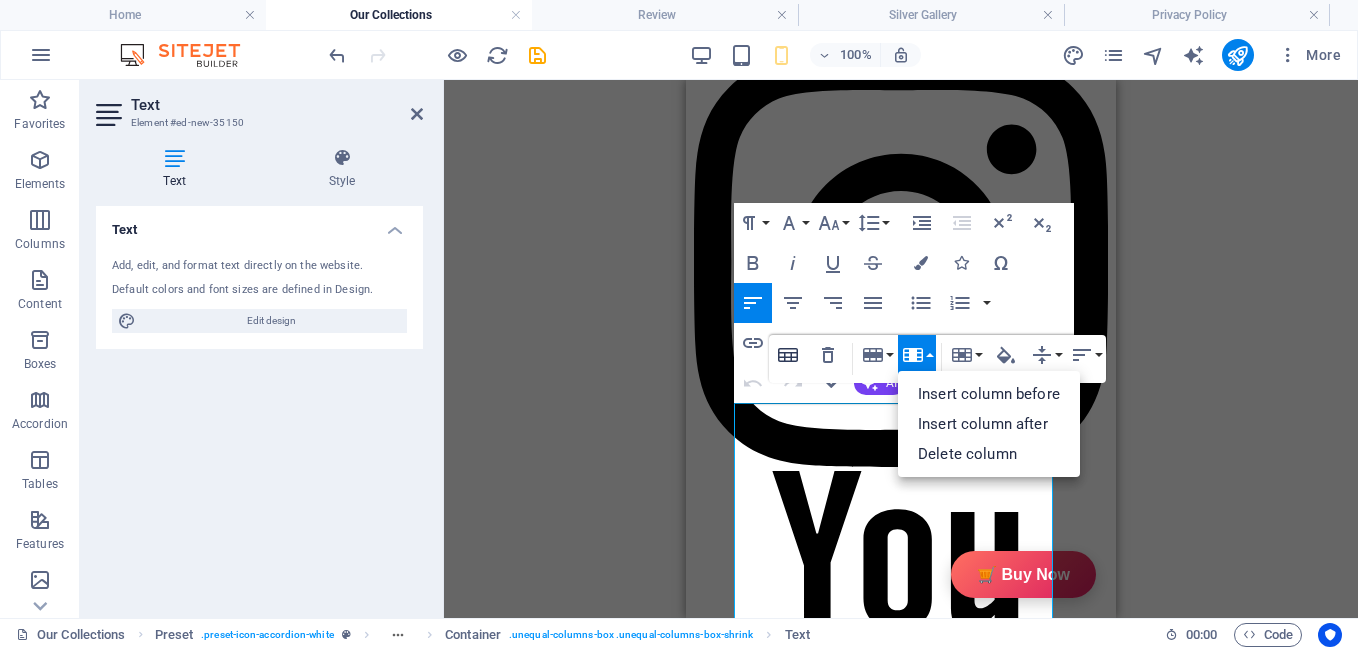 click 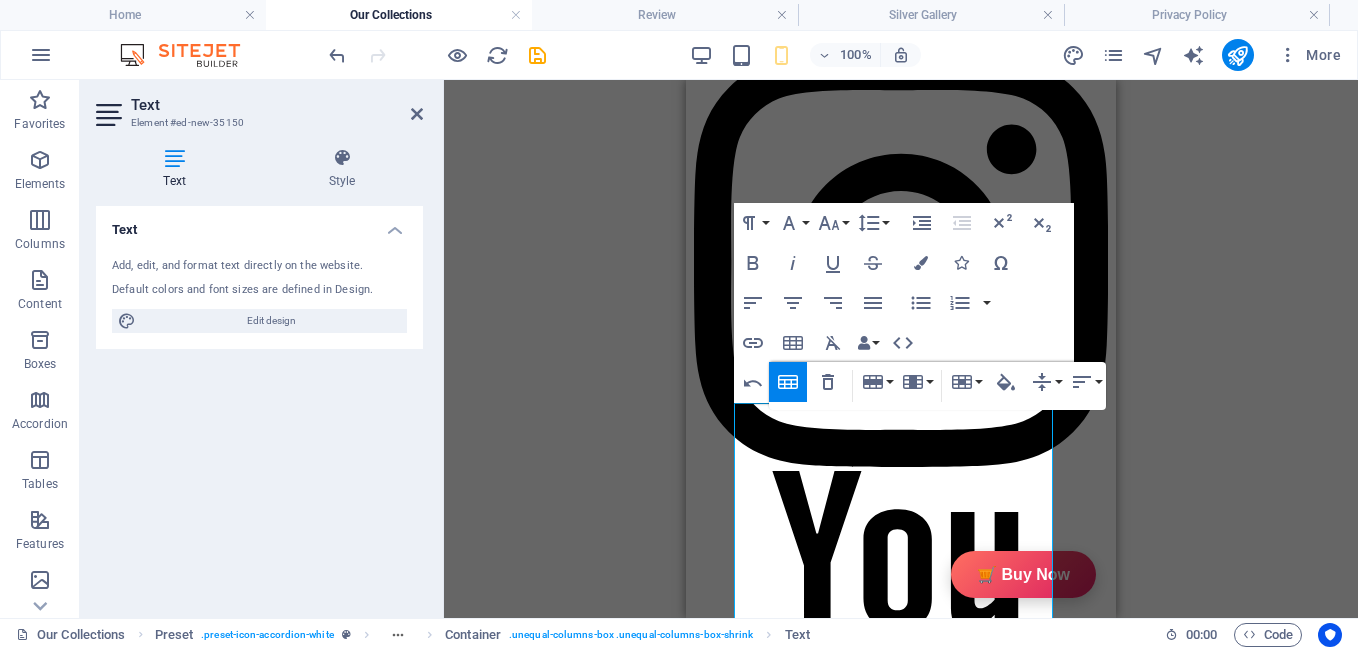 click on "Table Header Remove Table Row Insert row above Insert row below Delete row Column Insert column before Insert column after Delete column Cell Merge cells Vertical split Horizontal split Cell Background Vertical Align Top Middle Bottom Horizontal Align Align Left Align Center Align Right Align Justify" at bounding box center [937, 386] 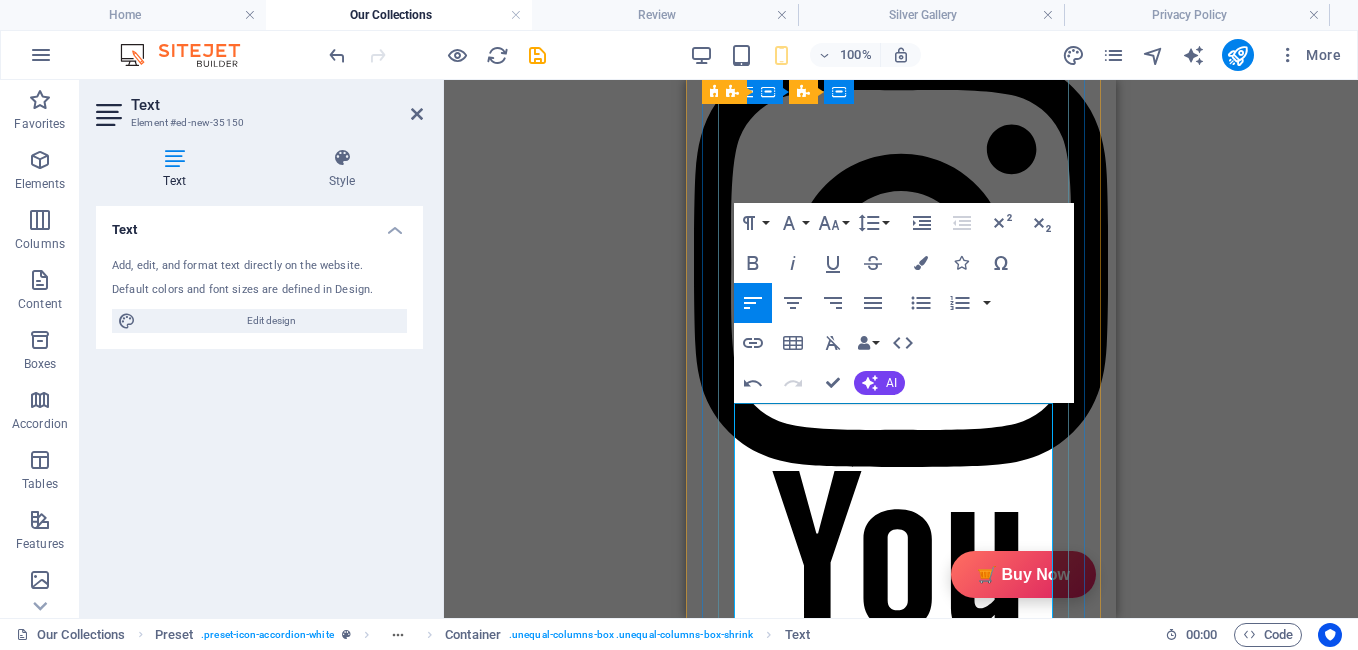 click on "Sales Packages" at bounding box center (782, 3446) 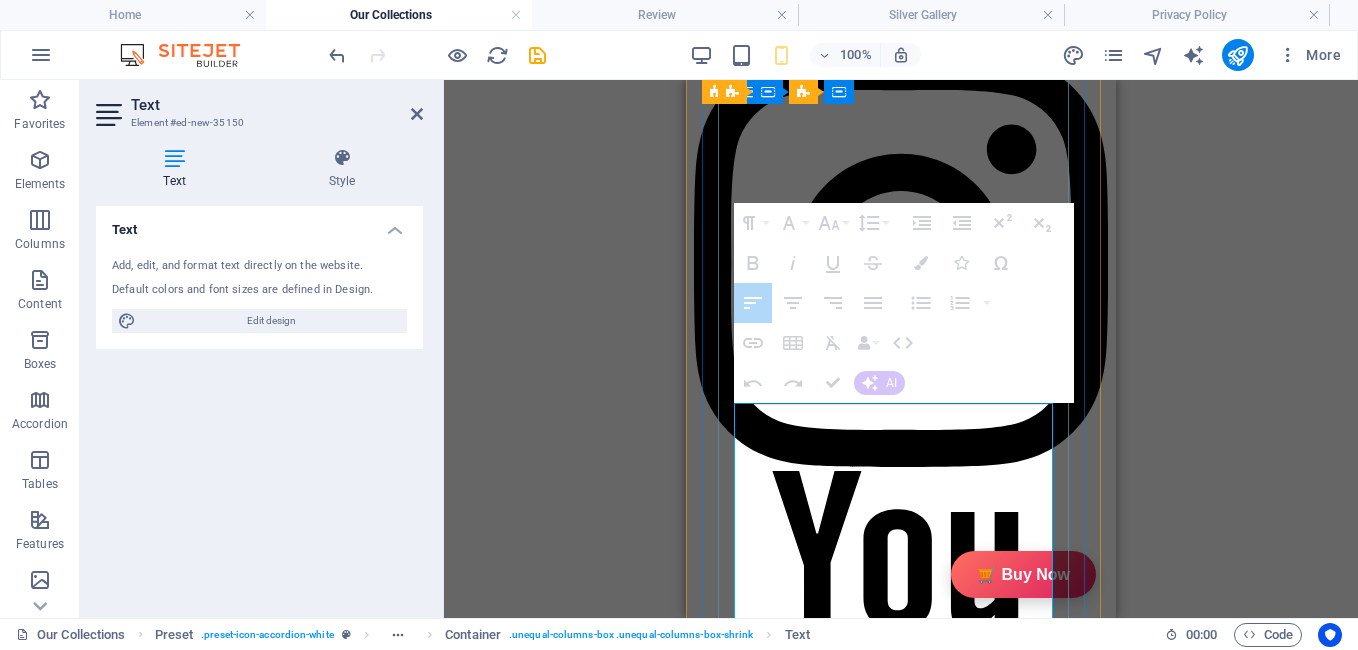 drag, startPoint x: 1519, startPoint y: 498, endPoint x: 924, endPoint y: 421, distance: 599.9617 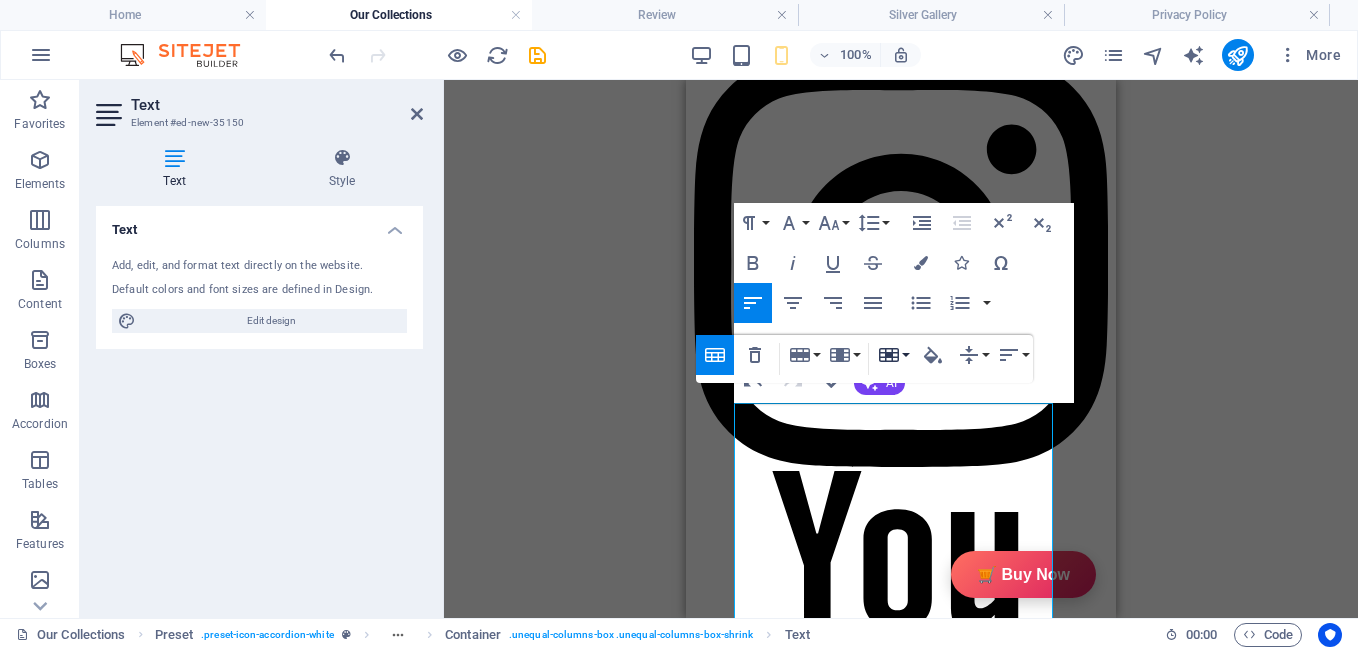 click on "Cell" at bounding box center [893, 355] 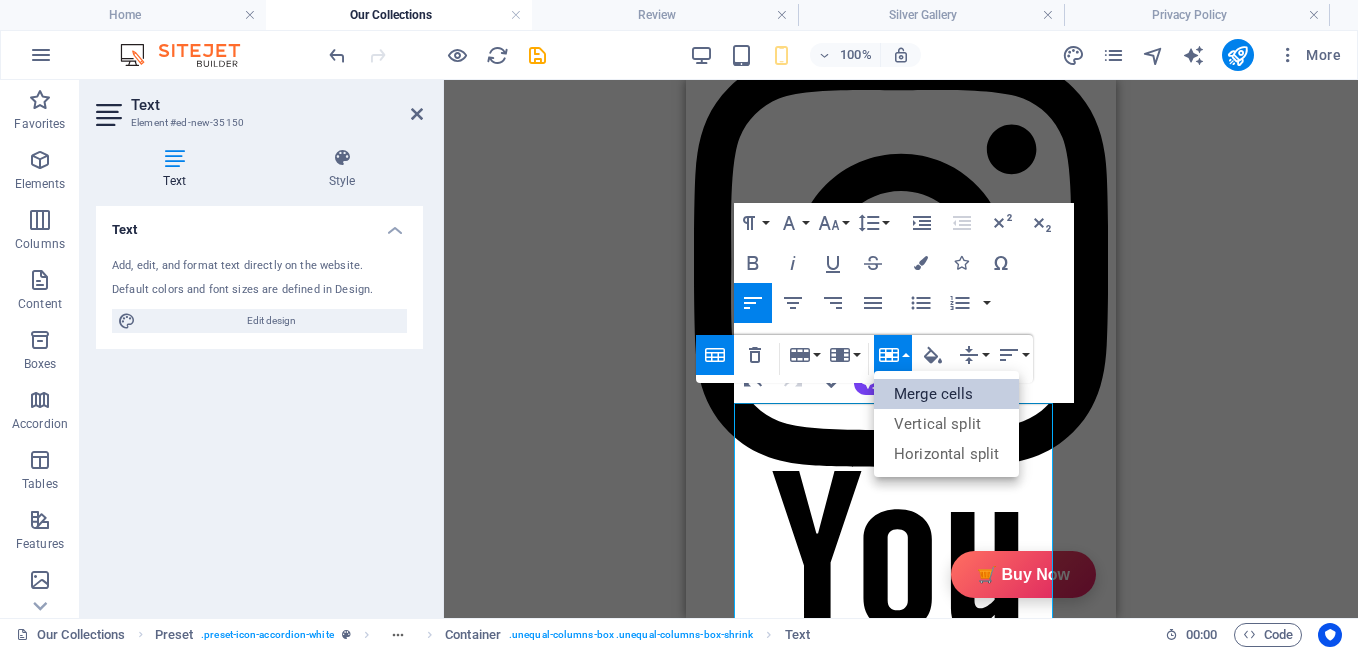 click on "Merge cells" at bounding box center (946, 394) 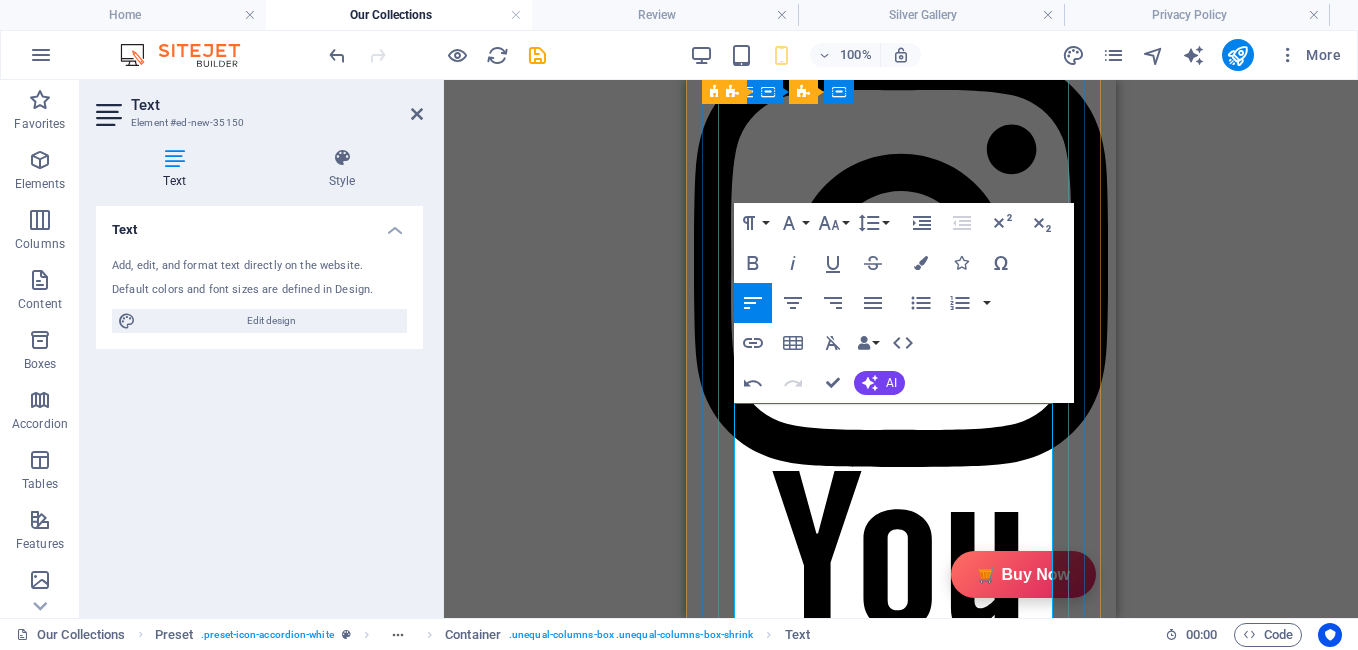 click at bounding box center [869, 3422] 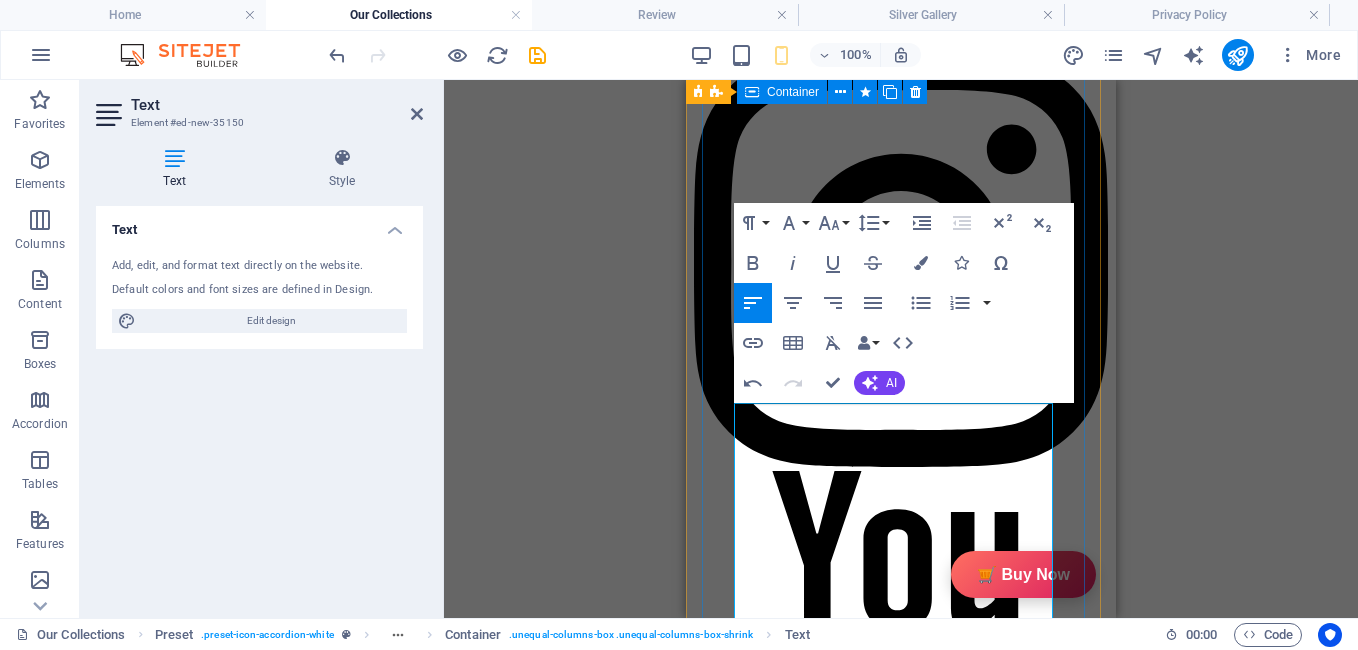 type 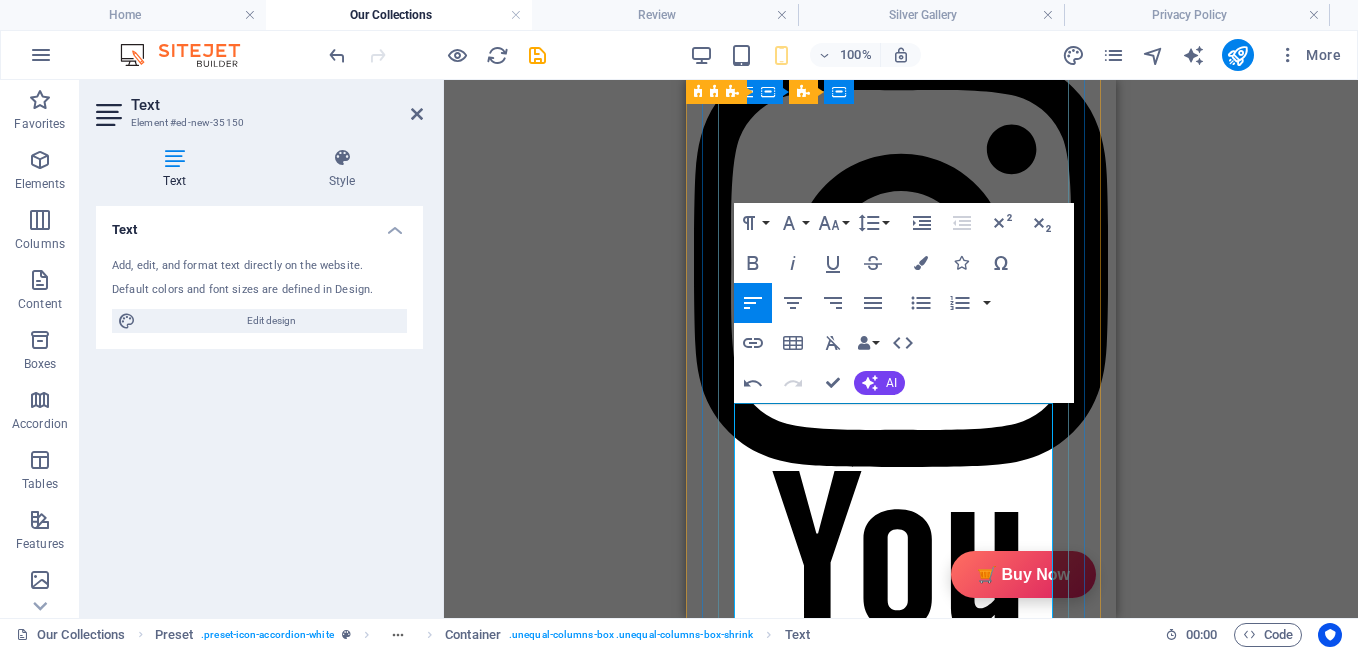 click on "In the Box" at bounding box center (869, 3422) 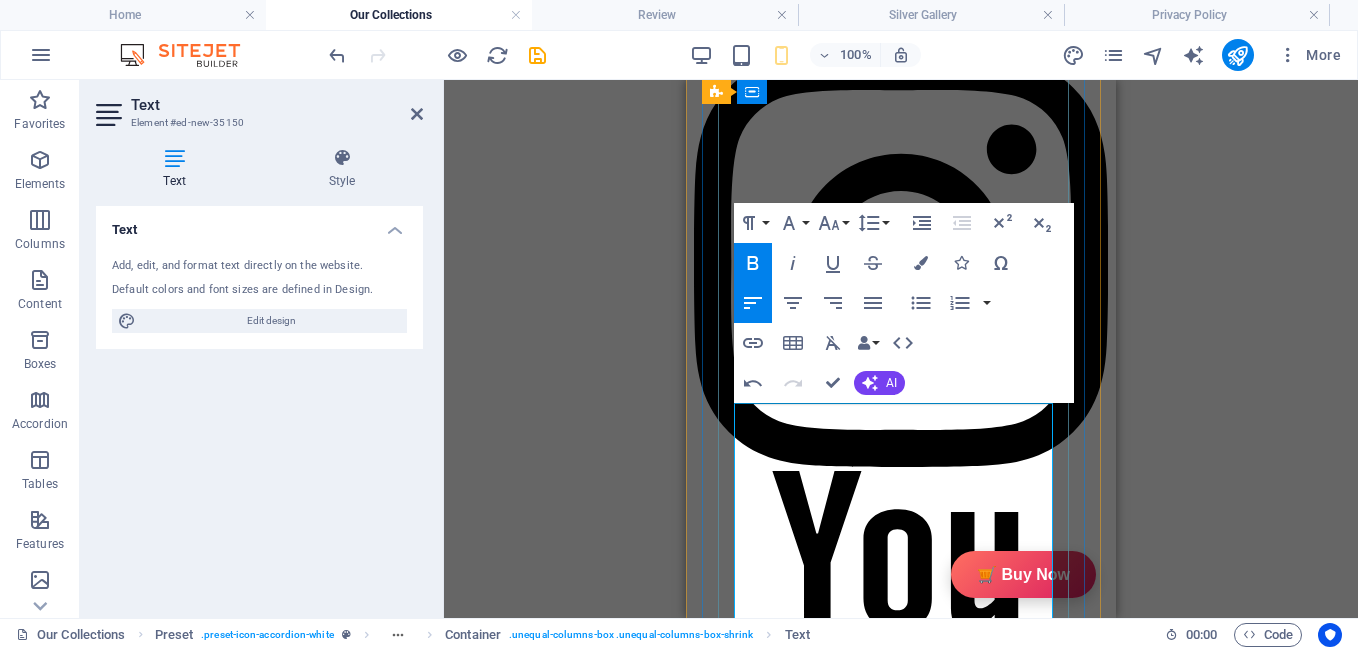 click on "Pack of 1" at bounding box center (957, 3479) 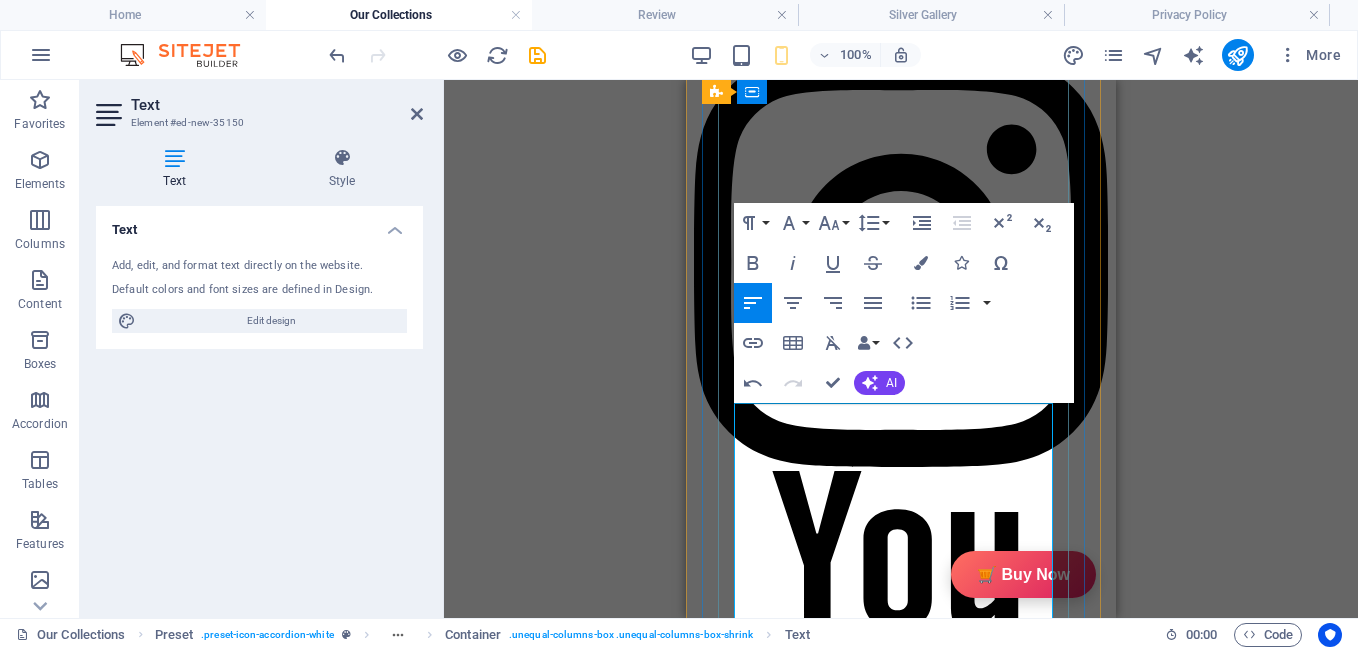click on "No. of Content in Sales Packages" at bounding box center (782, 3479) 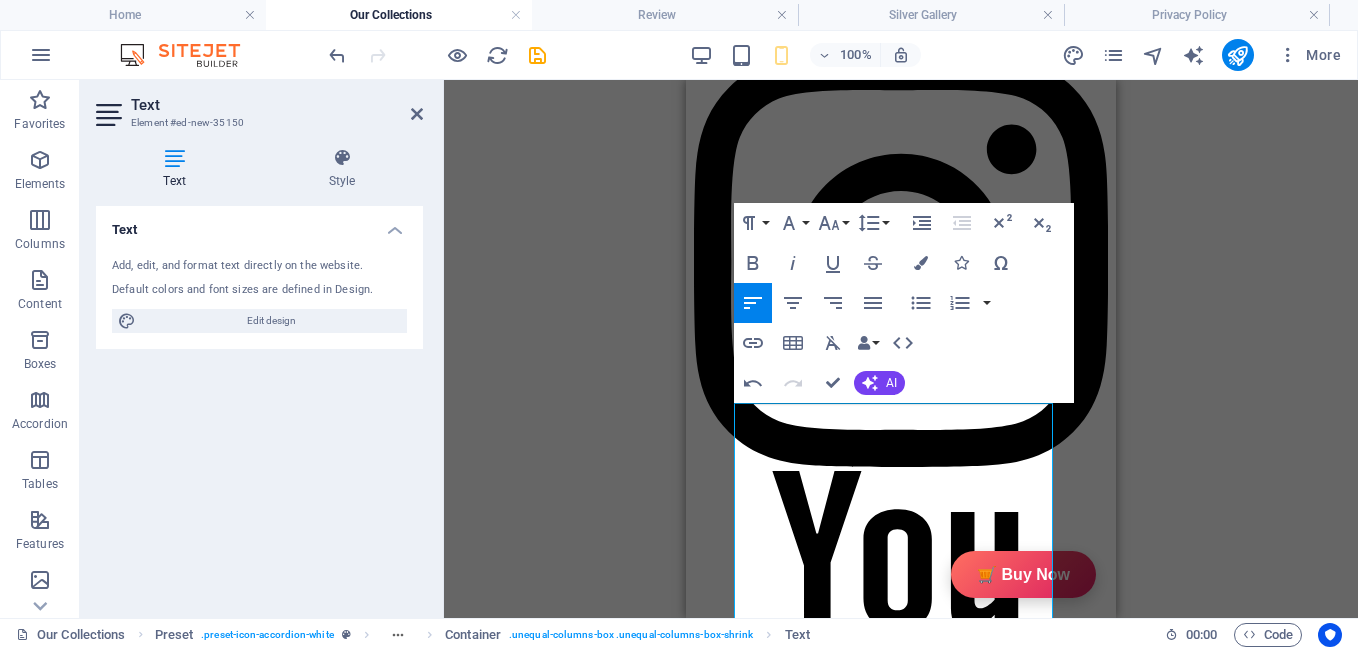 click on "Drag here to replace the existing content. Press “Ctrl” if you want to create a new element.
H1   Preset   Container   Image   Container   Spacer   Text   Text   Preset   Container   Preset   Container   Image   Preset   Container   Preset   Container   Container   Preset   Container   Container   Preset   Image   Container   Spacer   Preset   Container   Preset   Container   Text   Preset   Container   Preset   Text   Spacer   Text   Spacer   Container   Placeholder   Container   Image   Container   Container   Reviews   Container   Reviews   Container   Reviews   Container   Text   Container   Container   Preset   Container   Container   Preset   Text   Spacer   Preset   Image   Container   Image   Container   Reference   Text   Spacer   Spacer   Text Paragraph Format Normal Heading 1 Heading 2 Heading 3 Heading 4 Heading 5 Heading 6 Code Font Family Arial Georgia Impact Tahoma Times New Roman Verdana Lato Quicksand Font Size 8 9 10 11 12 14 18 24 30 36 48 60 72 96 Line Height Single" at bounding box center (901, -123) 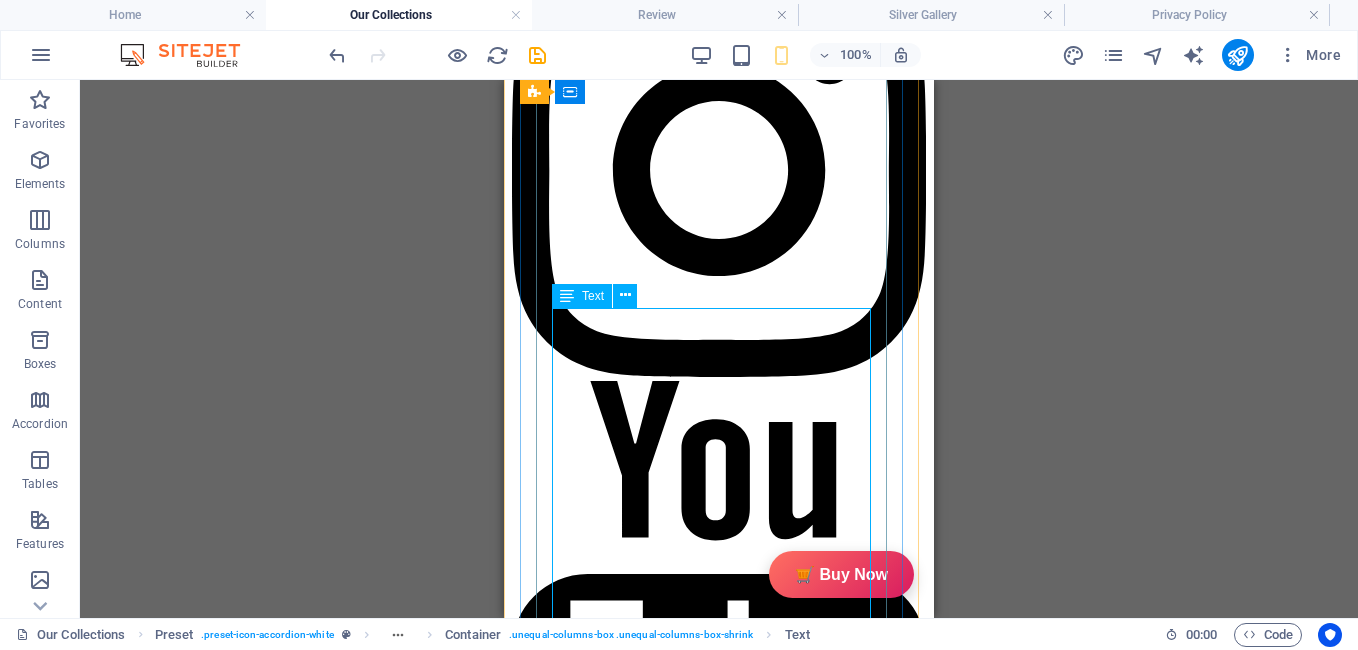scroll, scrollTop: 1042, scrollLeft: 0, axis: vertical 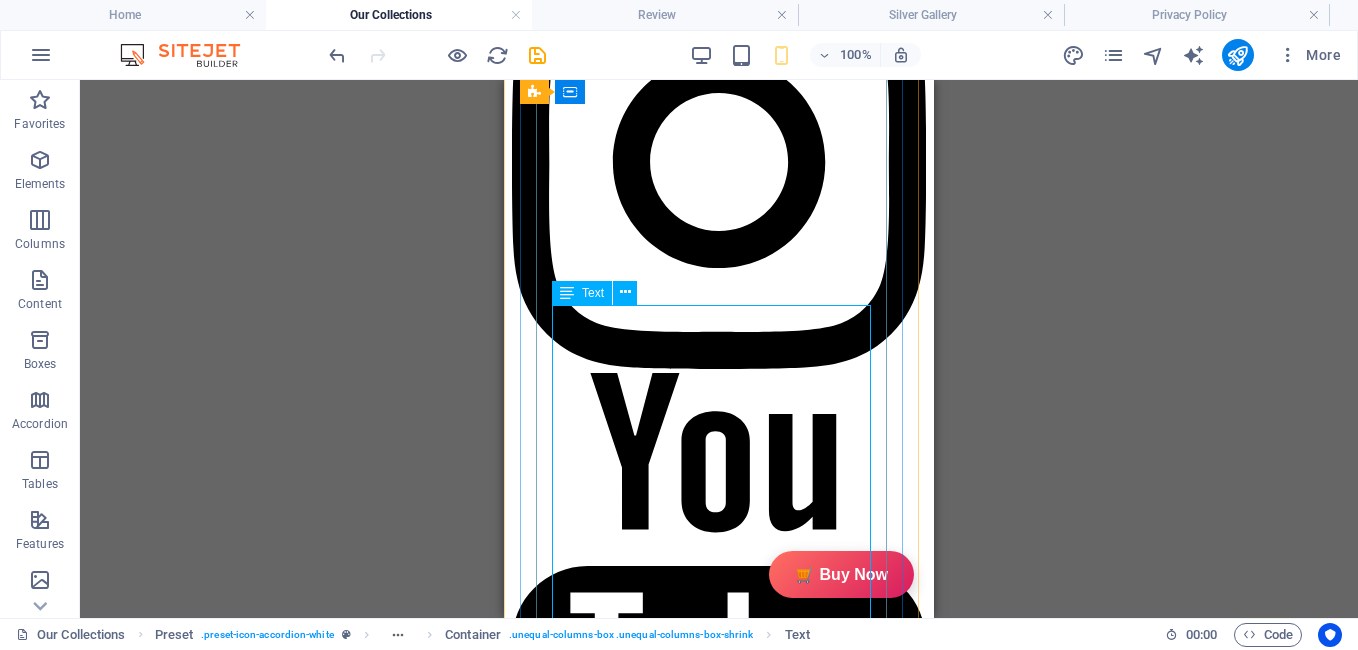 click on "In The Box Sales Packages  1 Jar Candle No. of Content in Sales Packages Pack of 1 GiftyBiz Scented Candles – Light Up Moments Hand-poured with love, GiftyBiz scented candles are crafted to bring warmth, elegance, and a touch of serenity to your space. Made from high-quality wax and infused with soothing fragrances, each candle is designed to elevate your mood and enhance any setting. Whether you're gifting or unwinding, our candles add charm, calm, and luxury in every flicker. Perfect for decor, self-care, or as a part of our curated gift boxes." at bounding box center [687, 3434] 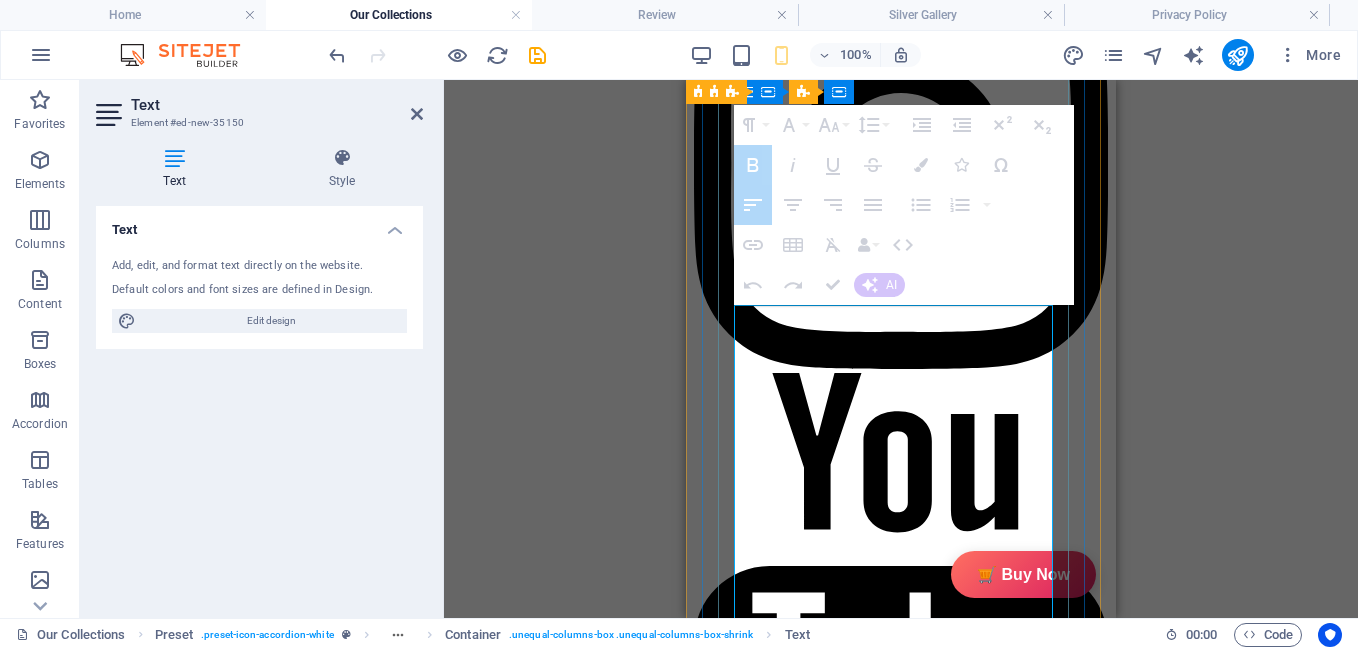 drag, startPoint x: 892, startPoint y: 399, endPoint x: 920, endPoint y: 397, distance: 28.071337 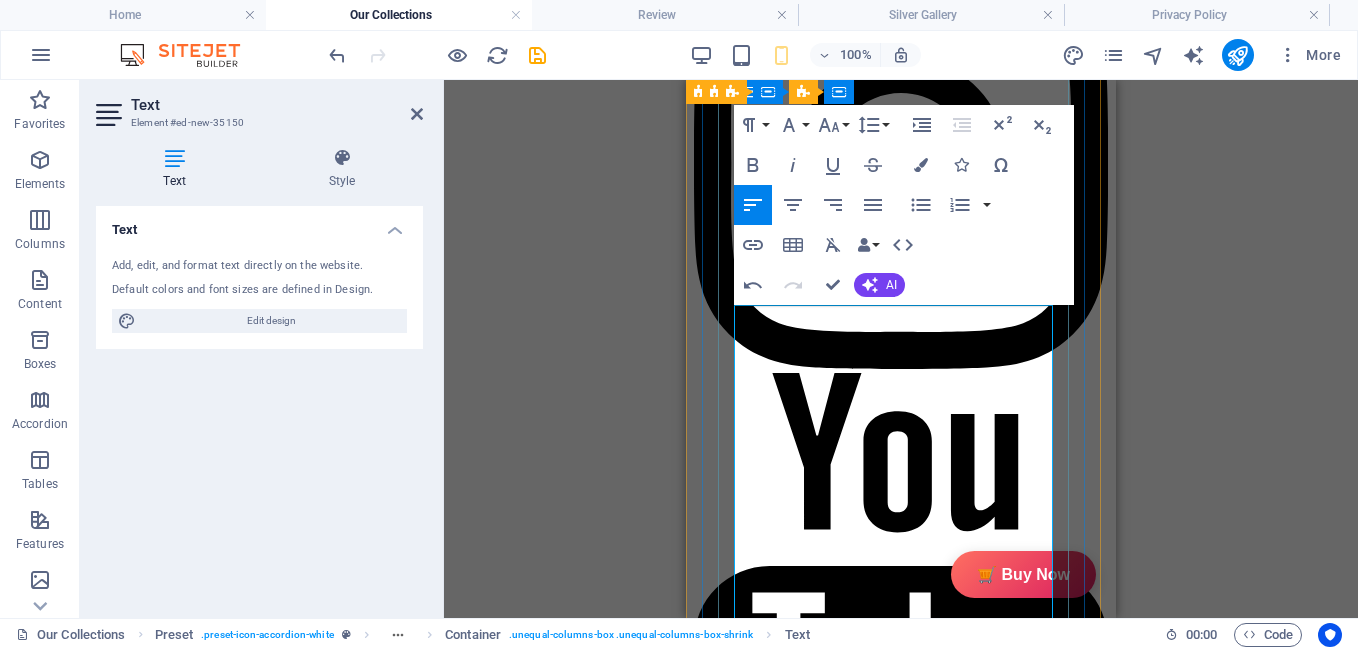 drag, startPoint x: 1586, startPoint y: 424, endPoint x: 899, endPoint y: 348, distance: 691.191 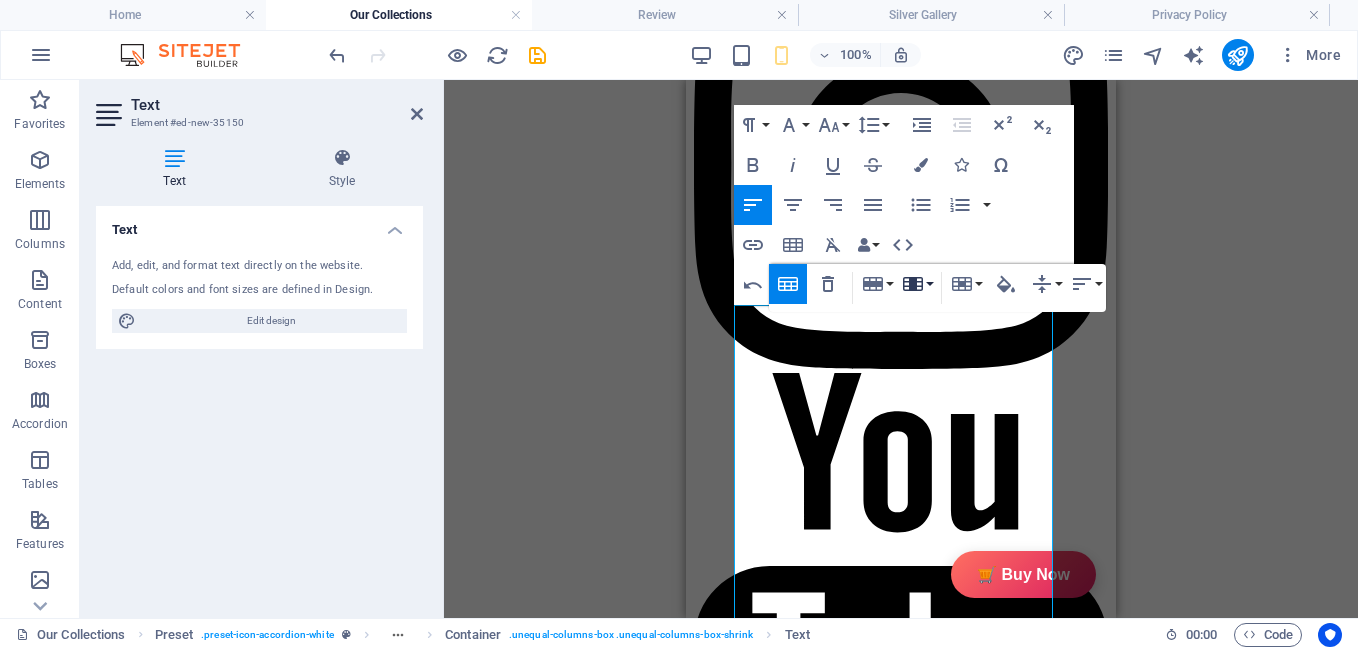 click on "Column" at bounding box center [917, 284] 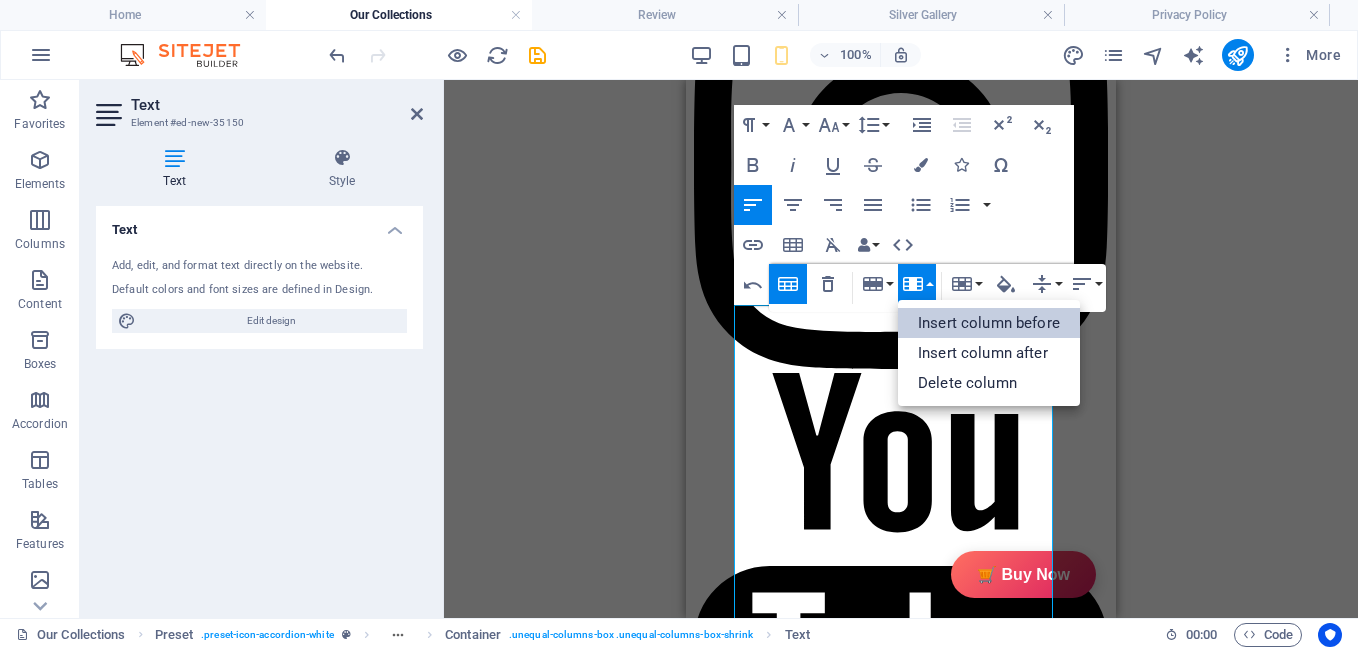 click on "Insert column before" at bounding box center [989, 323] 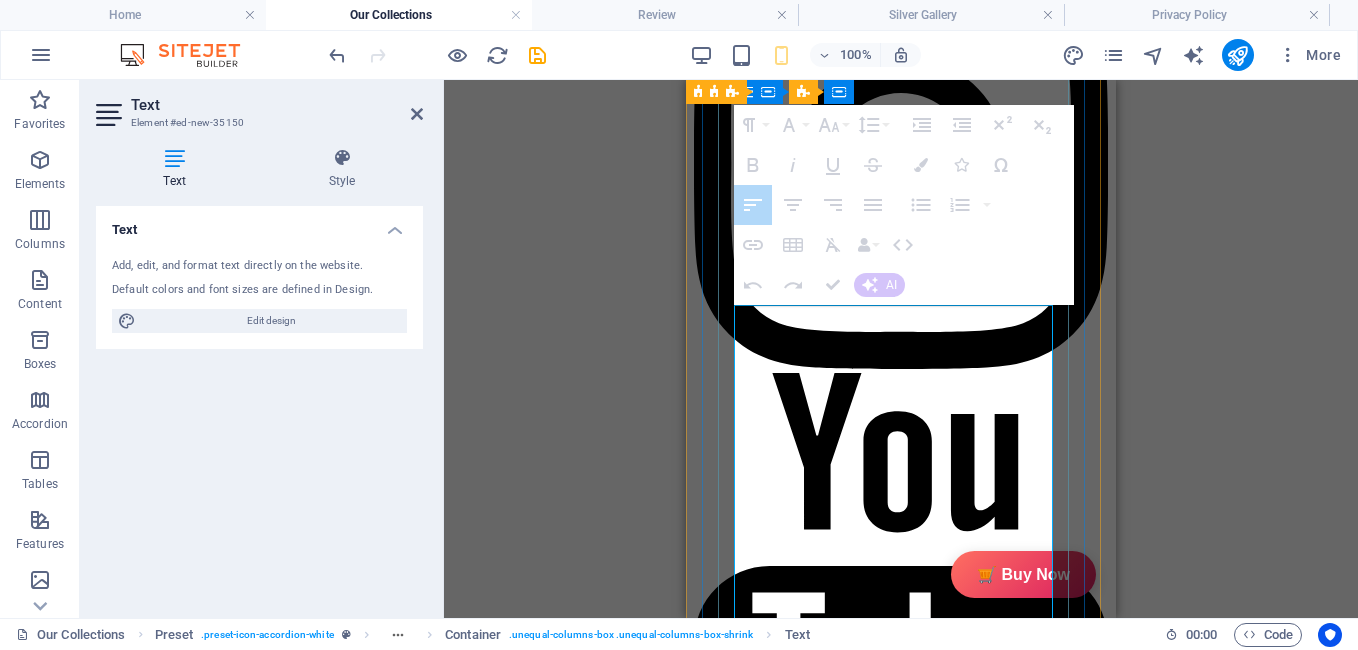 drag, startPoint x: 830, startPoint y: 344, endPoint x: 869, endPoint y: 348, distance: 39.20459 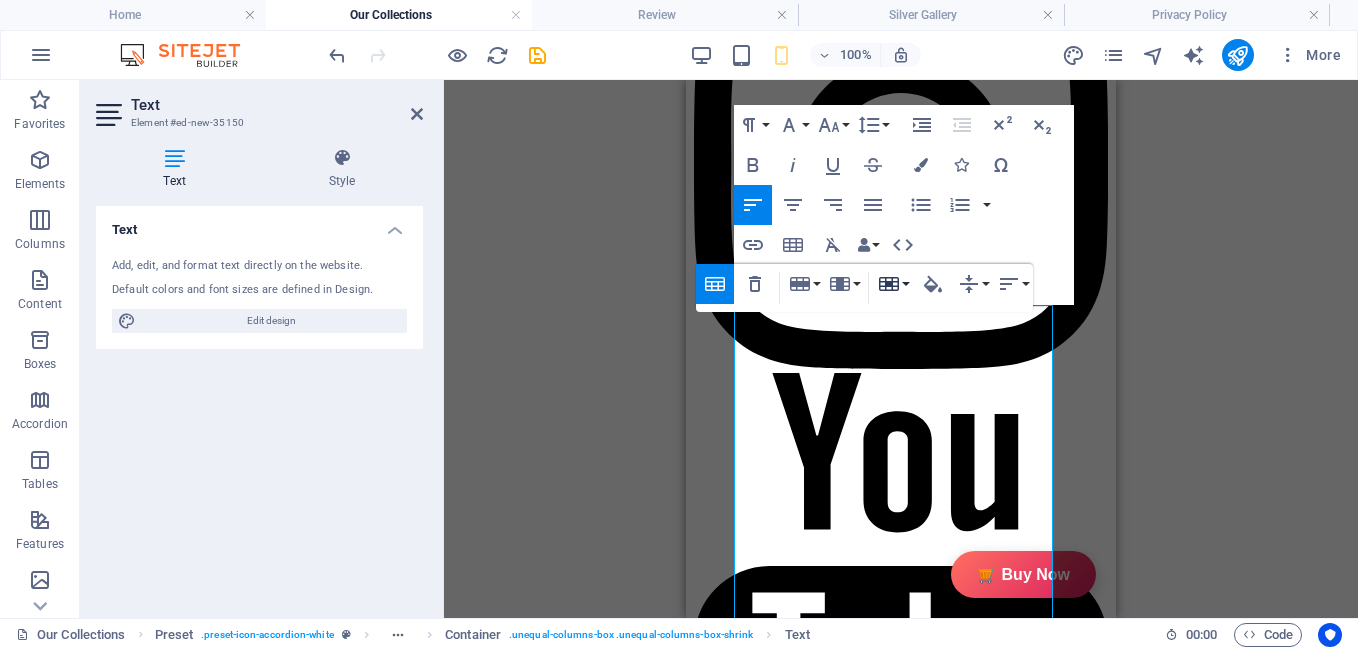 click on "Cell" at bounding box center (893, 284) 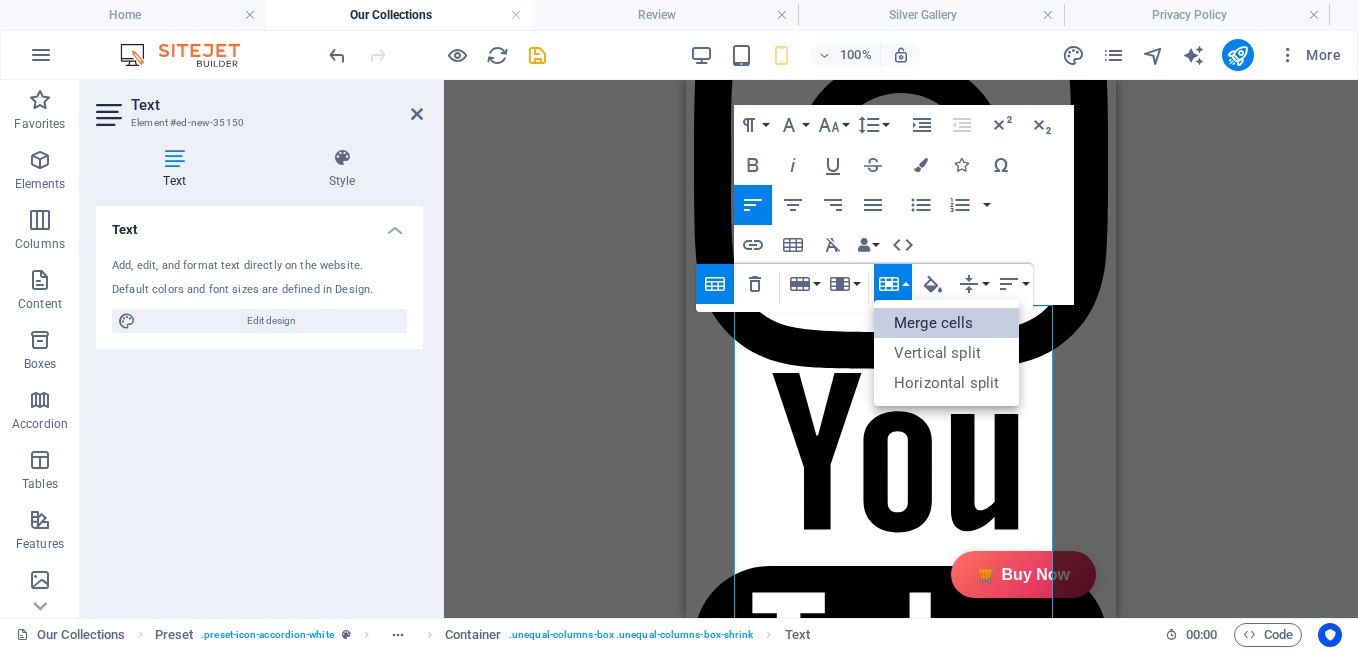 click on "Merge cells" at bounding box center [946, 323] 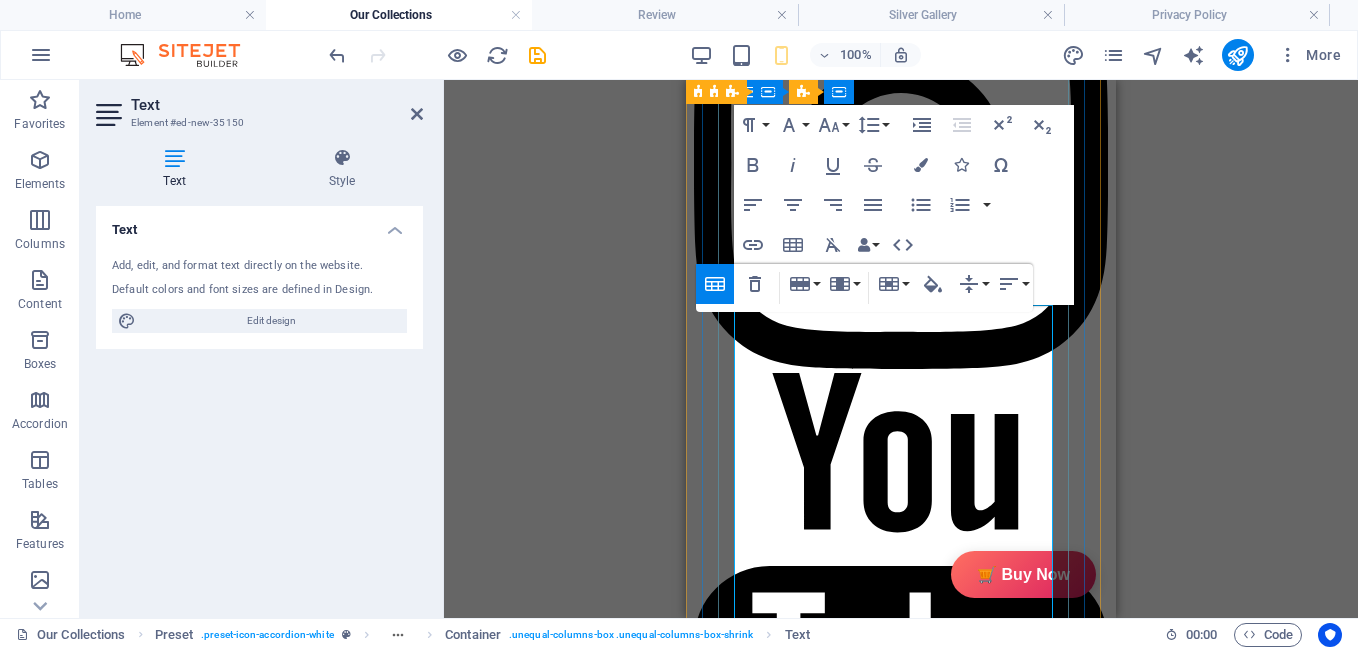click on "No. of Content in Sales Packages" at bounding box center [753, 3390] 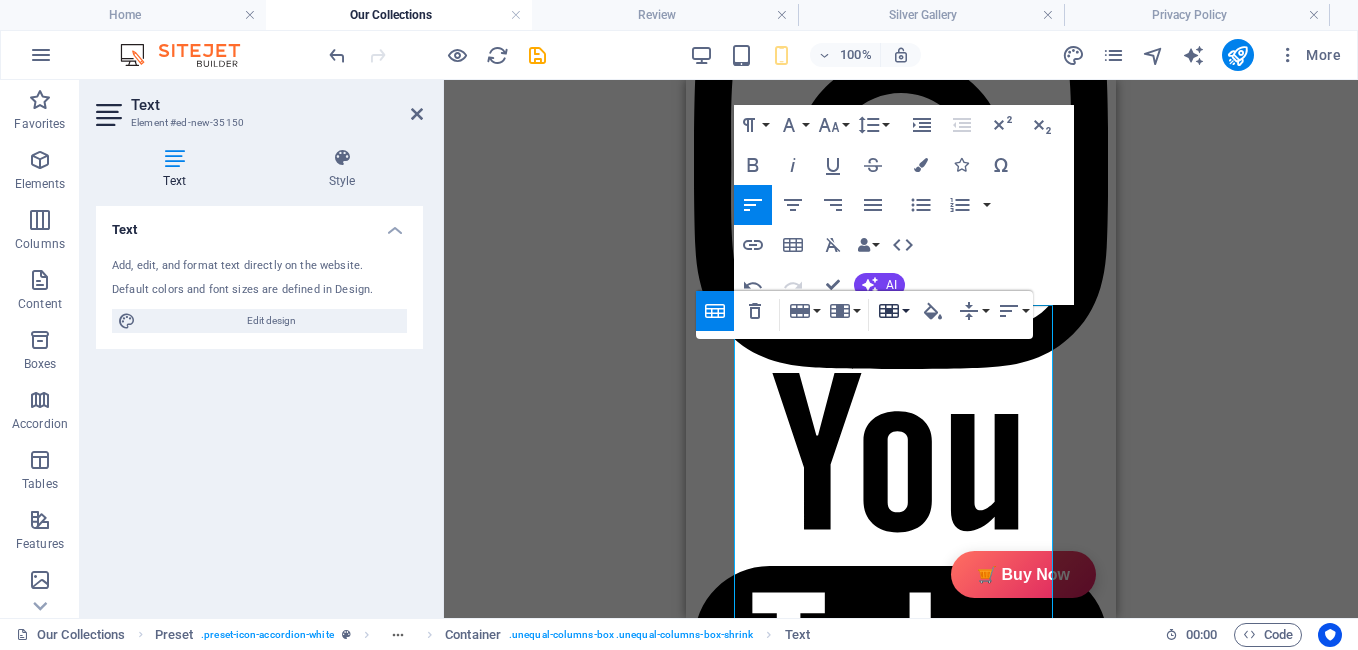 click on "Cell" at bounding box center (893, 311) 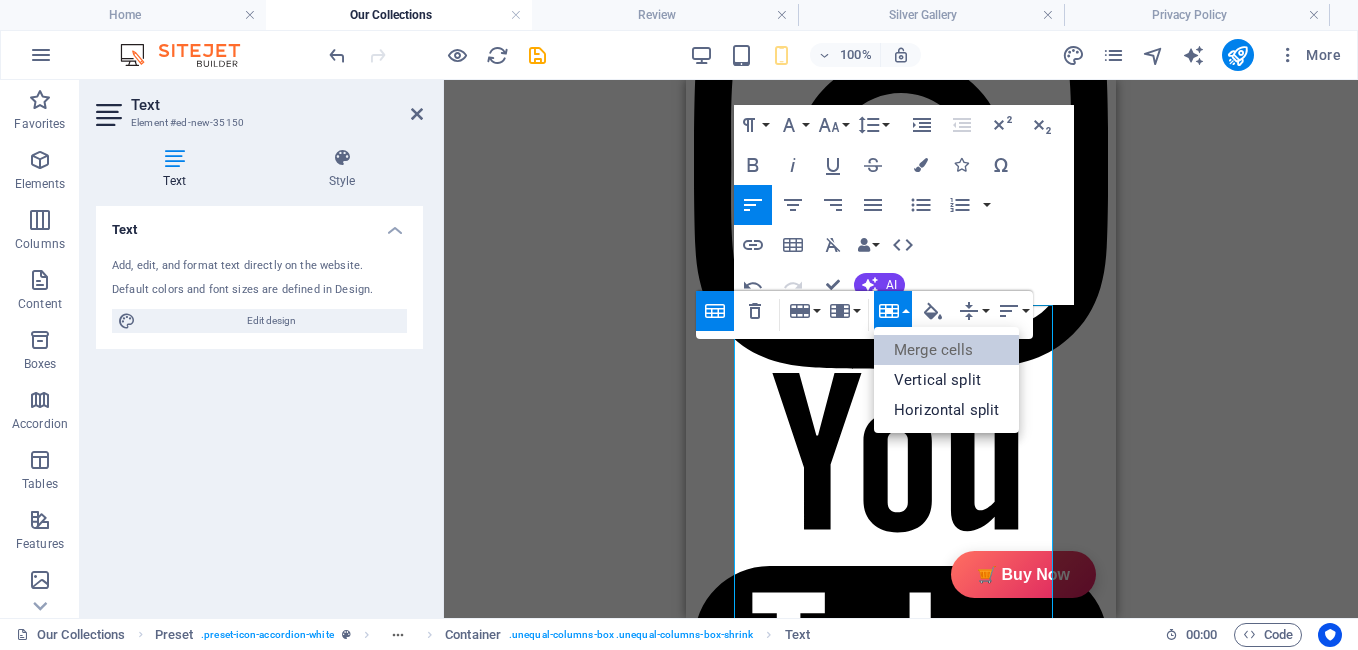 click on "Merge cells" at bounding box center (946, 350) 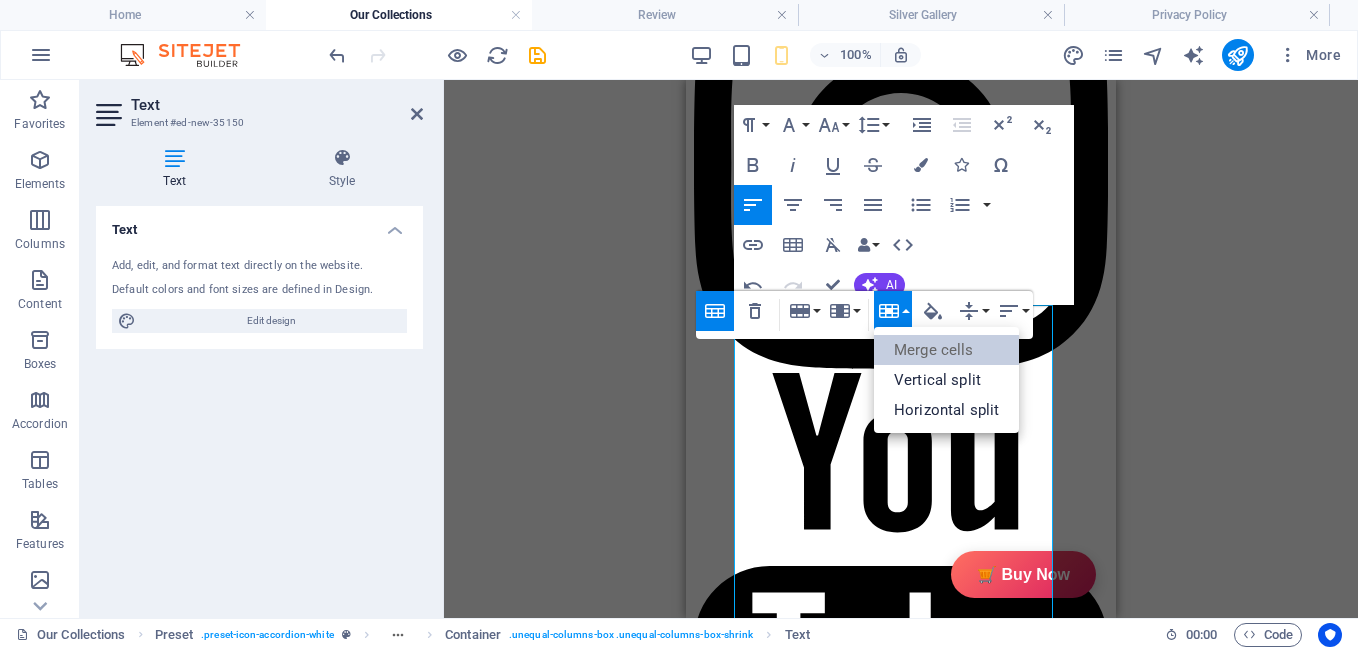 click on "Merge cells" at bounding box center [946, 350] 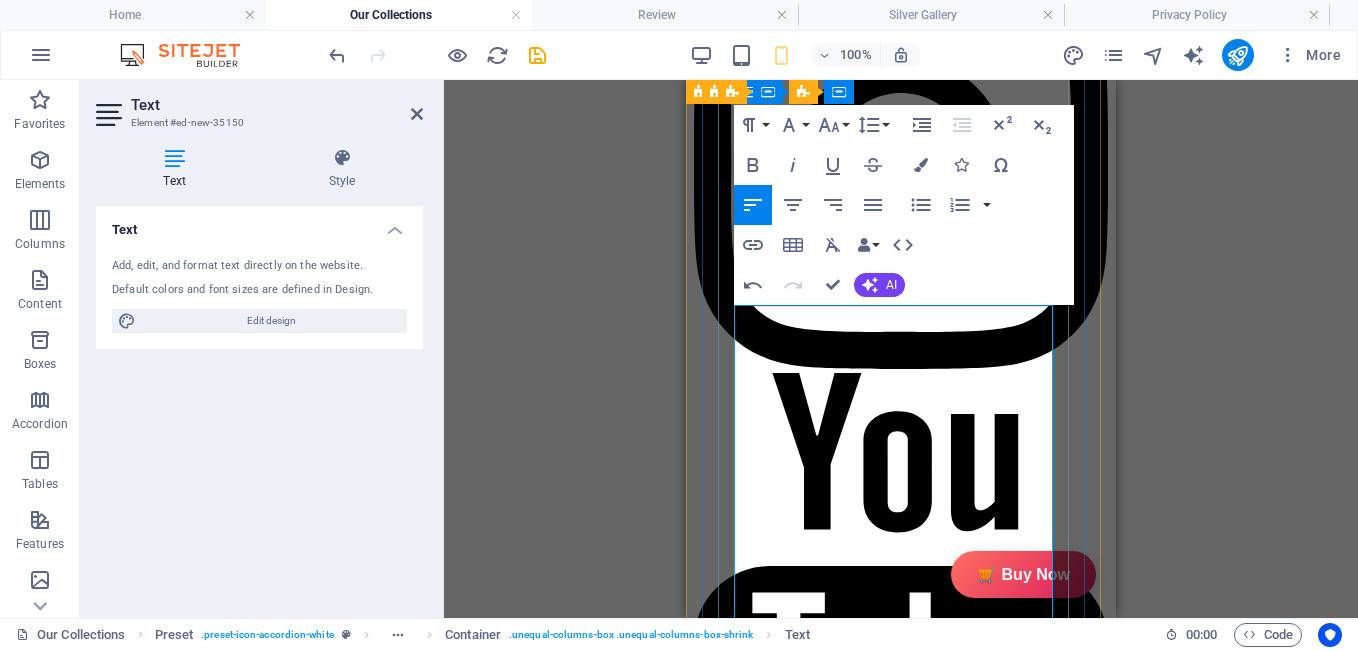 click at bounding box center (869, 3390) 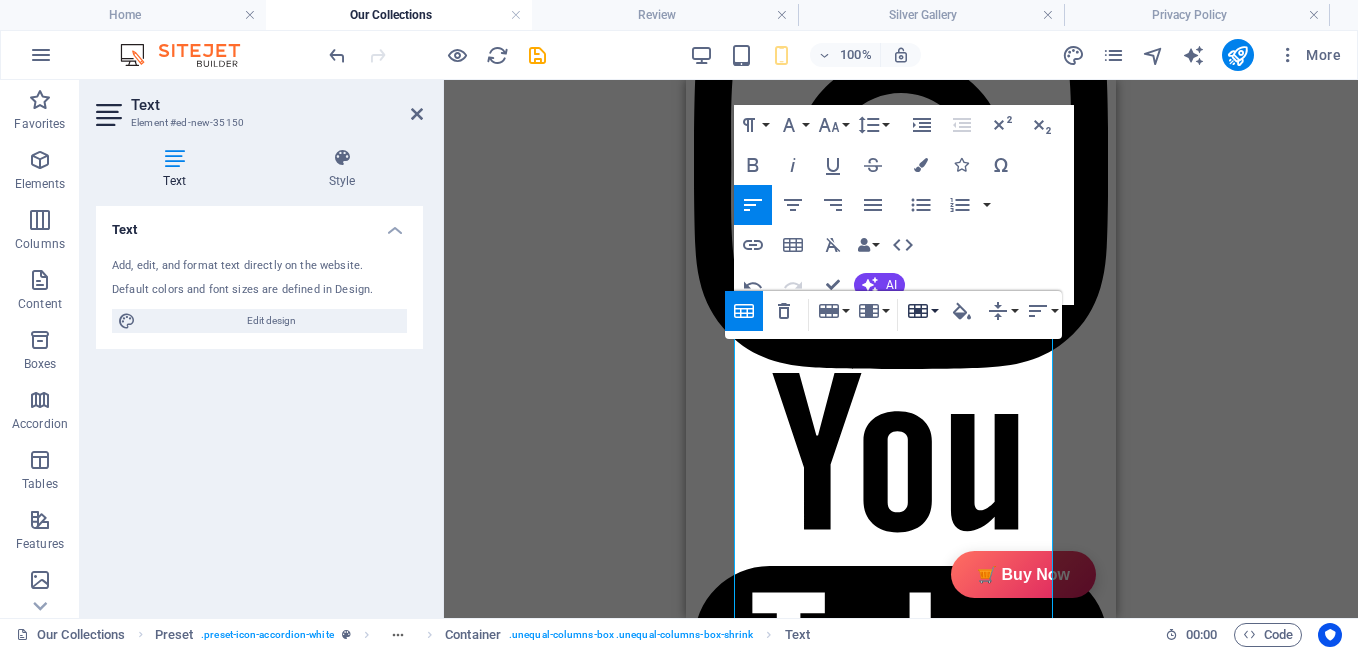 click on "Cell" at bounding box center [922, 311] 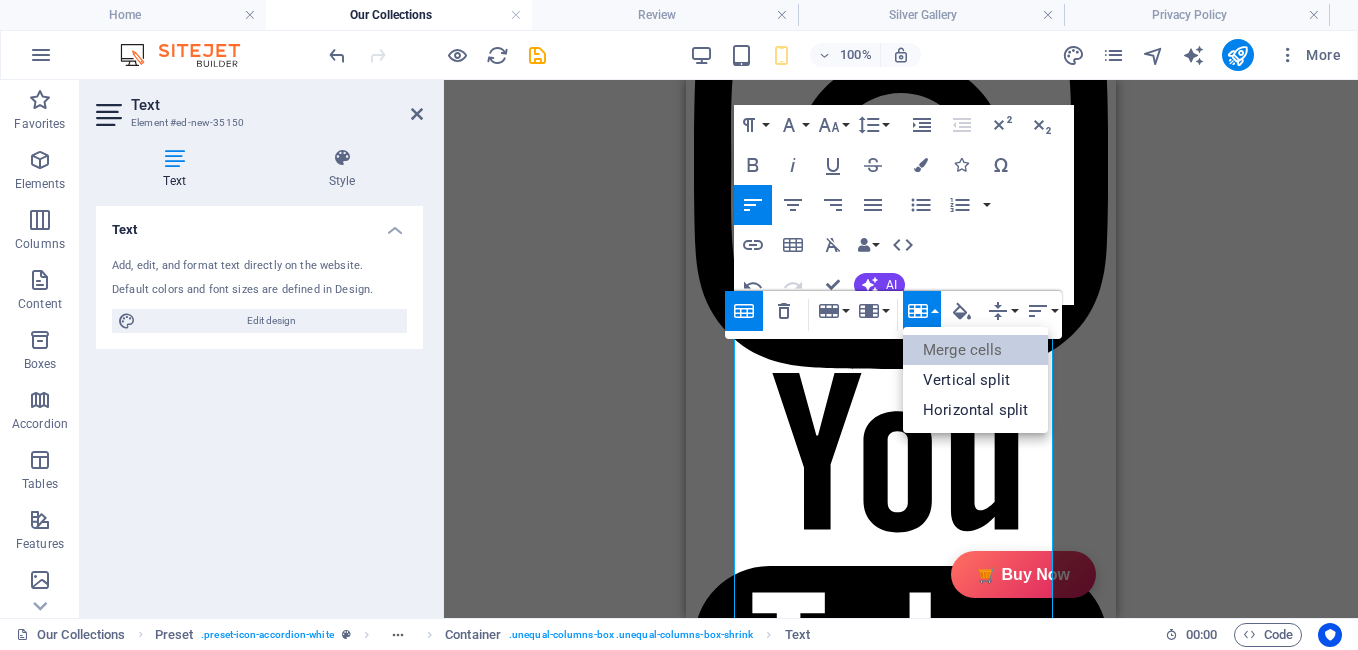 click on "Merge cells" at bounding box center (975, 350) 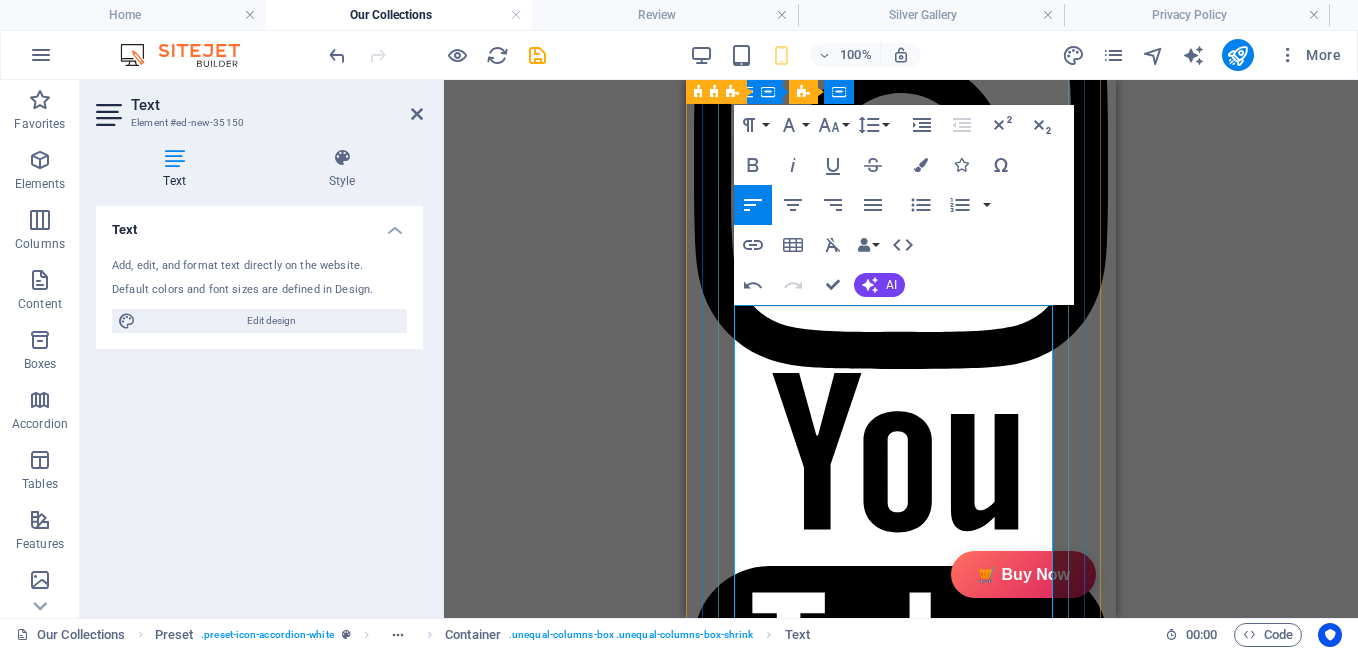 click on "No. of Content in Sales Packages" at bounding box center [753, 3390] 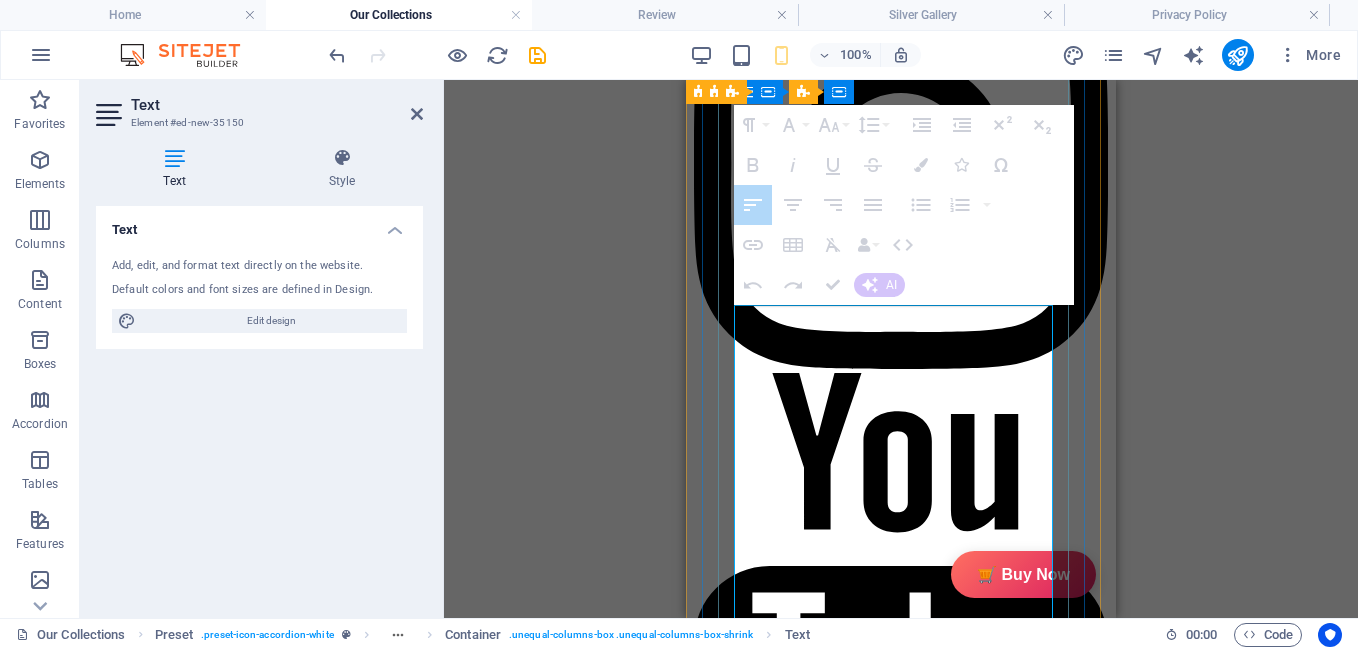 drag, startPoint x: 806, startPoint y: 419, endPoint x: 857, endPoint y: 420, distance: 51.009804 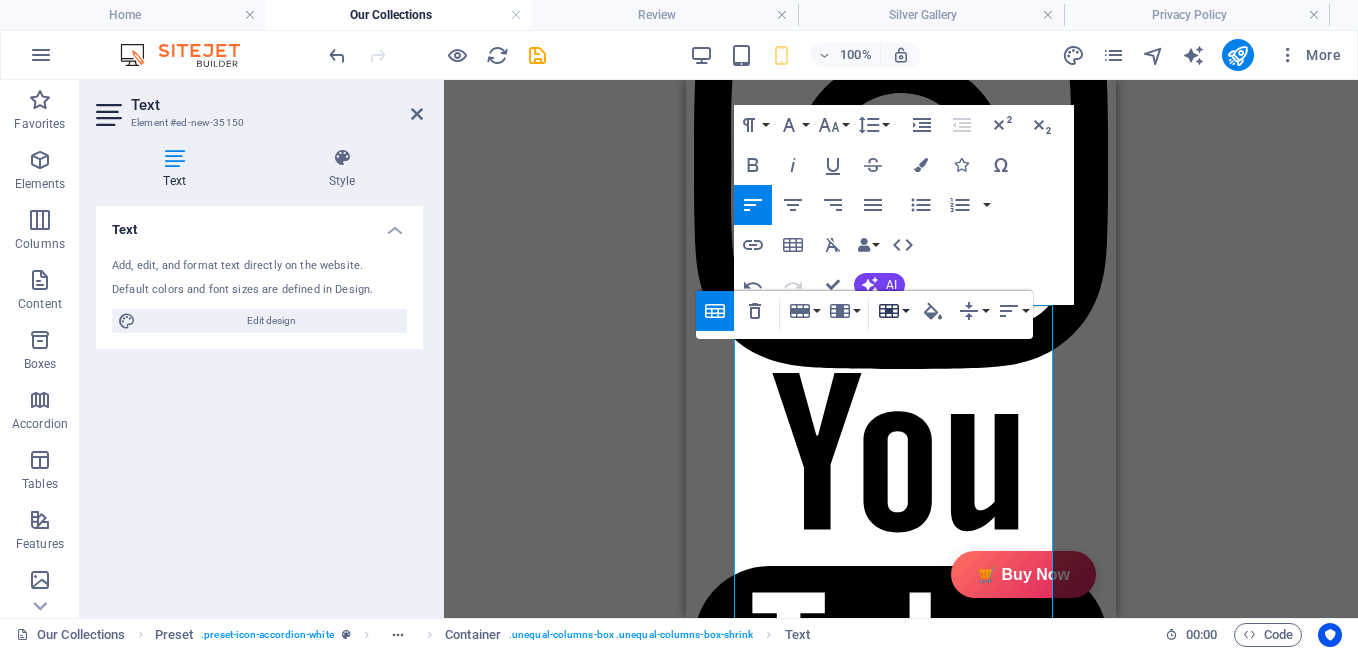 click on "Cell" at bounding box center [893, 311] 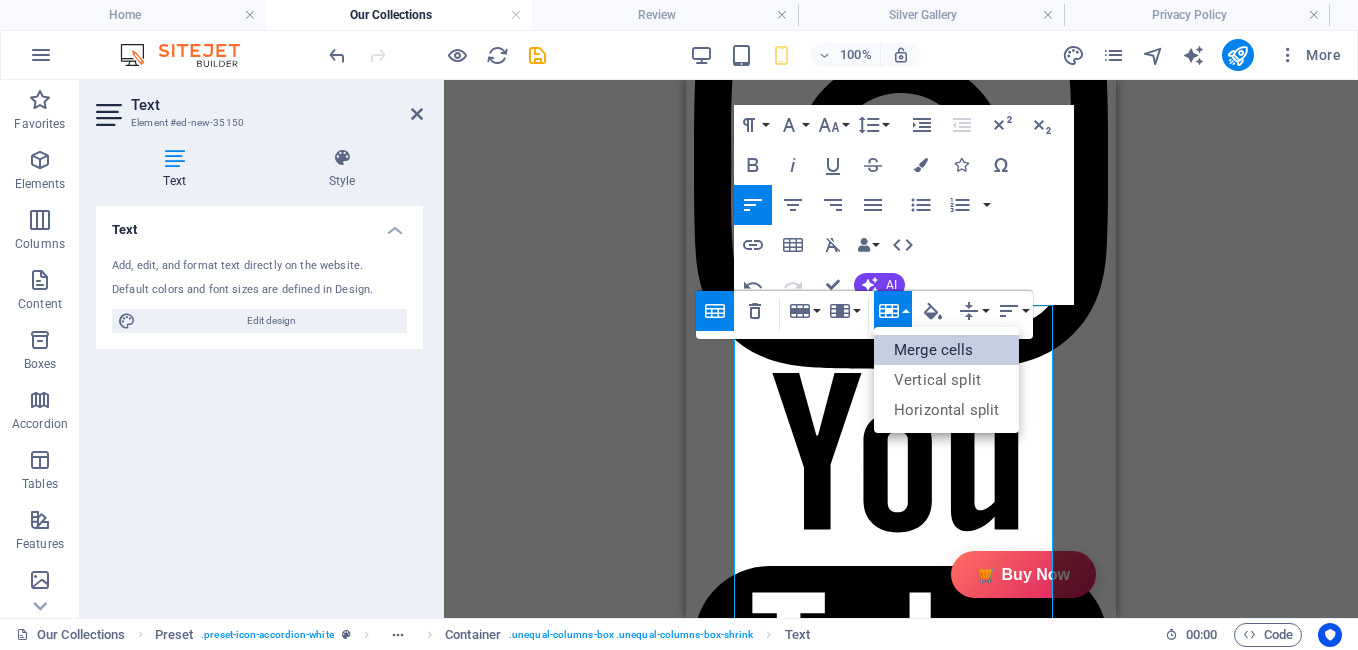 click on "Merge cells" at bounding box center [946, 350] 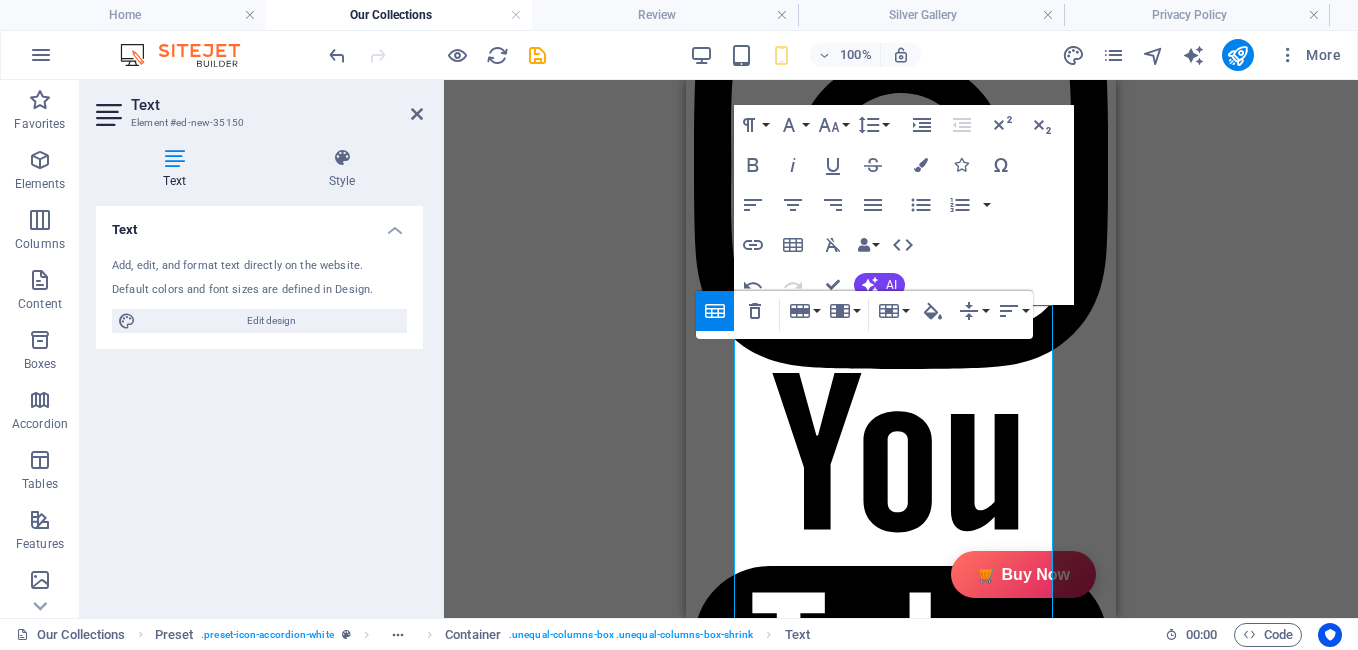 click on "Table Header Remove Table Row Insert row above Insert row below Delete row Column Insert column before Insert column after Delete column Cell Merge cells Vertical split Horizontal split Cell Background Vertical Align Top Middle Bottom Horizontal Align Align Left Align Center Align Right Align Justify" at bounding box center [864, 315] 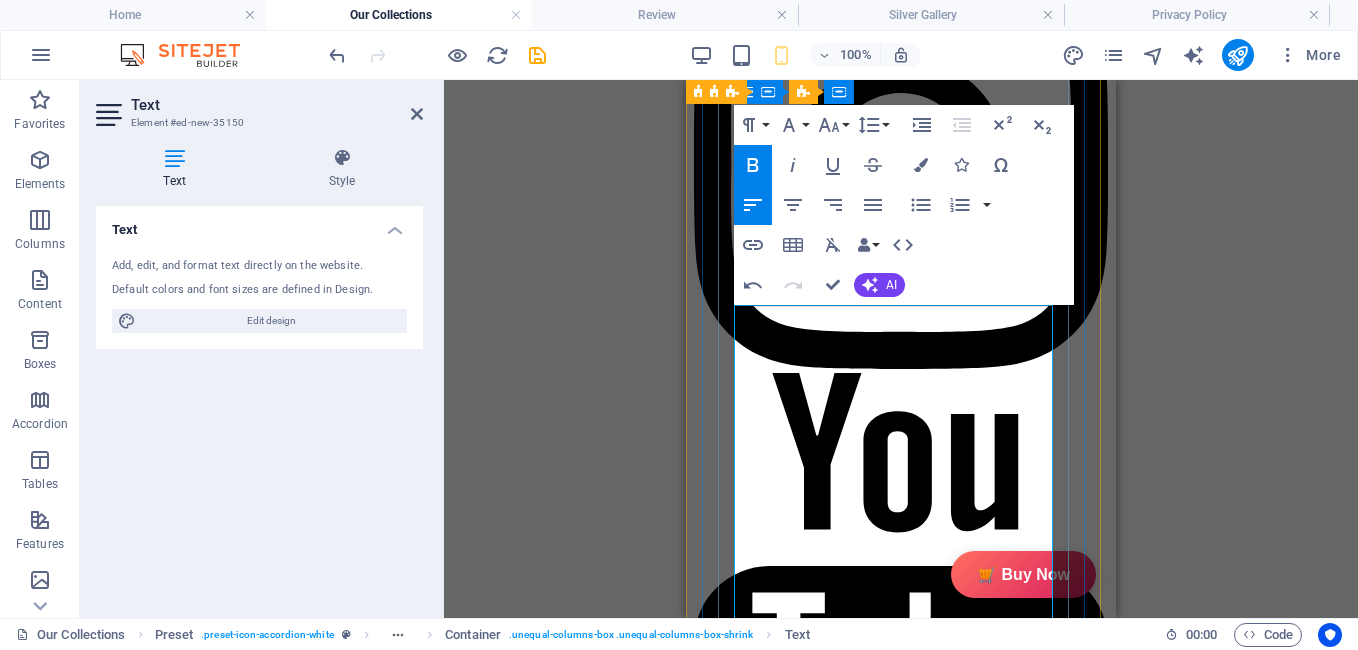click on "GiftyBiz Scented Candles – Light Up Moments" at bounding box center (834, 3444) 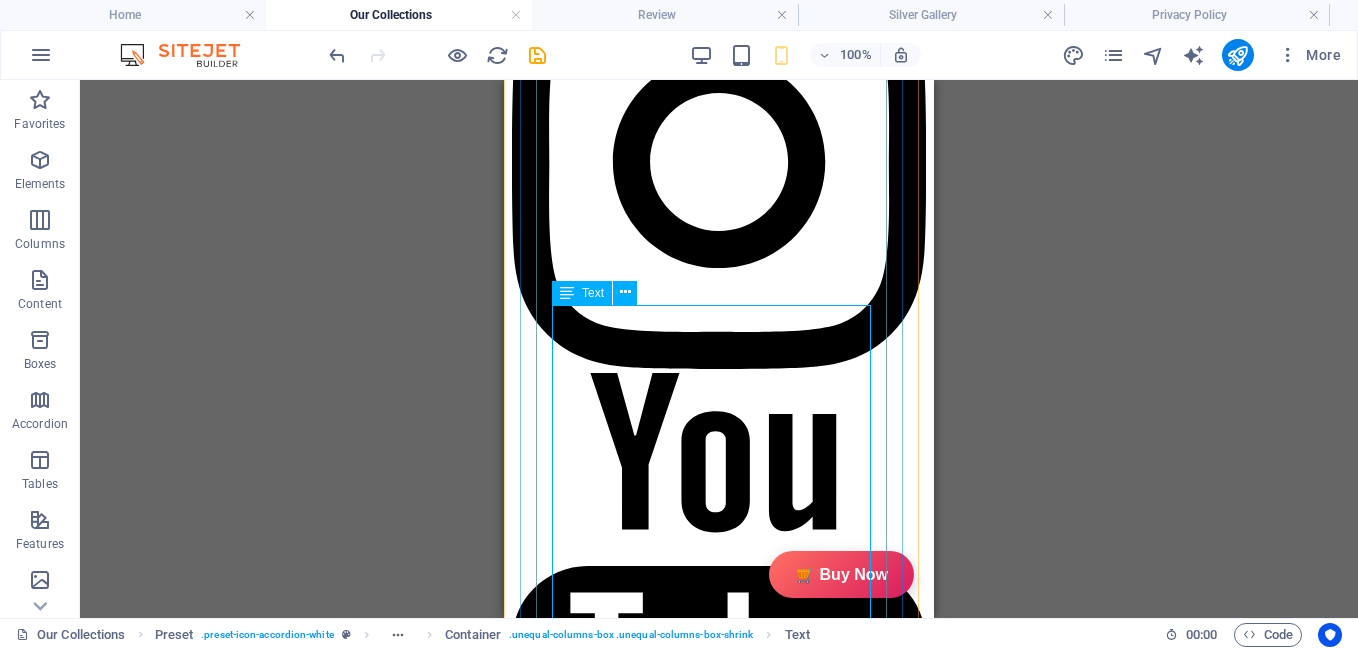 click on "In The Box Sales Packages  1 Jar Candle No. of Content in Sales Packages Pack of 1 GiftyBiz Scented Candles – Light Up Moments Hand-poured with love, GiftyBiz scented candles are crafted to bring warmth, elegance, and a touch of serenity to your space. Made from high-quality wax and infused with soothing fragrances, each candle is designed to elevate your mood and enhance any setting. Whether you're gifting or unwinding, our candles add charm, calm, and luxury in every flicker. Perfect for decor, self-care, or as a part of our curated gift boxes." at bounding box center (687, 3442) 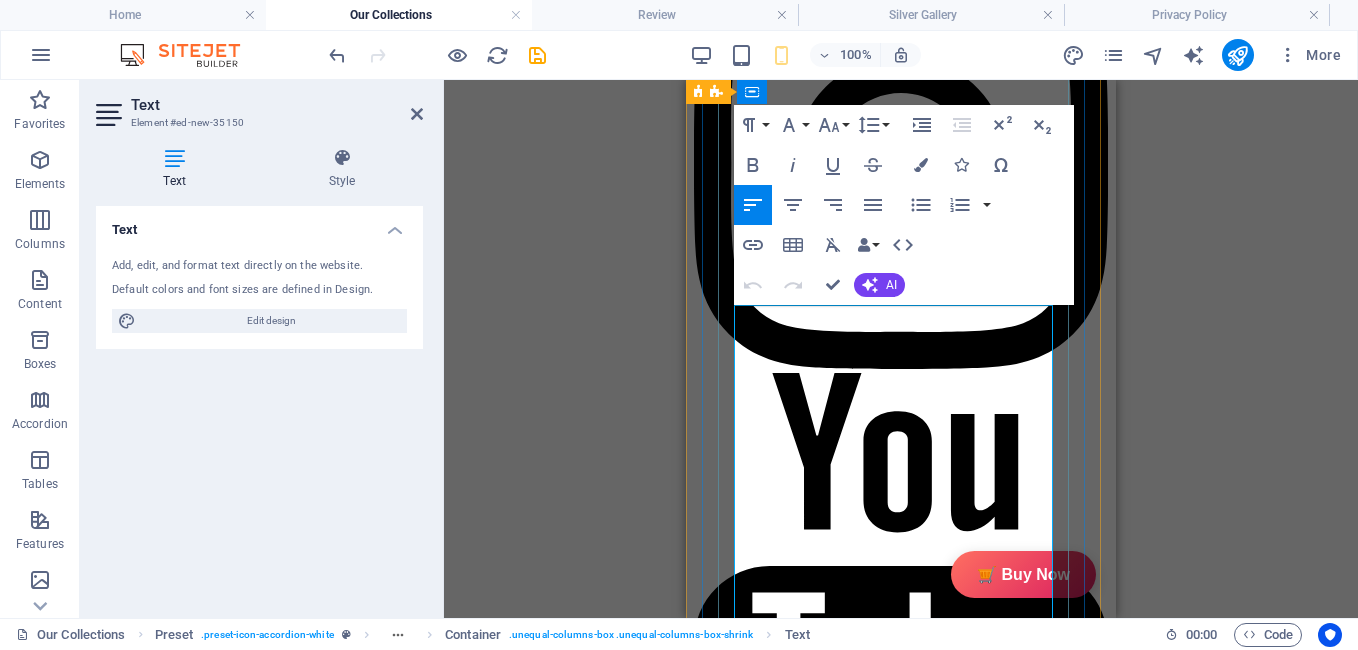 click on "In The Box" at bounding box center [869, 3324] 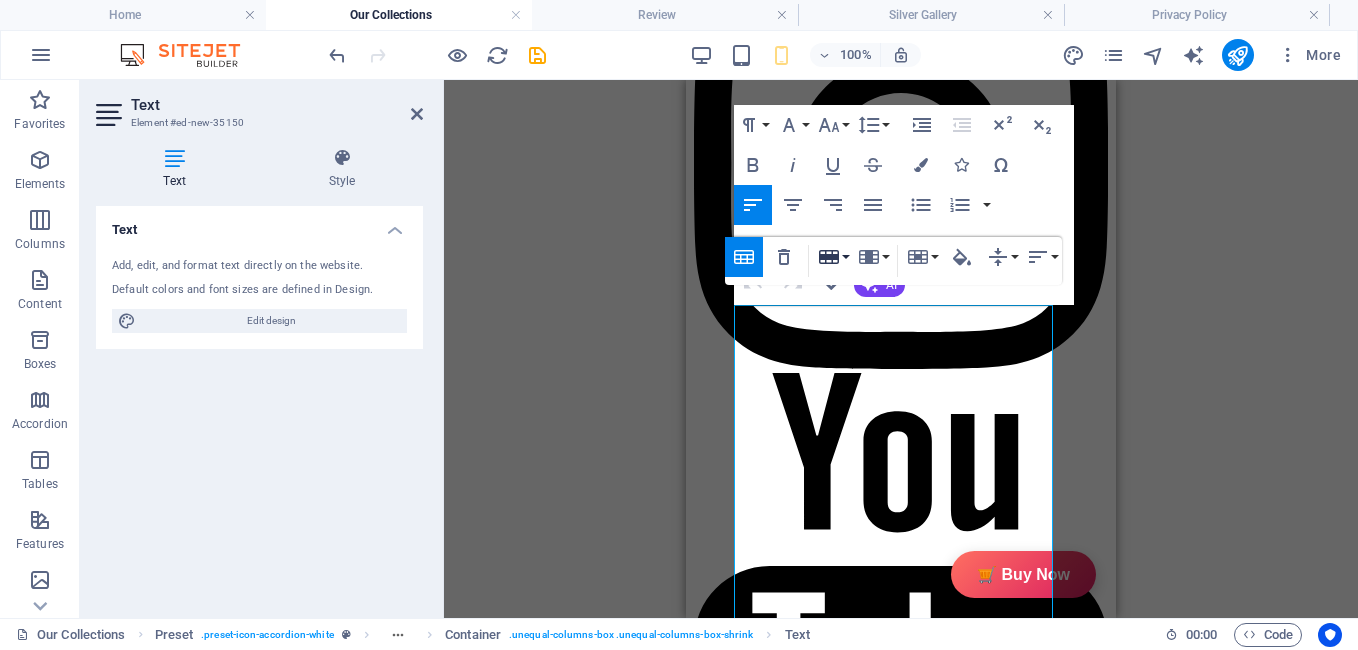 click on "Row" at bounding box center (833, 257) 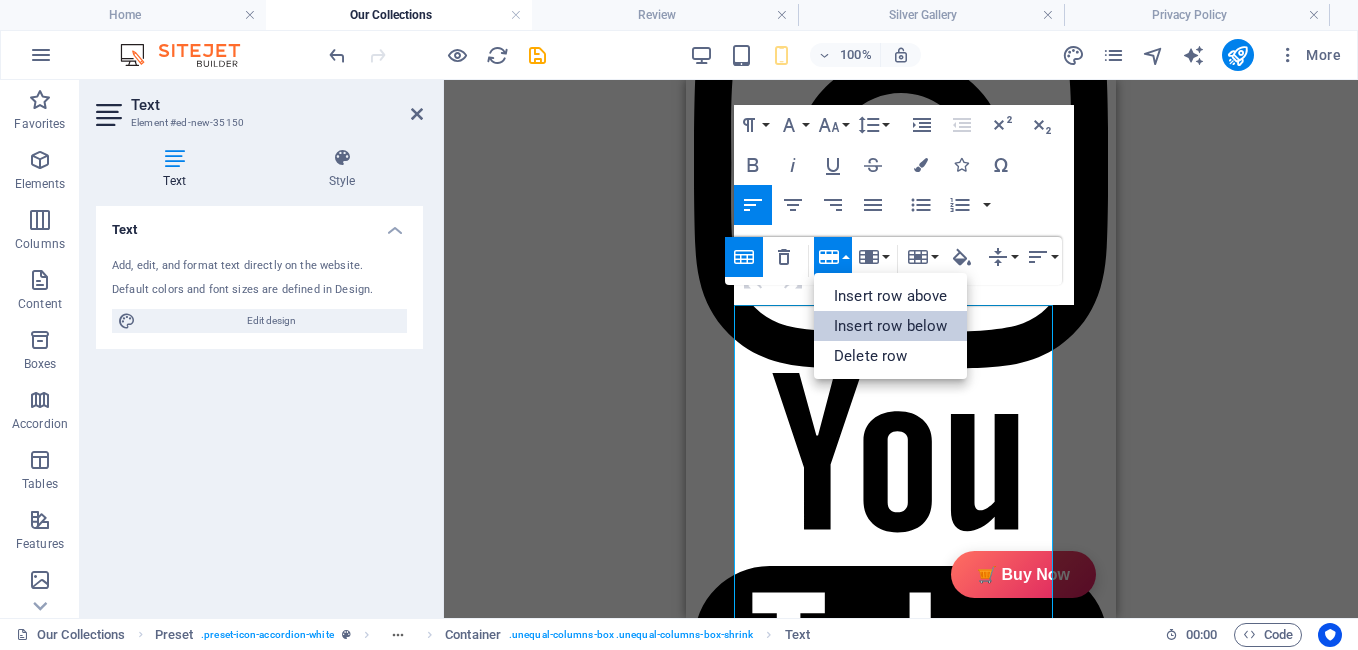 click on "Insert row below" at bounding box center (890, 326) 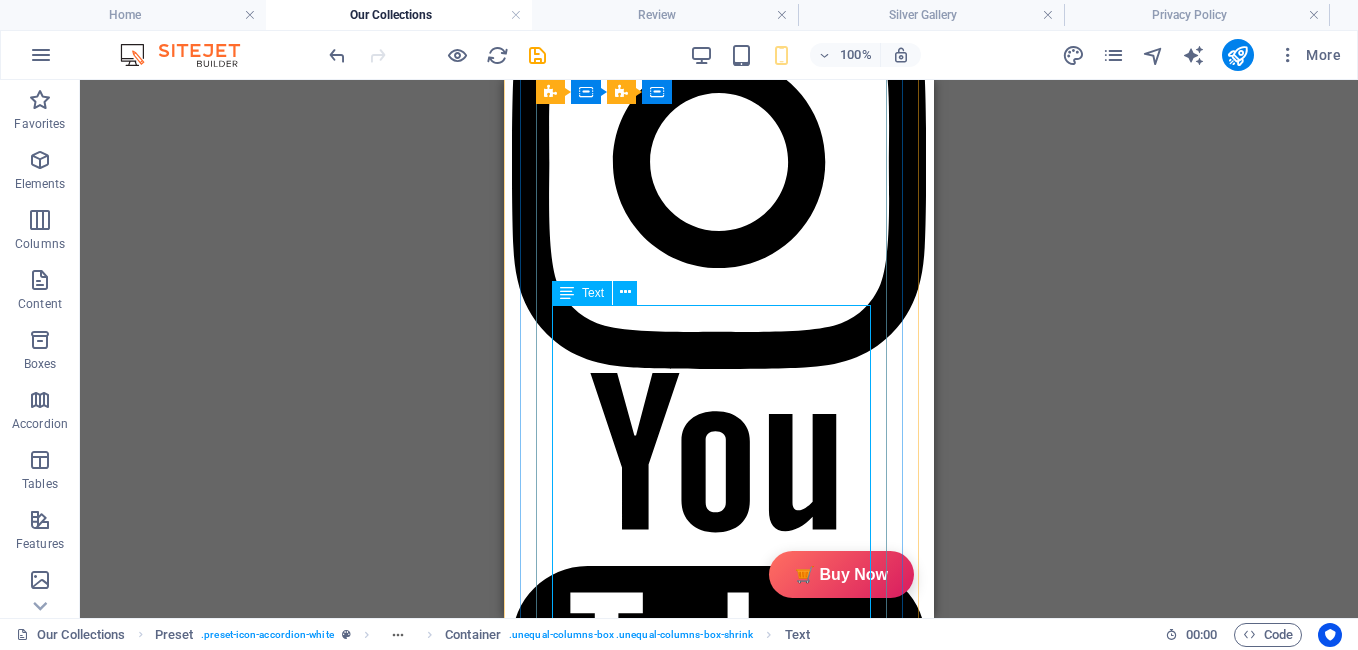 click on "In The Box Sales Packages  1 Jar Candle No. of Content in Sales Packages Pack of 1 GiftyBiz Scented Candles – Light Up Moments Hand-poured with love, GiftyBiz scented candles are crafted to bring warmth, elegance, and a touch of serenity to your space. Made from high-quality wax and infused with soothing fragrances, each candle is designed to elevate your mood and enhance any setting. Whether you're gifting or unwinding, our candles add charm, calm, and luxury in every flicker. Perfect for decor, self-care, or as a part of our curated gift boxes." at bounding box center (687, 3471) 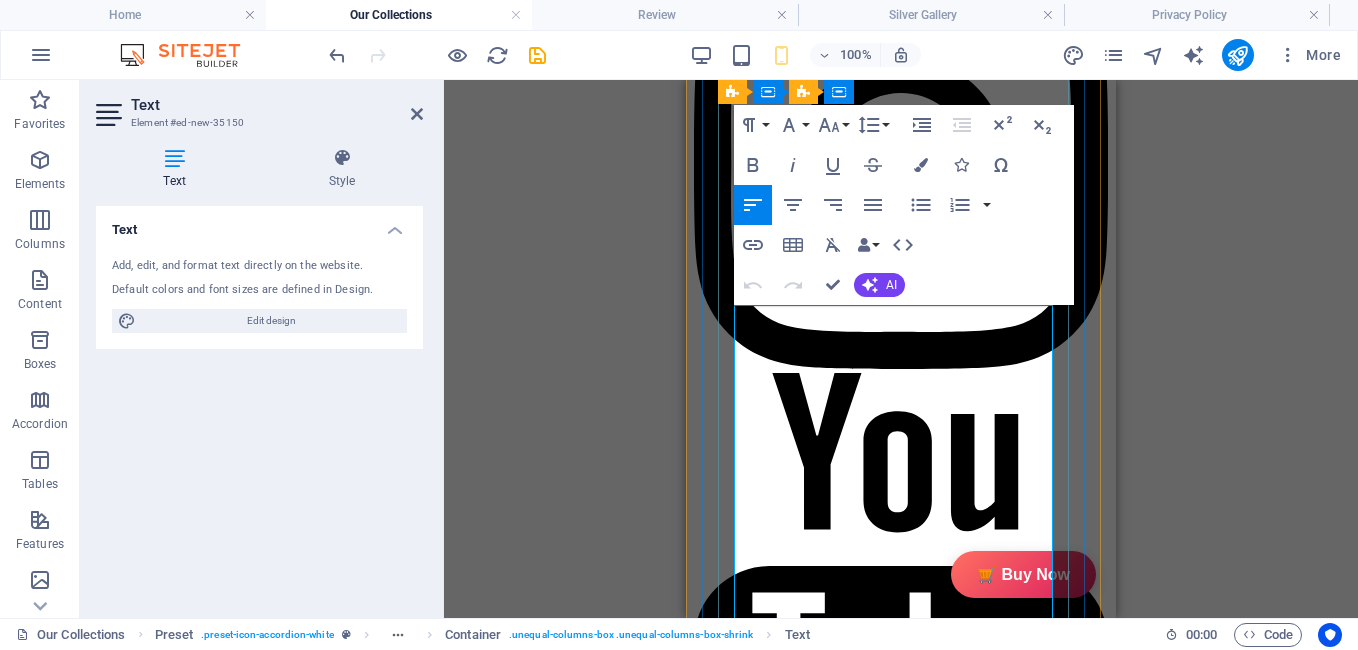 click on "Sales Packages" at bounding box center [844, 3381] 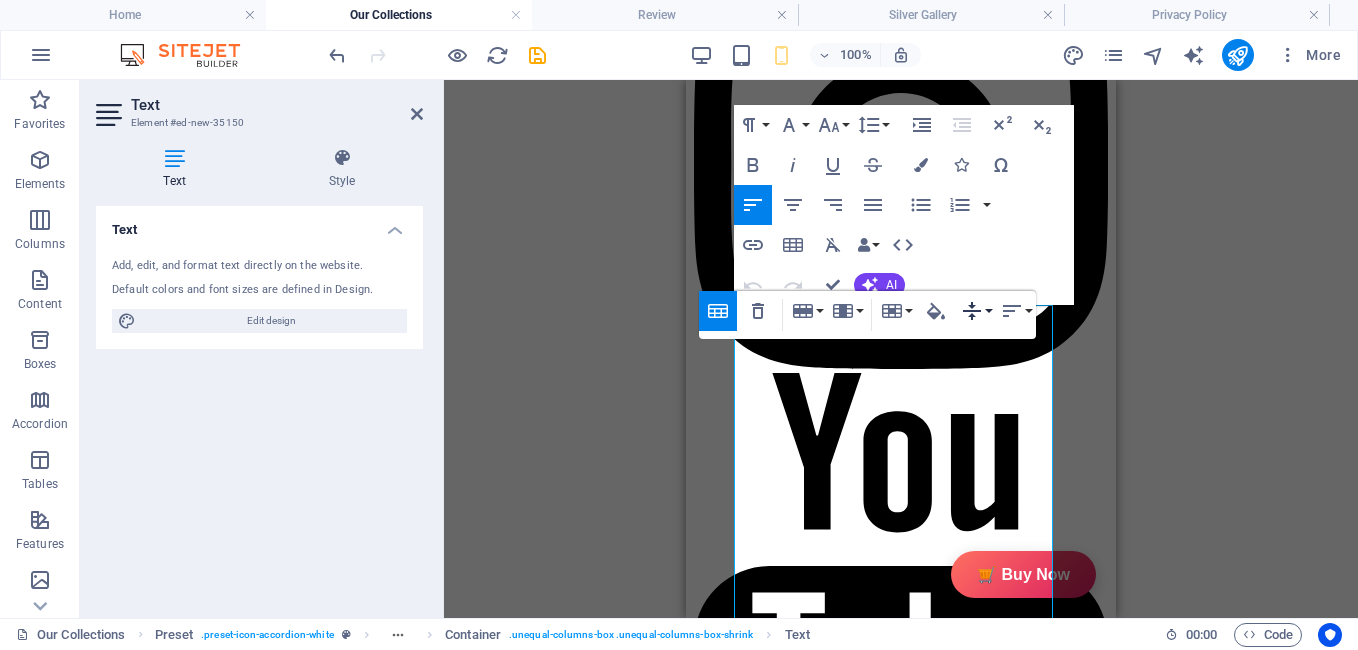 click 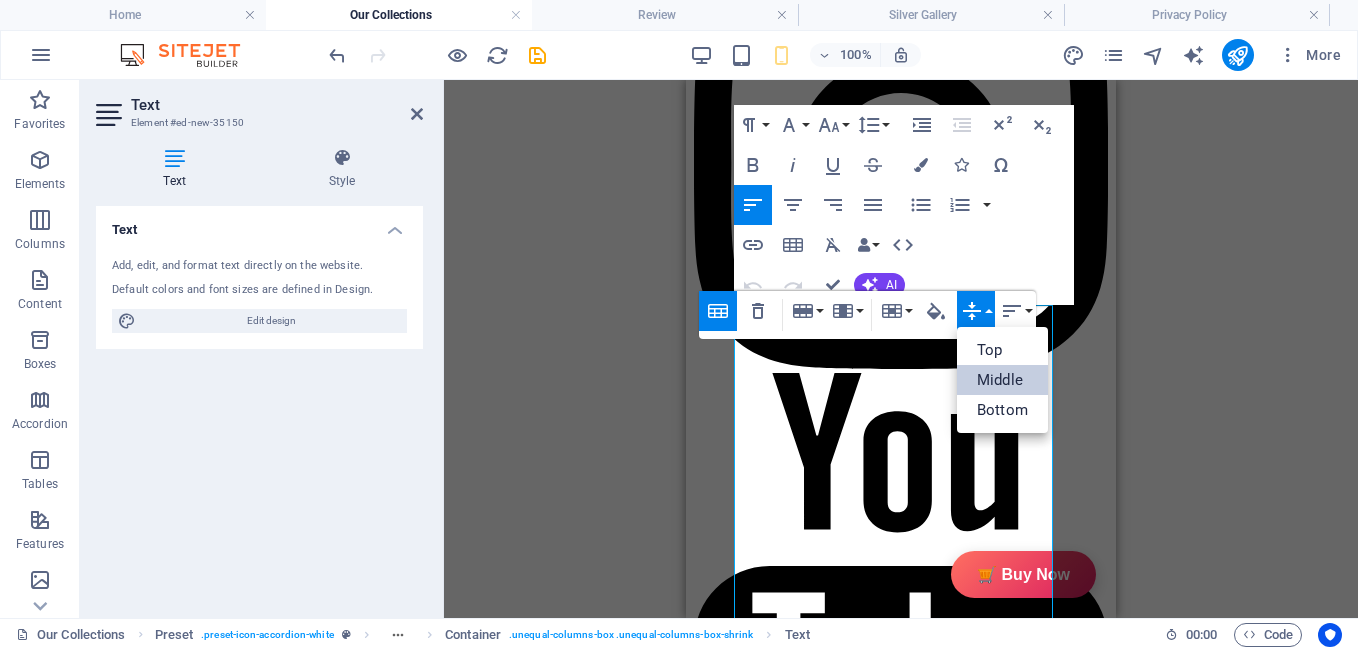 scroll, scrollTop: 0, scrollLeft: 0, axis: both 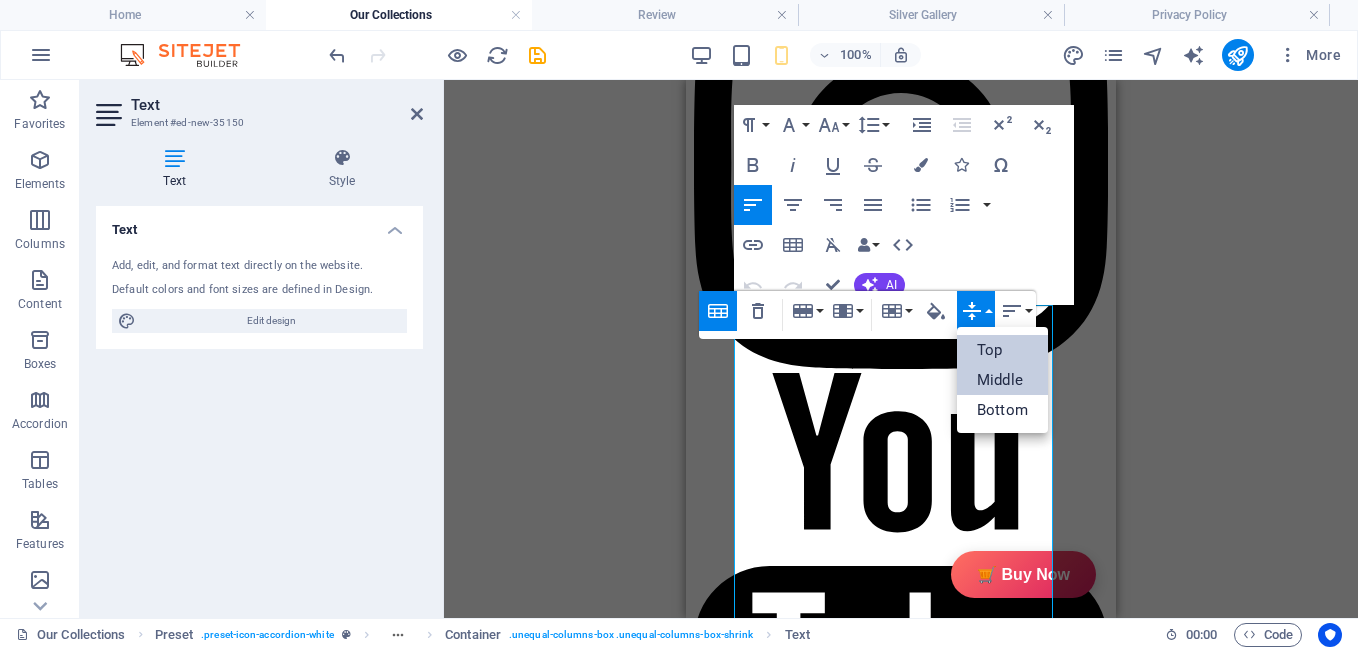 click on "Top" at bounding box center (1002, 350) 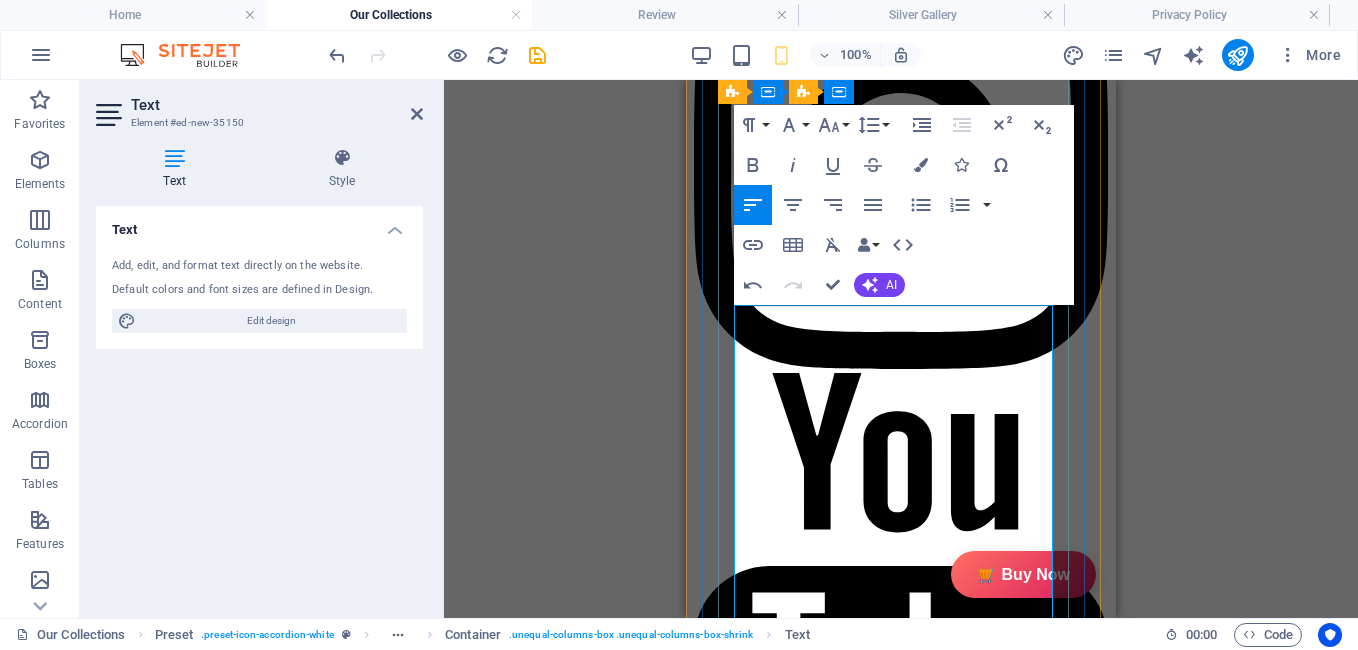 drag, startPoint x: 1005, startPoint y: 374, endPoint x: 1049, endPoint y: 401, distance: 51.62364 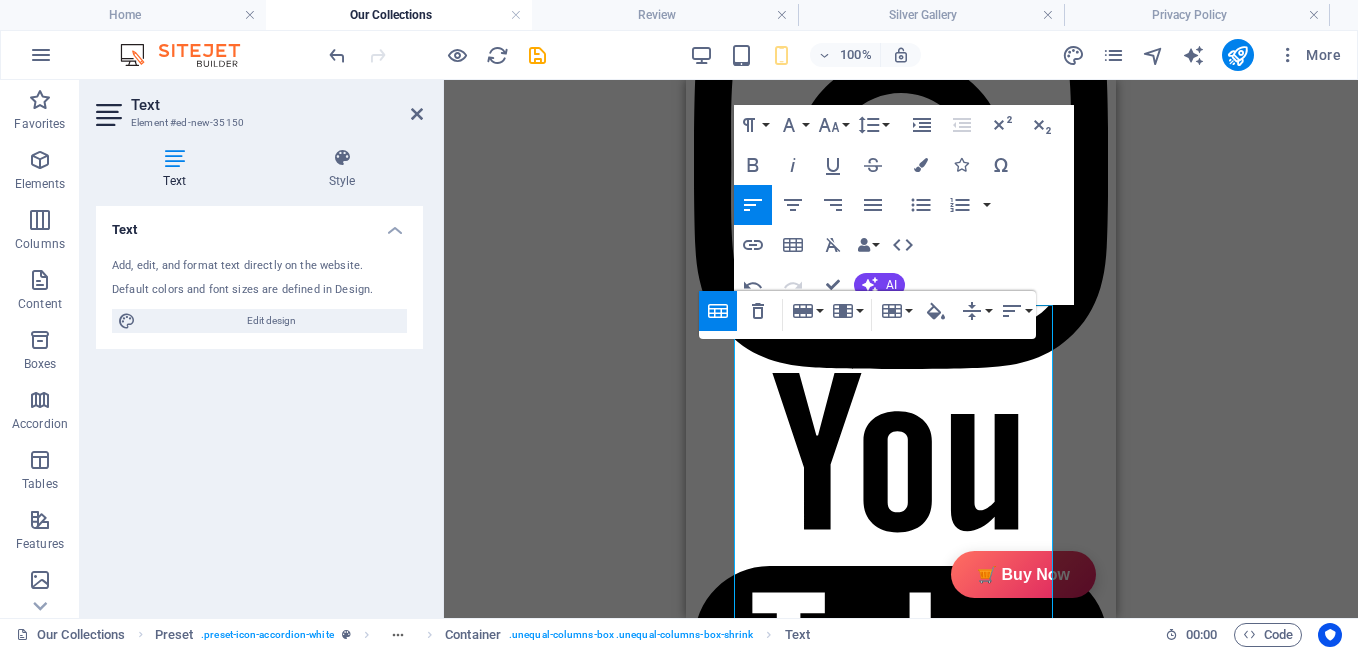 click on "Table Header Remove Table Row Insert row above Insert row below Delete row Column Insert column before Insert column after Delete column Cell Merge cells Vertical split Horizontal split Cell Background Vertical Align Top Middle Bottom Horizontal Align Align Left Align Center Align Right Align Justify" at bounding box center (867, 315) 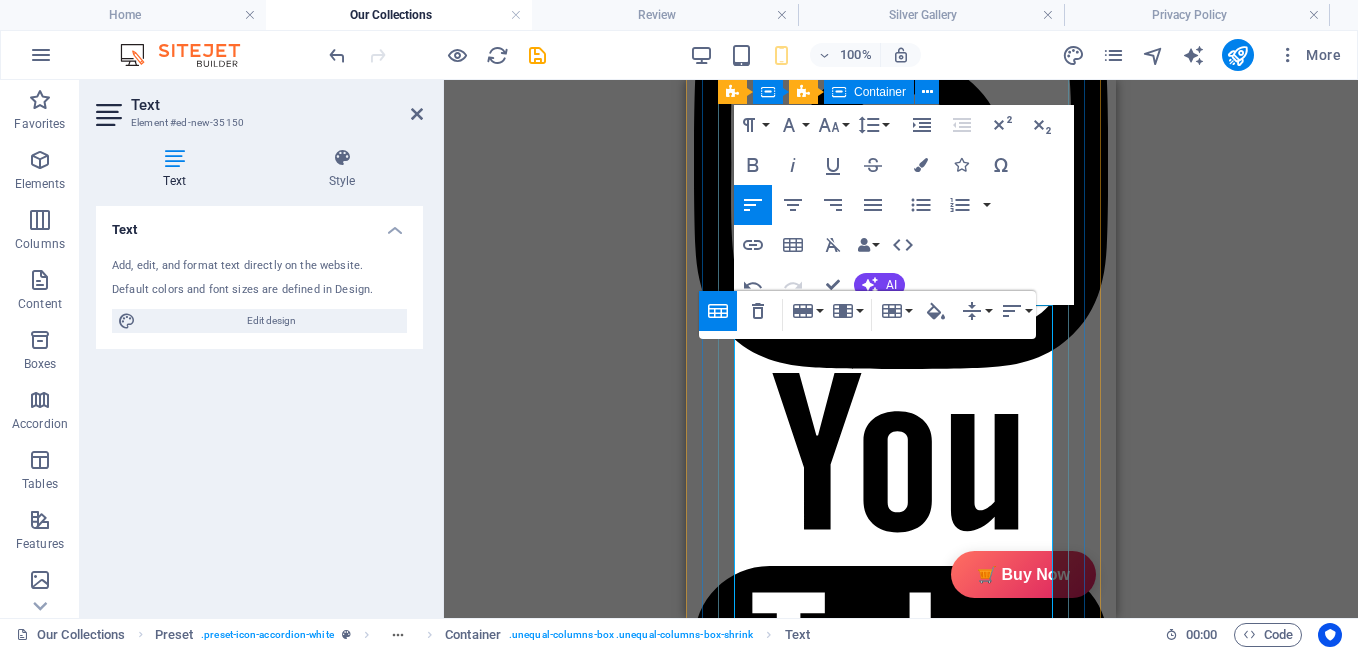 click on "Description GiftyBiz Scented Candles – Light Up Moments Hand-poured with love, GiftyBiz scented candles are crafted to bring warmth, elegance, and a touch of serenity to your space. Made from high-quality wax and infused with soothing fragrances, each candle is designed to elevate your mood and enhance any setting. Whether you're gifting or unwinding, our candles add charm, calm, and luxury in every flicker. Perfect for decor, self-care, or as a part of our curated gift boxes. Description In The Box Sales Packages  1 Jar Candle No. of Content in Sales Packages Pack of 1 GiftyBiz Scented Candles – Light Up Moments Review 4.7 Read our 16,564 reviews Free Google Reviews widget
Panel only seen by widget owner
0%" at bounding box center [869, 3424] 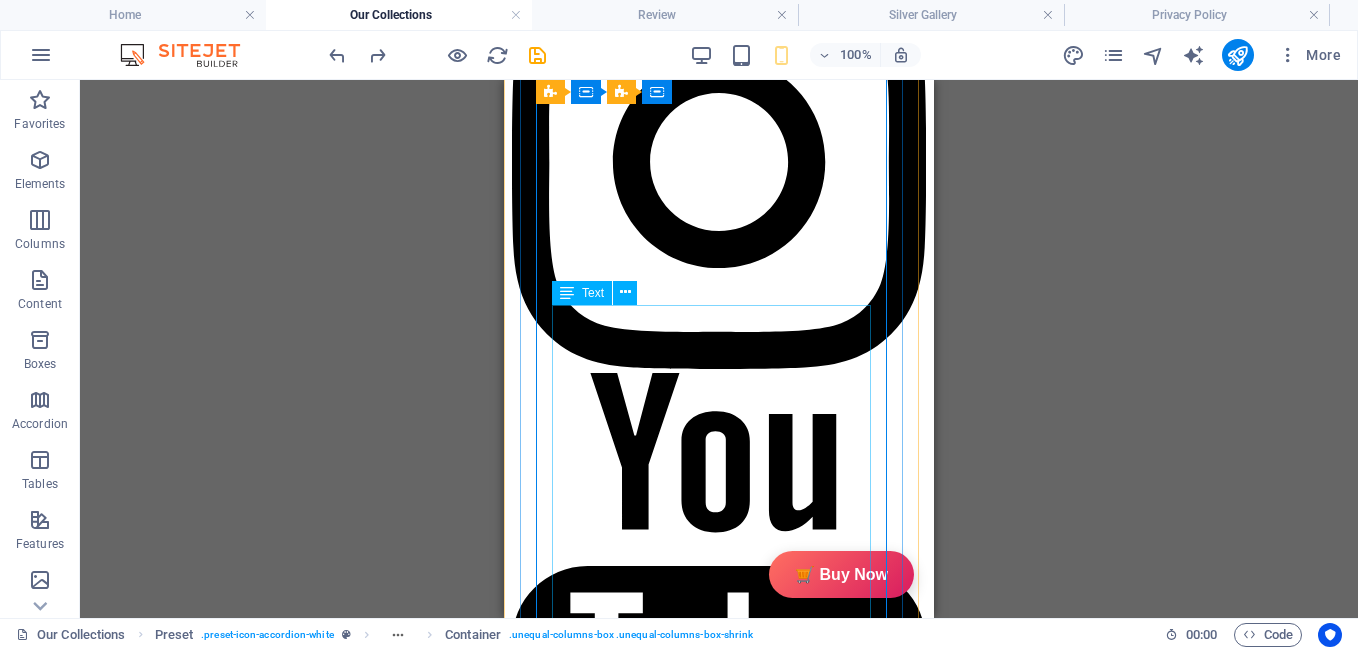 click on "In The Box Sales Packages  1 Jar Candle No. of Content in Sales Packages Pack of 1 GiftyBiz Scented Candles – Light Up Moments Hand-poured with love, GiftyBiz scented candles are crafted to bring warmth, elegance, and a touch of serenity to your space. Made from high-quality wax and infused with soothing fragrances, each candle is designed to elevate your mood and enhance any setting. Whether you're gifting or unwinding, our candles add charm, calm, and luxury in every flicker. Perfect for decor, self-care, or as a part of our curated gift boxes." at bounding box center (687, 3442) 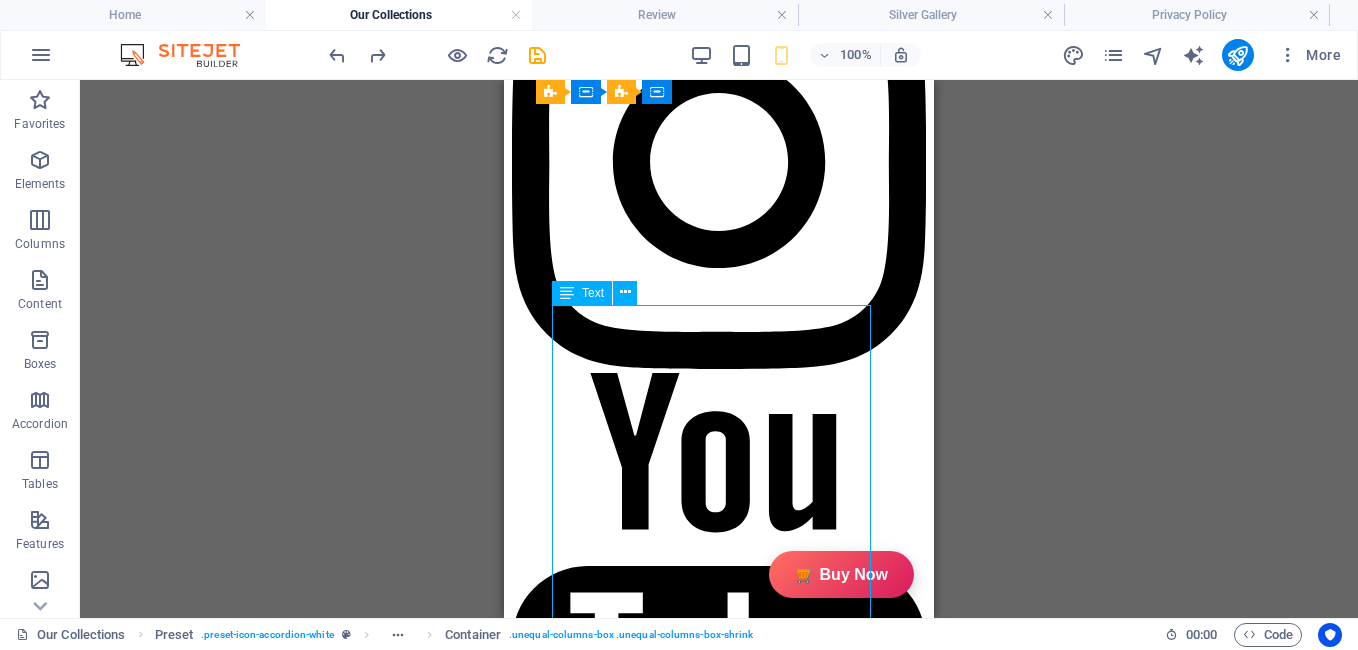 click on "In The Box Sales Packages  1 Jar Candle No. of Content in Sales Packages Pack of 1 GiftyBiz Scented Candles – Light Up Moments Hand-poured with love, GiftyBiz scented candles are crafted to bring warmth, elegance, and a touch of serenity to your space. Made from high-quality wax and infused with soothing fragrances, each candle is designed to elevate your mood and enhance any setting. Whether you're gifting or unwinding, our candles add charm, calm, and luxury in every flicker. Perfect for decor, self-care, or as a part of our curated gift boxes." at bounding box center (687, 3442) 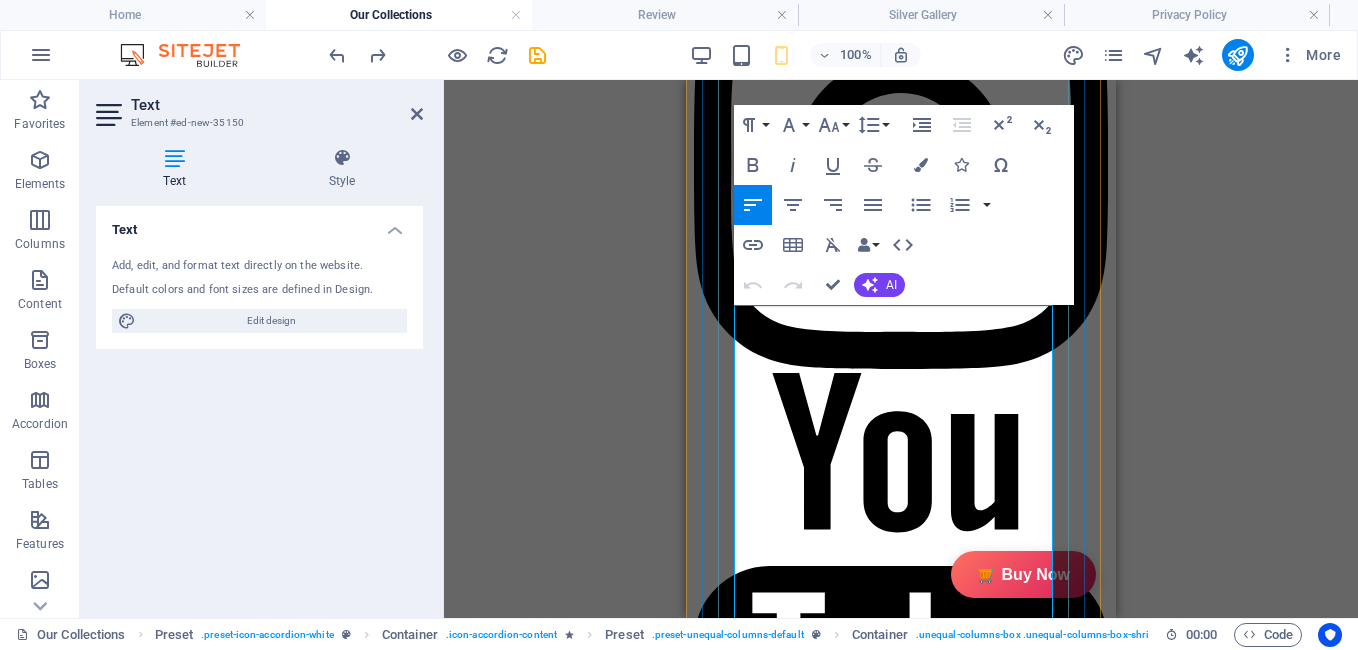 click on "Pack of 1" at bounding box center [985, 3372] 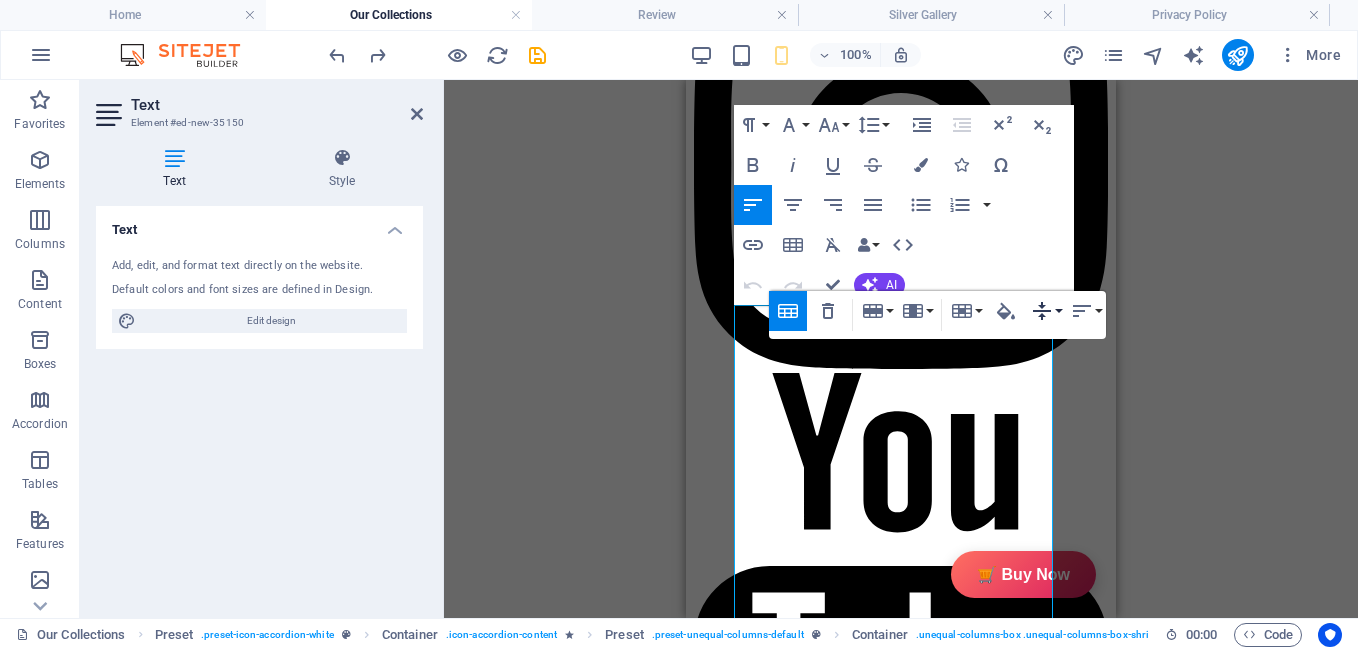 click 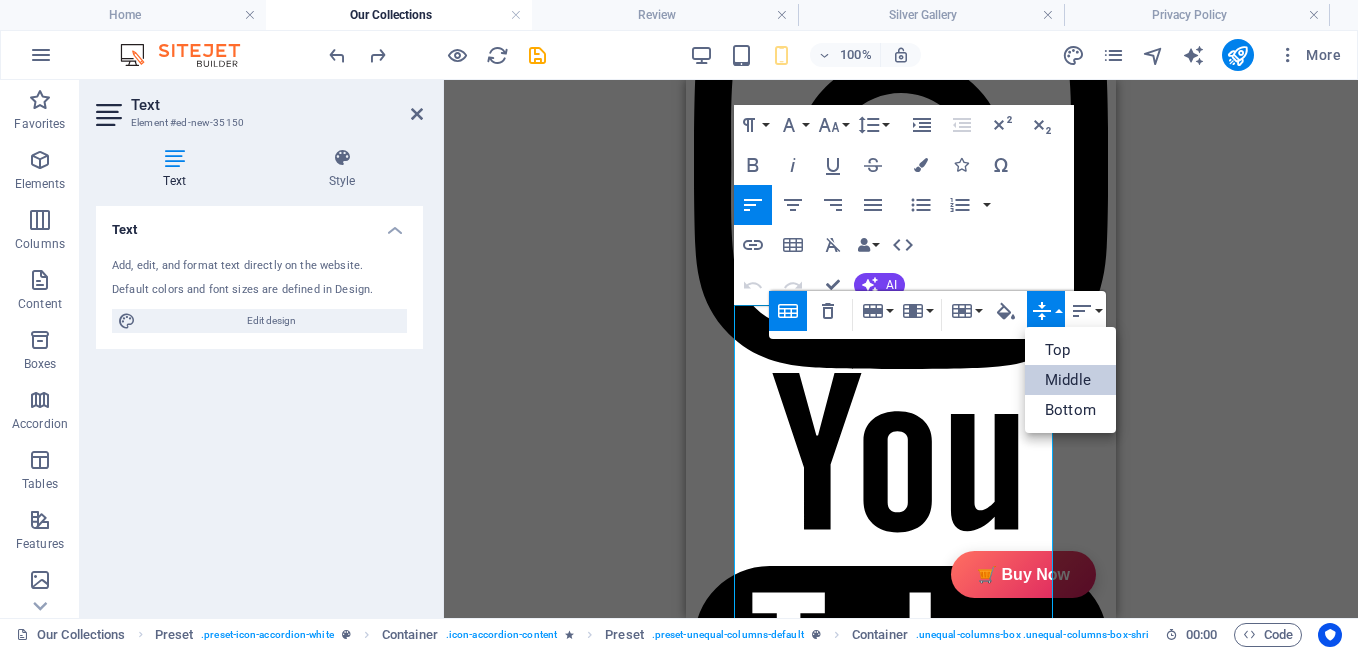 scroll, scrollTop: 0, scrollLeft: 0, axis: both 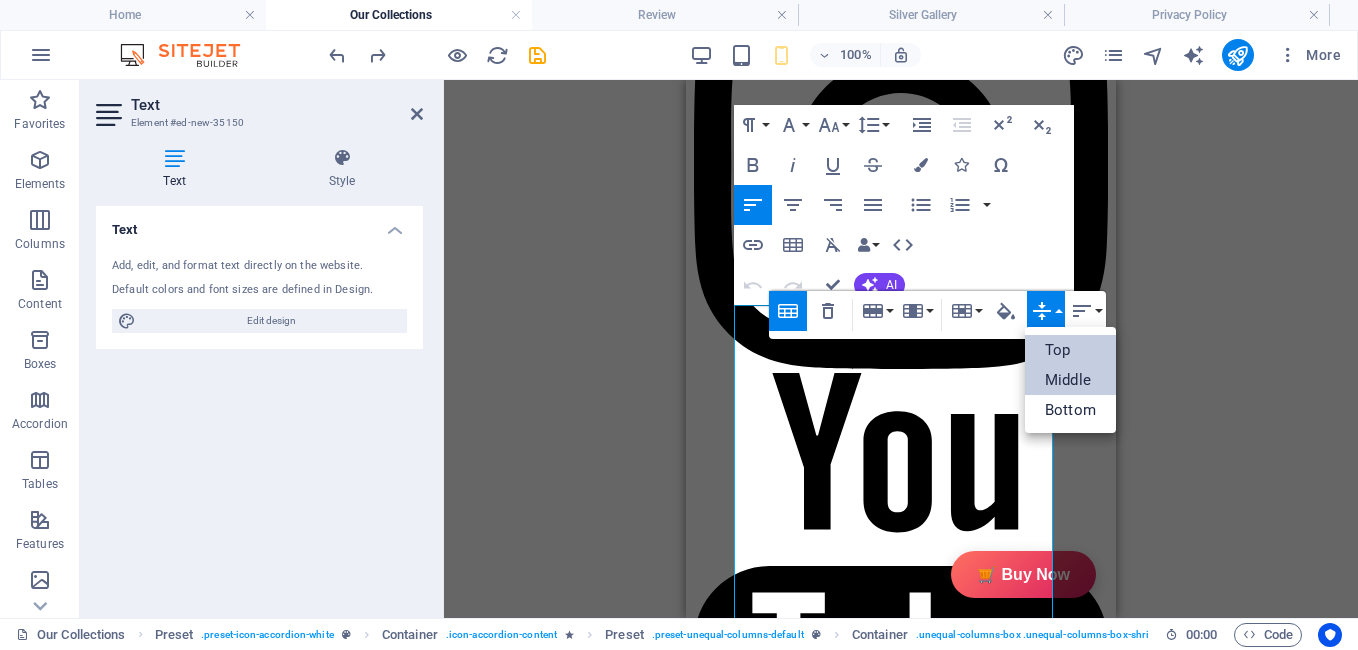 click on "Top" at bounding box center [1070, 350] 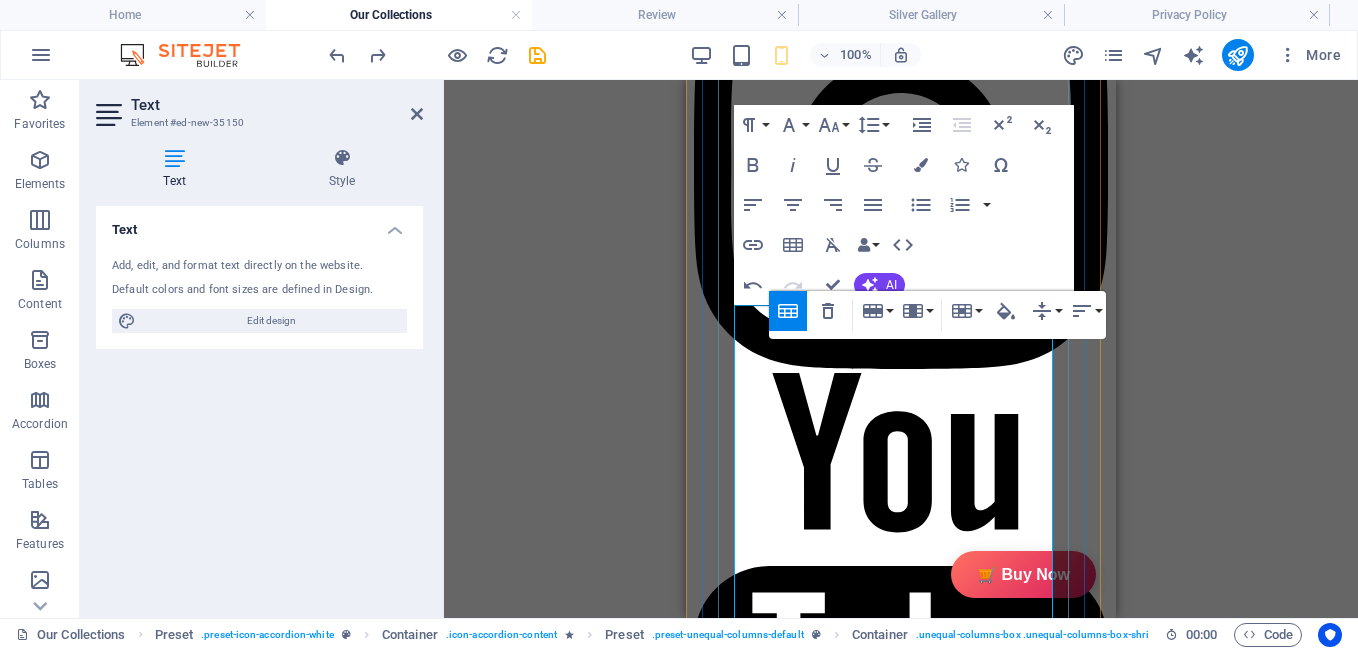 click on "No. of Content in Sales Packages" at bounding box center [811, 3372] 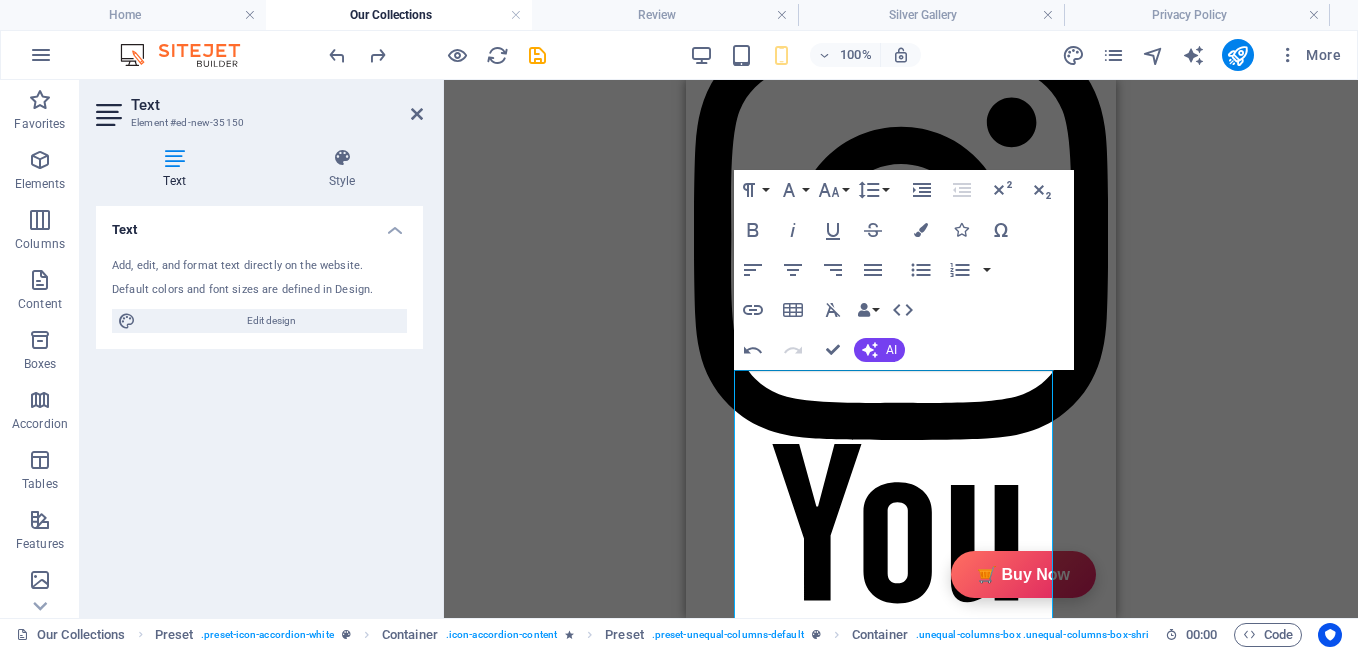 scroll, scrollTop: 970, scrollLeft: 0, axis: vertical 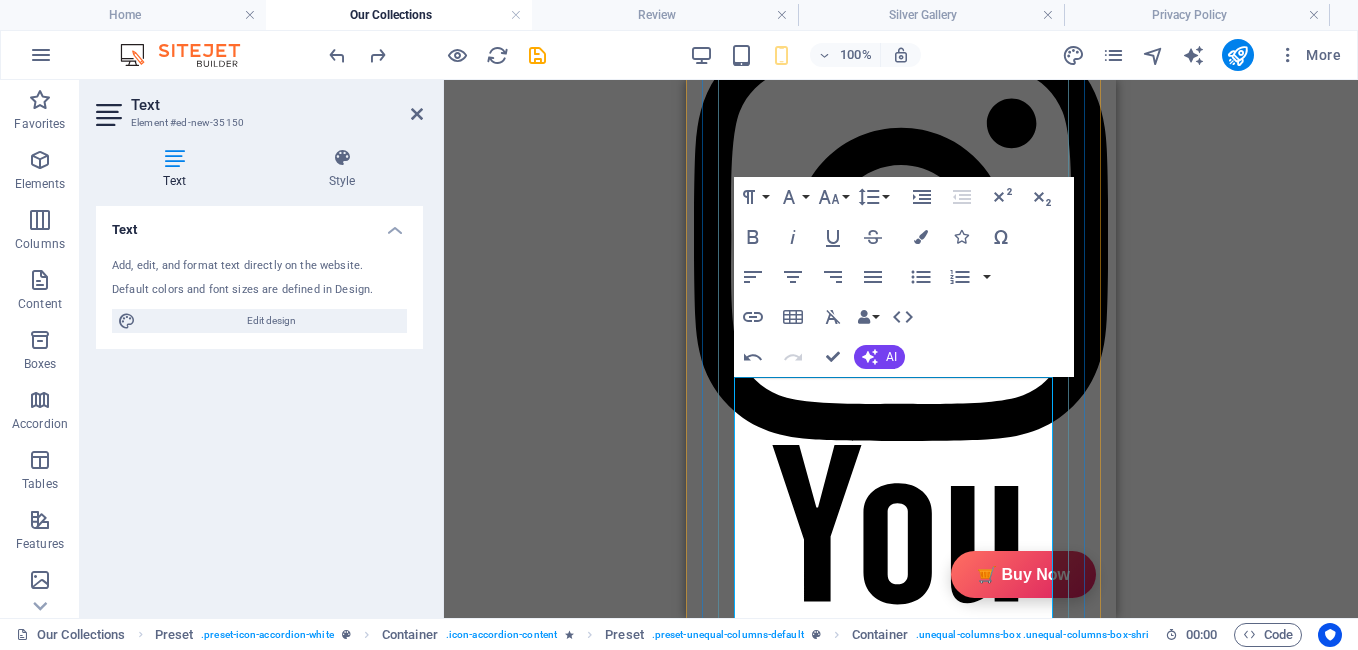 click on "In The Box" at bounding box center (869, 3396) 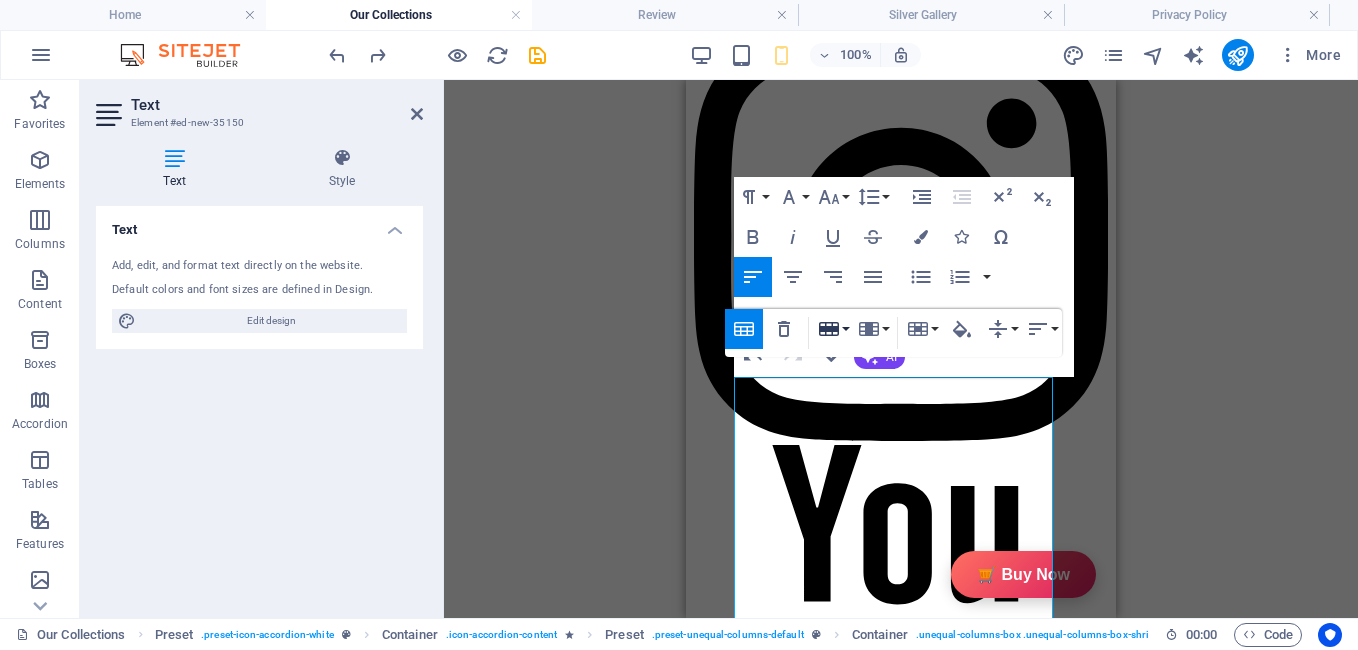 click on "Row" at bounding box center [833, 329] 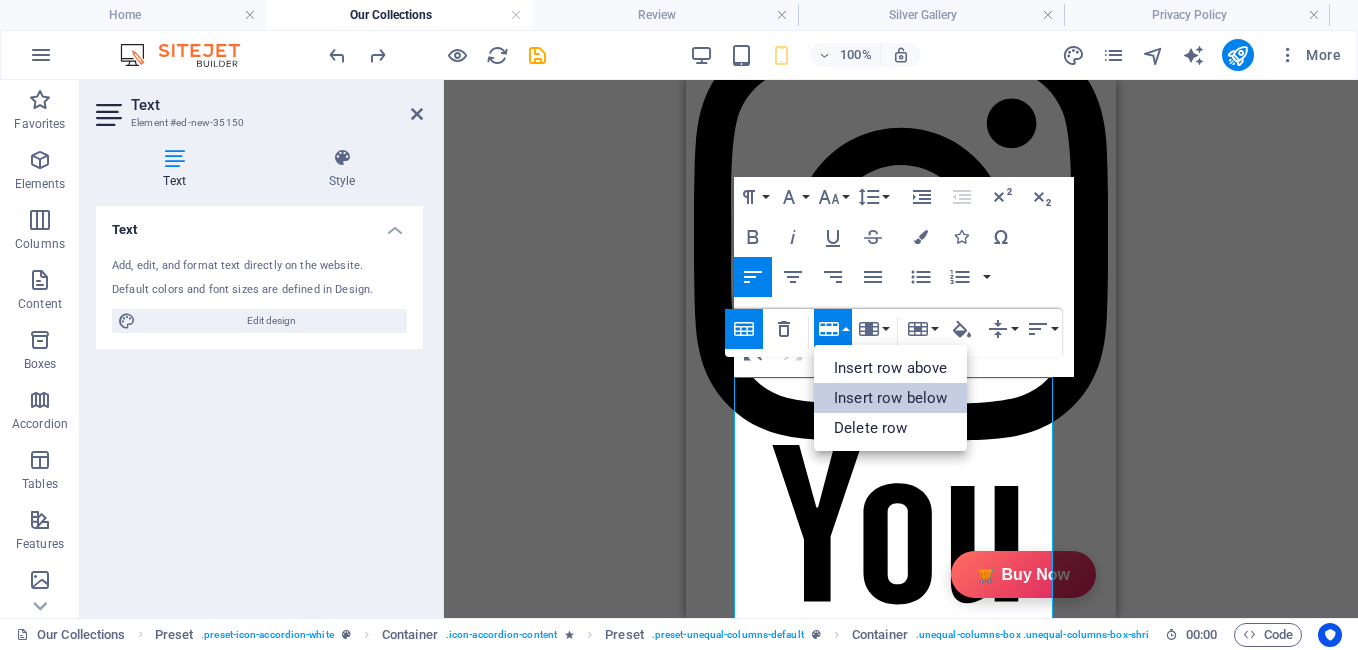 click on "Insert row below" at bounding box center (890, 398) 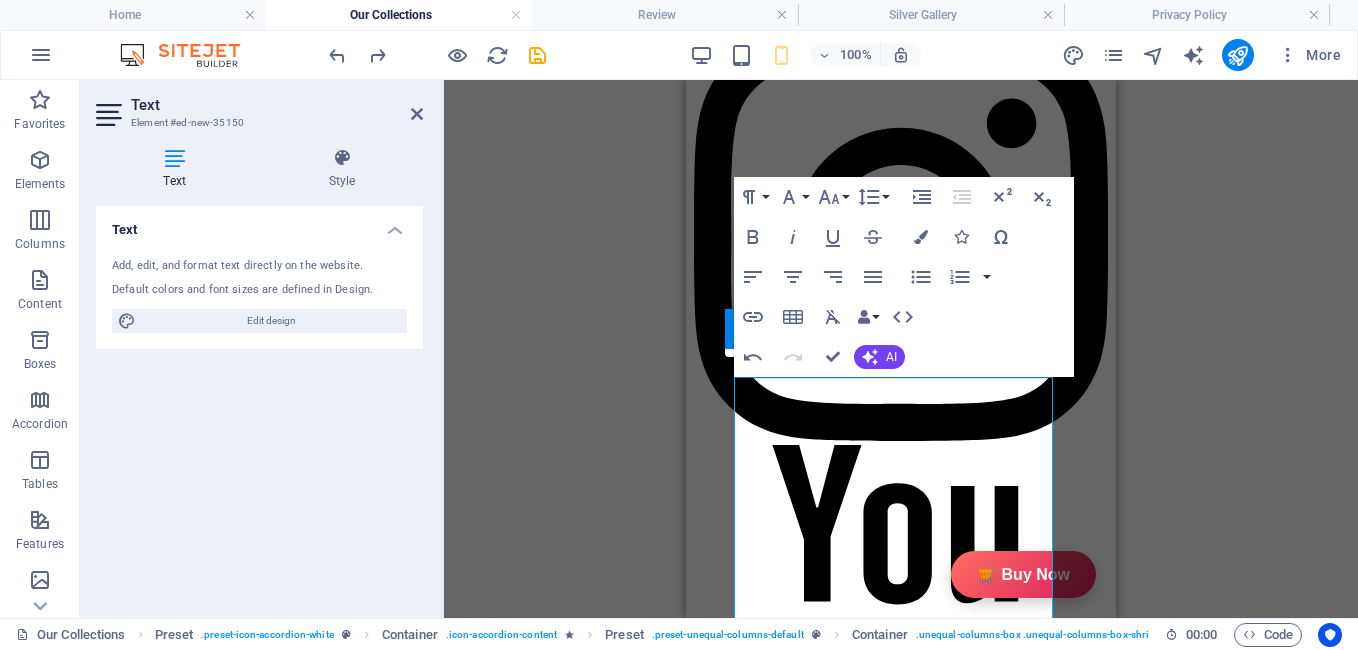 click on "Paragraph Format Normal Heading 1 Heading 2 Heading 3 Heading 4 Heading 5 Heading 6 Code Font Family Arial Georgia Impact Tahoma Times New Roman Verdana Lato Quicksand Font Size 8 9 10 11 12 14 18 24 30 36 48 60 72 96 Line Height Default Single 1.15 1.5 Double Increase Indent Decrease Indent Superscript Subscript Bold Italic Underline Strikethrough Colors Icons Special Characters Align Left Align Center Align Right Align Justify Unordered List   Default Circle Disc Square    Ordered List   Default Lower Alpha Lower Greek Lower Roman Upper Alpha Upper Roman    Insert Link Insert Table Clear Formatting Data Bindings Company First name Last name Street ZIP code City Email Phone Mobile Fax Custom field 1 Custom field 2 Custom field 3 Custom field 4 Custom field 5 Custom field 6 HTML Undo Redo Confirm (Ctrl+⏎) AI Improve Make shorter Make longer Fix spelling & grammar Translate to English Generate text" at bounding box center [904, 277] 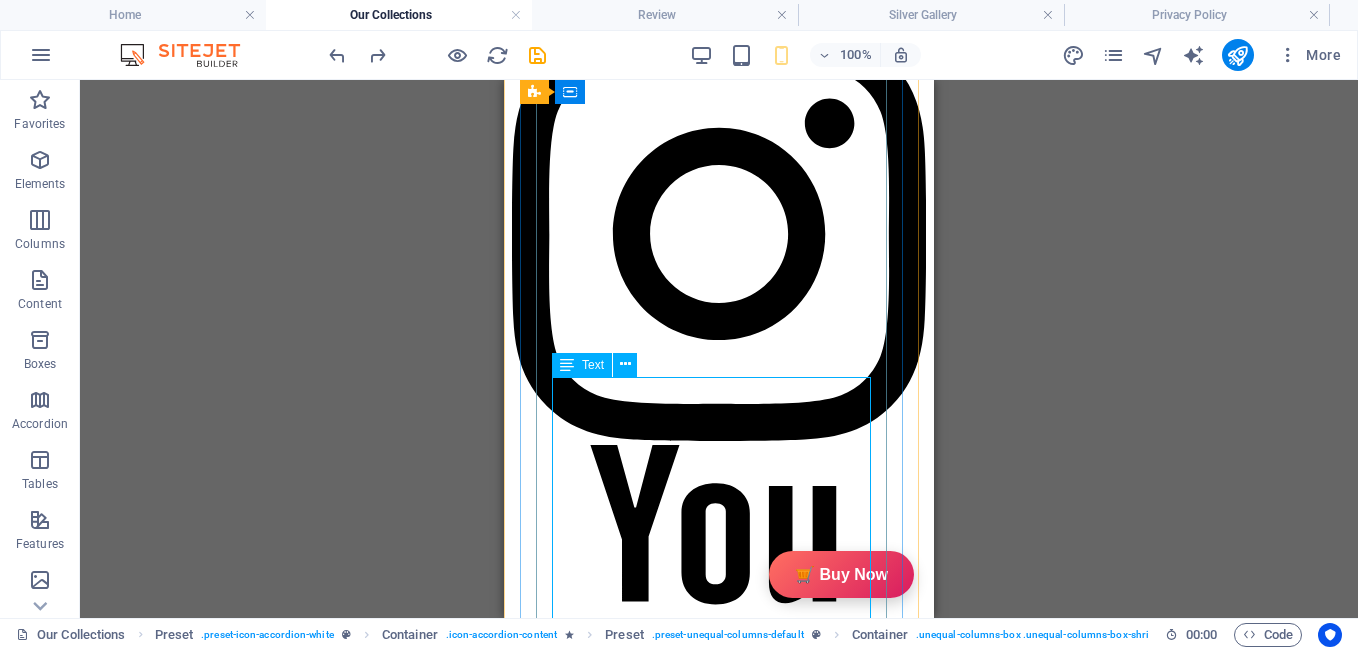 click on "In The Box Sales Packages  1 Jar Candle No. of Content in Sales Packages Pack of 1 GiftyBiz Scented Candles – Light Up Moments Hand-poured with love, GiftyBiz scented candles are crafted to bring warmth, elegance, and a touch of serenity to your space. Made from high-quality wax and infused with soothing fragrances, each candle is designed to elevate your mood and enhance any setting. Whether you're gifting or unwinding, our candles add charm, calm, and luxury in every flicker. Perfect for decor, self-care, or as a part of our curated gift boxes." at bounding box center [687, 3514] 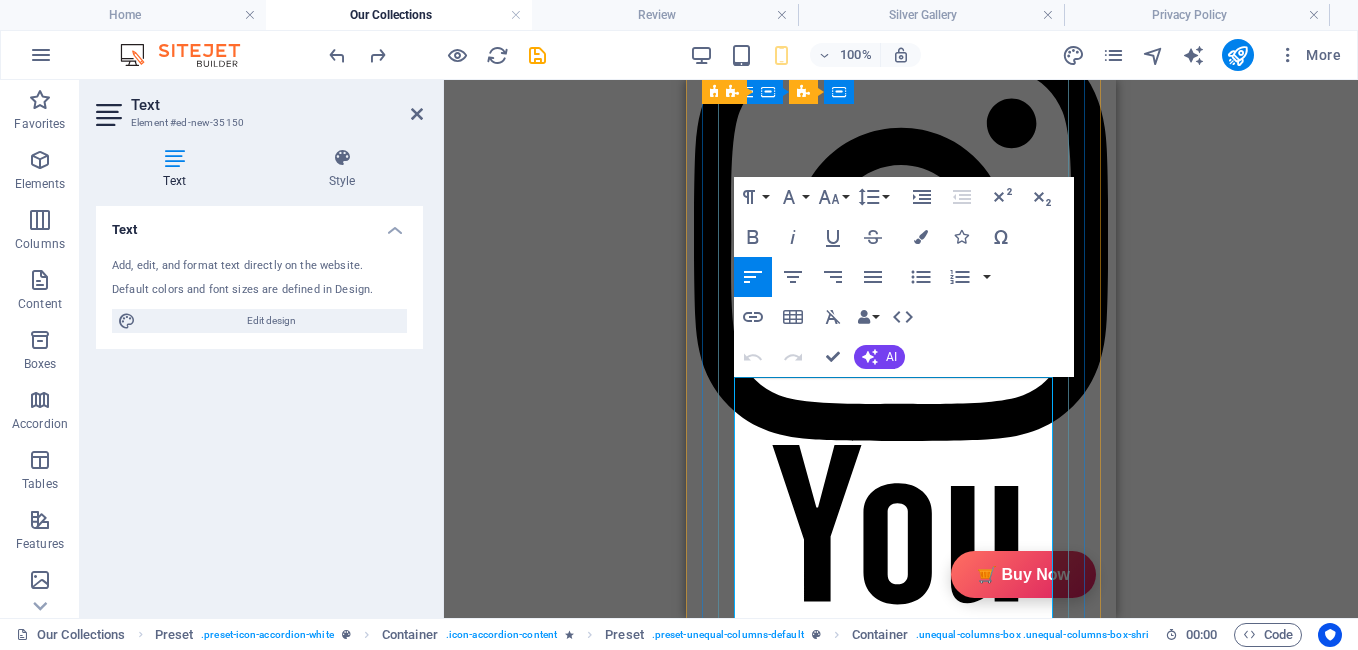 click on "In The Box" at bounding box center (869, 3396) 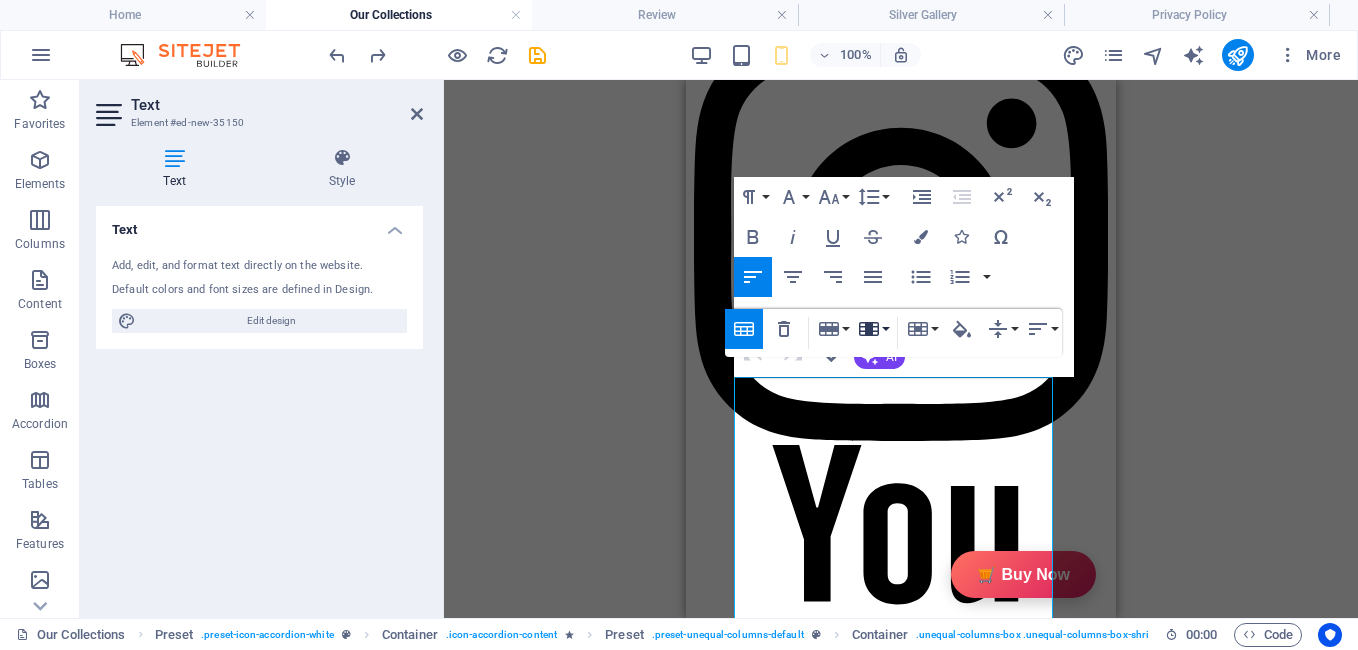 click on "Column" at bounding box center [873, 329] 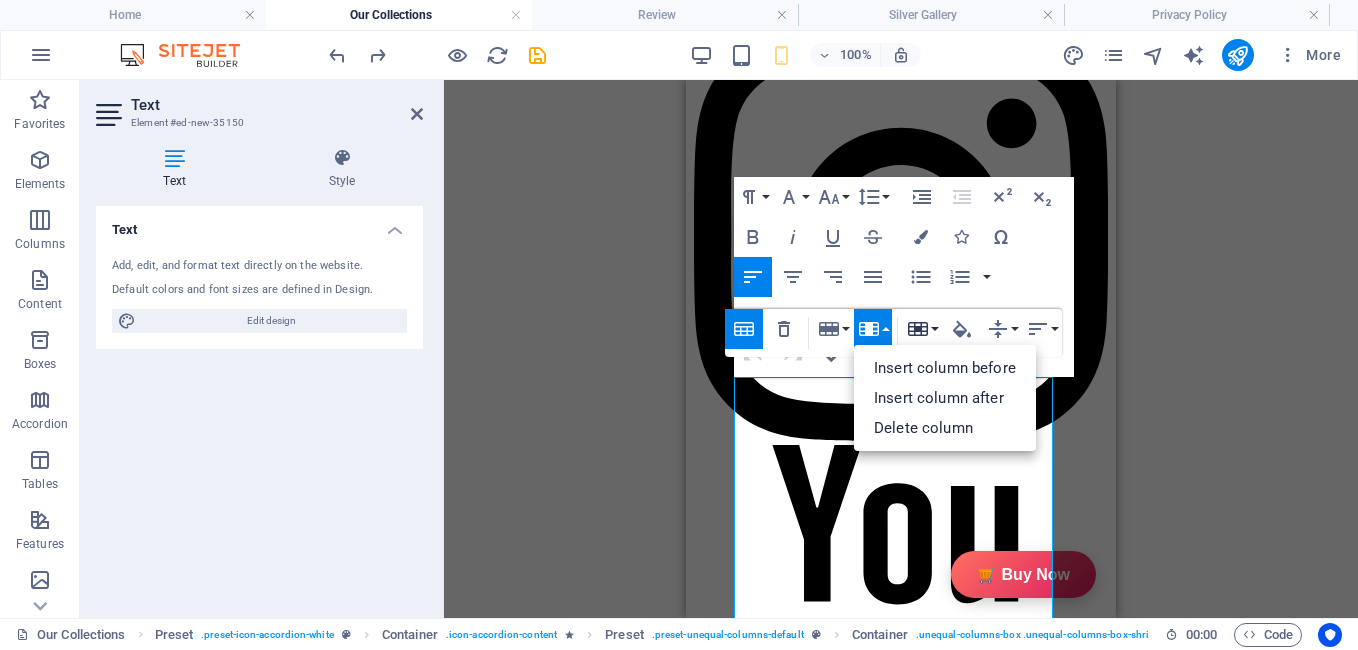 click 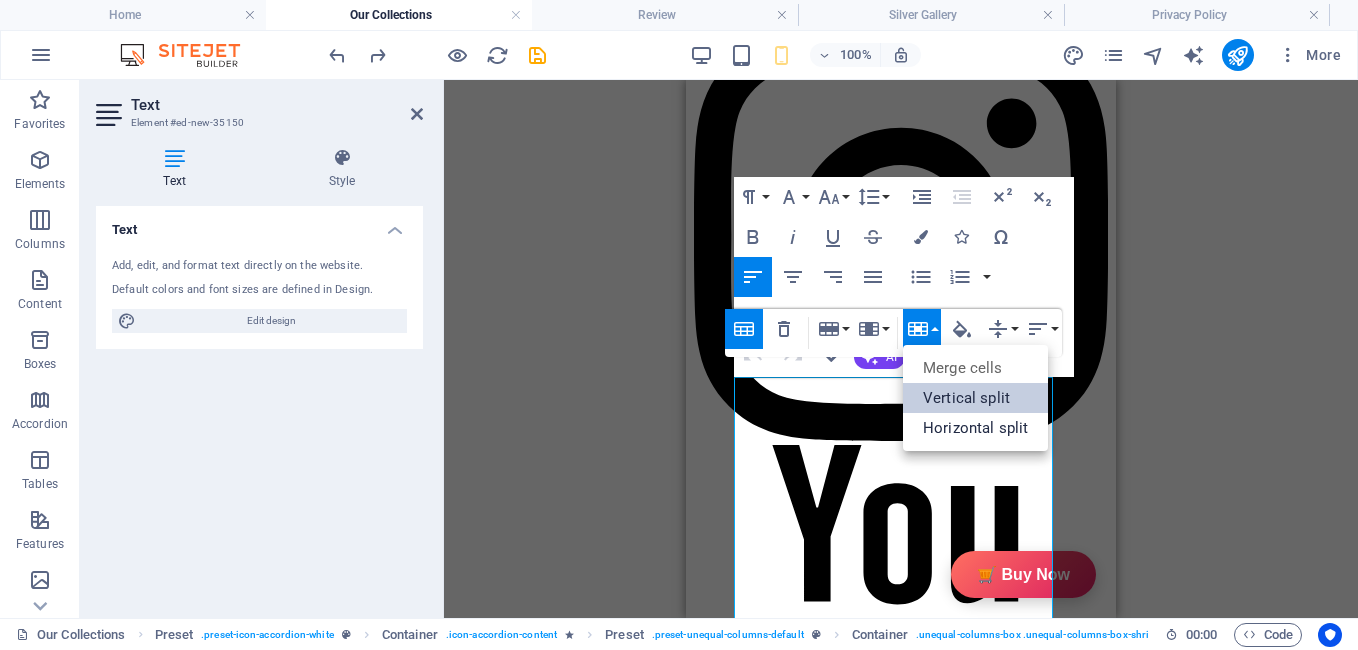 click on "Vertical split" at bounding box center (975, 398) 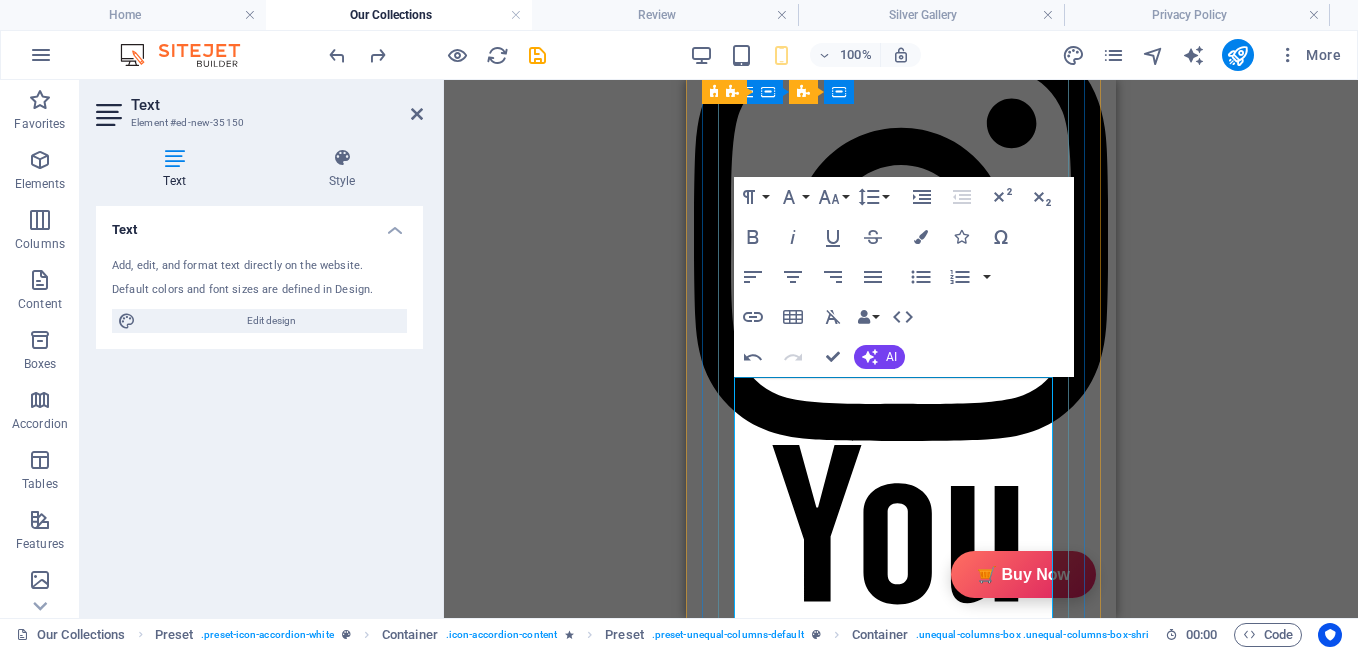 click at bounding box center [985, 3396] 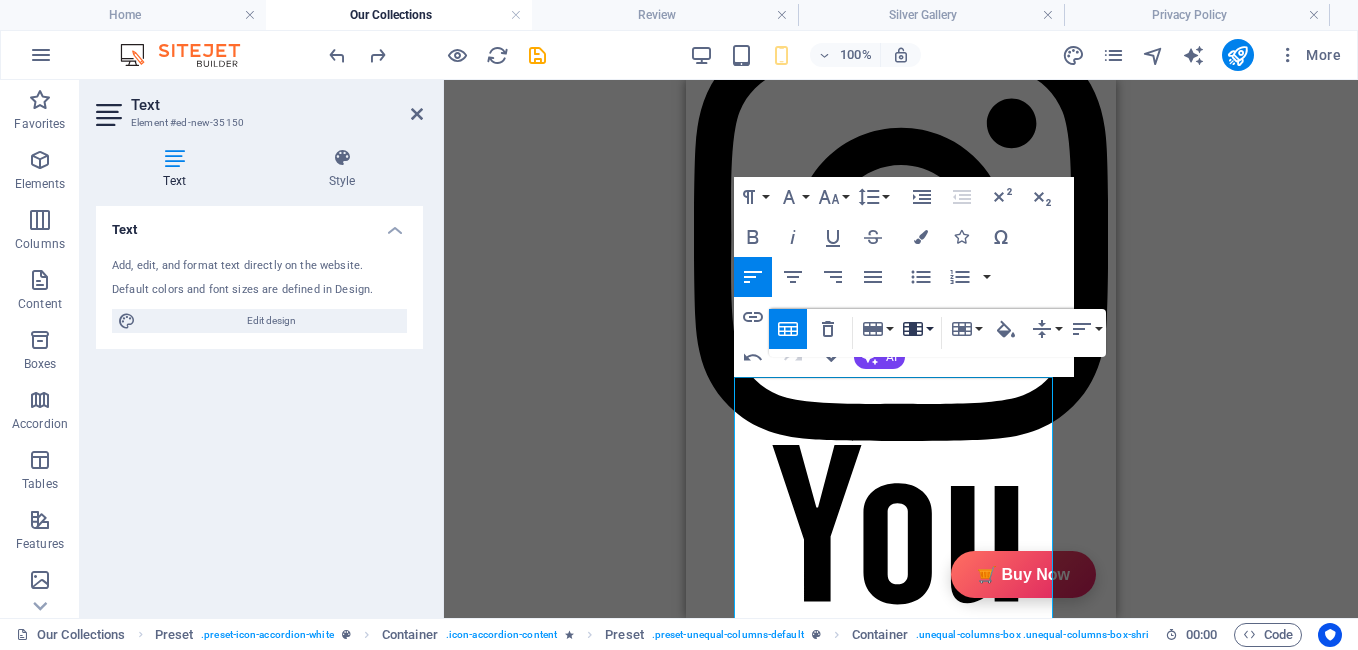 click on "Column" at bounding box center [917, 329] 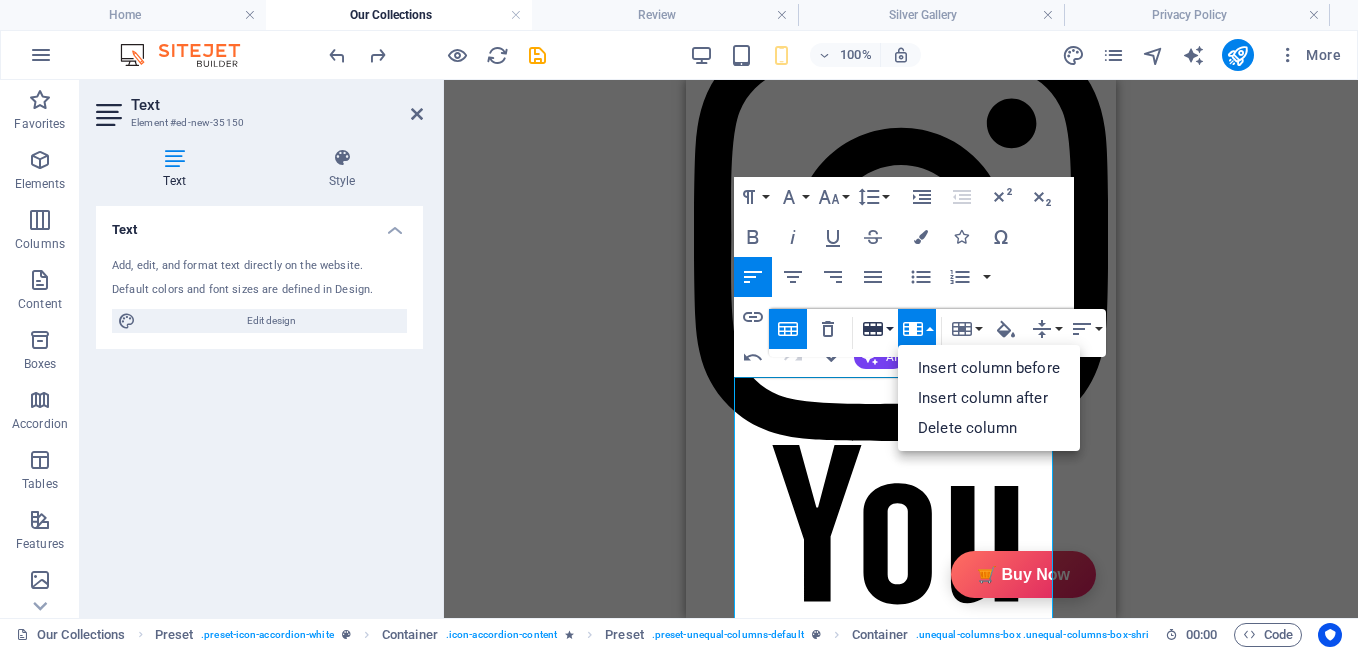 click on "Row" at bounding box center (877, 329) 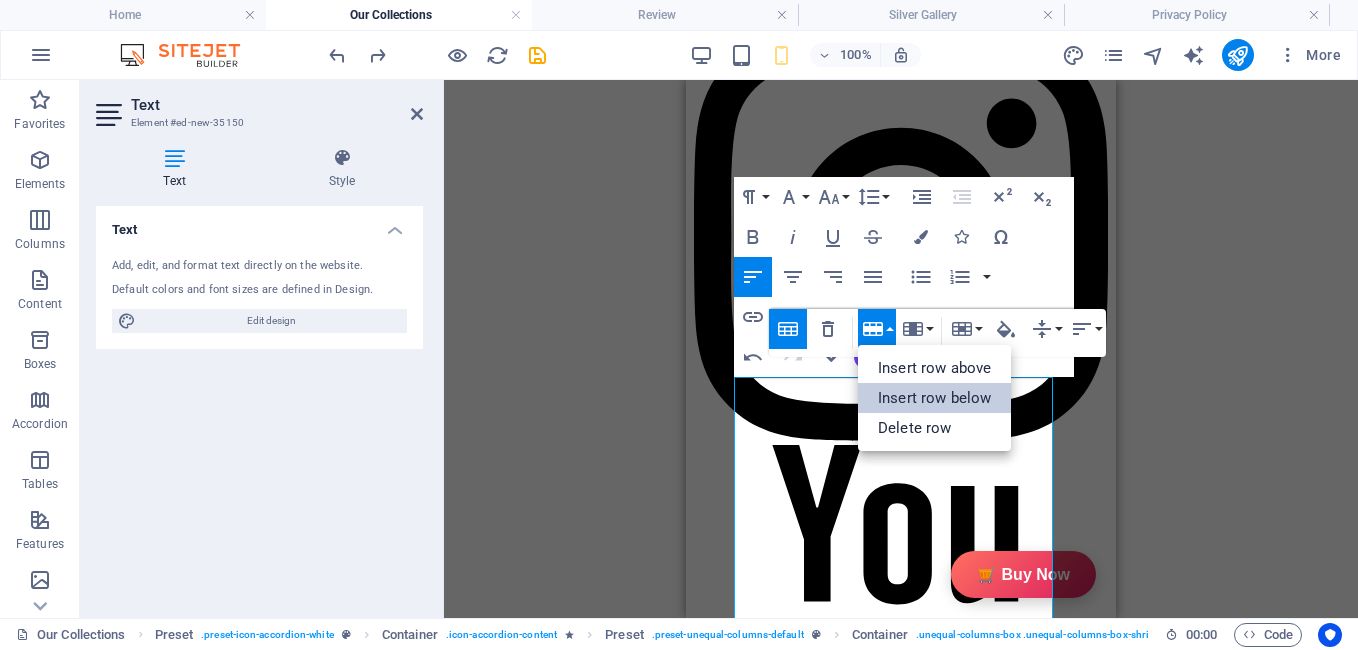 click on "Insert row below" at bounding box center (934, 398) 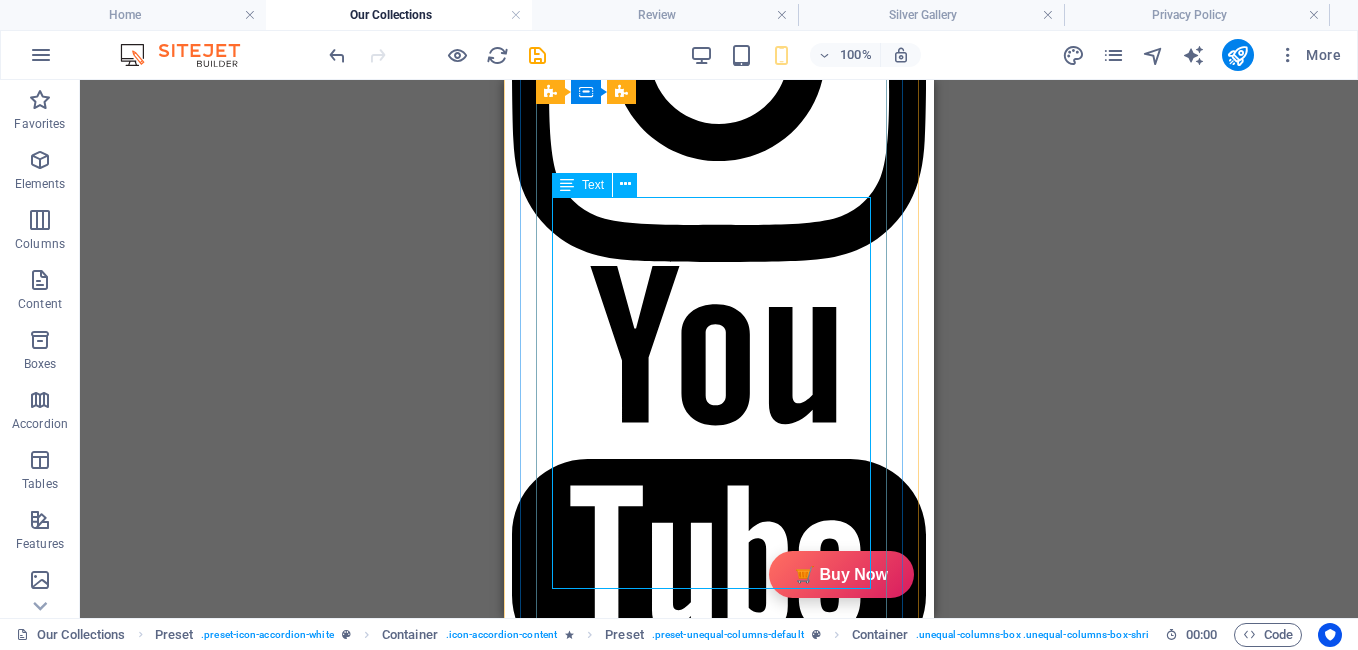 scroll, scrollTop: 1150, scrollLeft: 0, axis: vertical 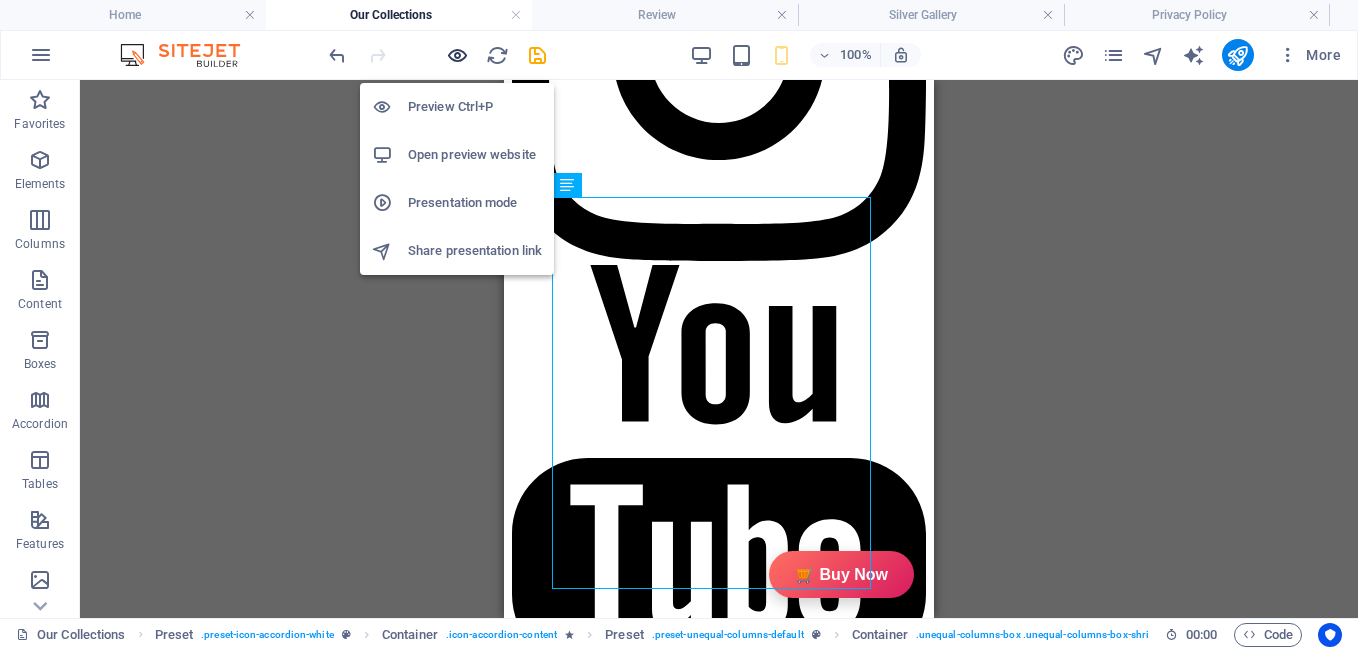 click at bounding box center (457, 55) 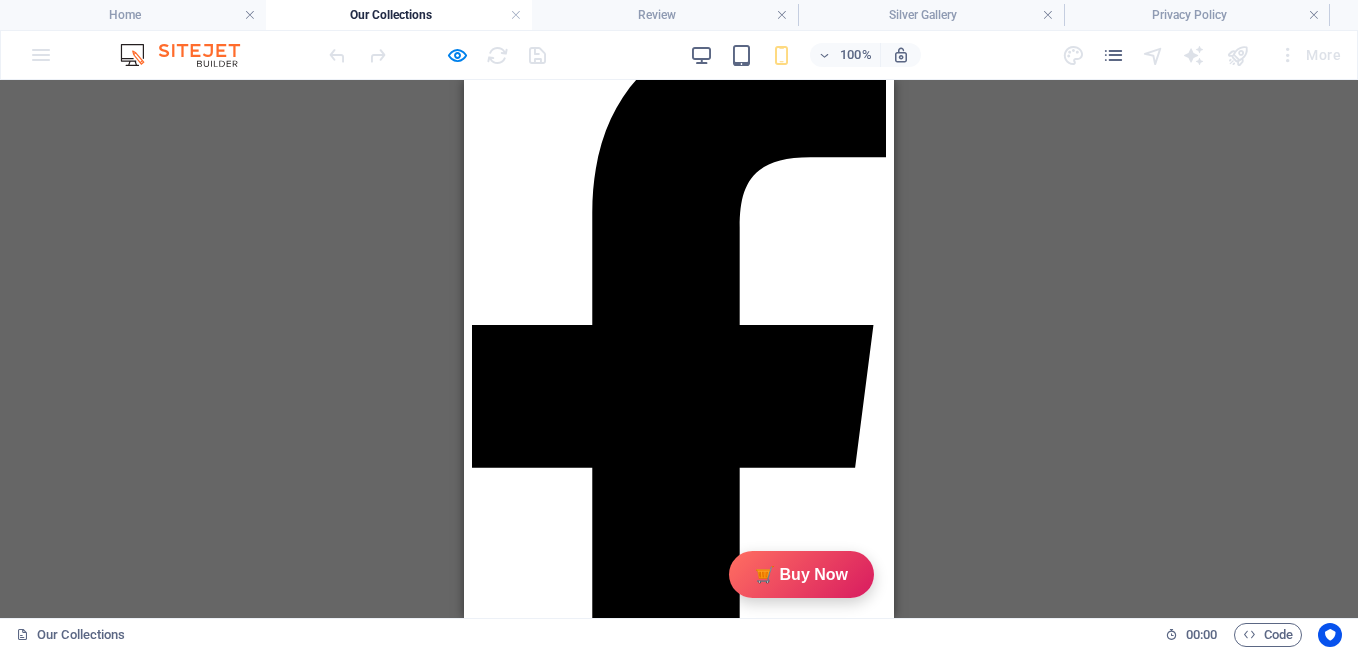 scroll, scrollTop: 168, scrollLeft: 0, axis: vertical 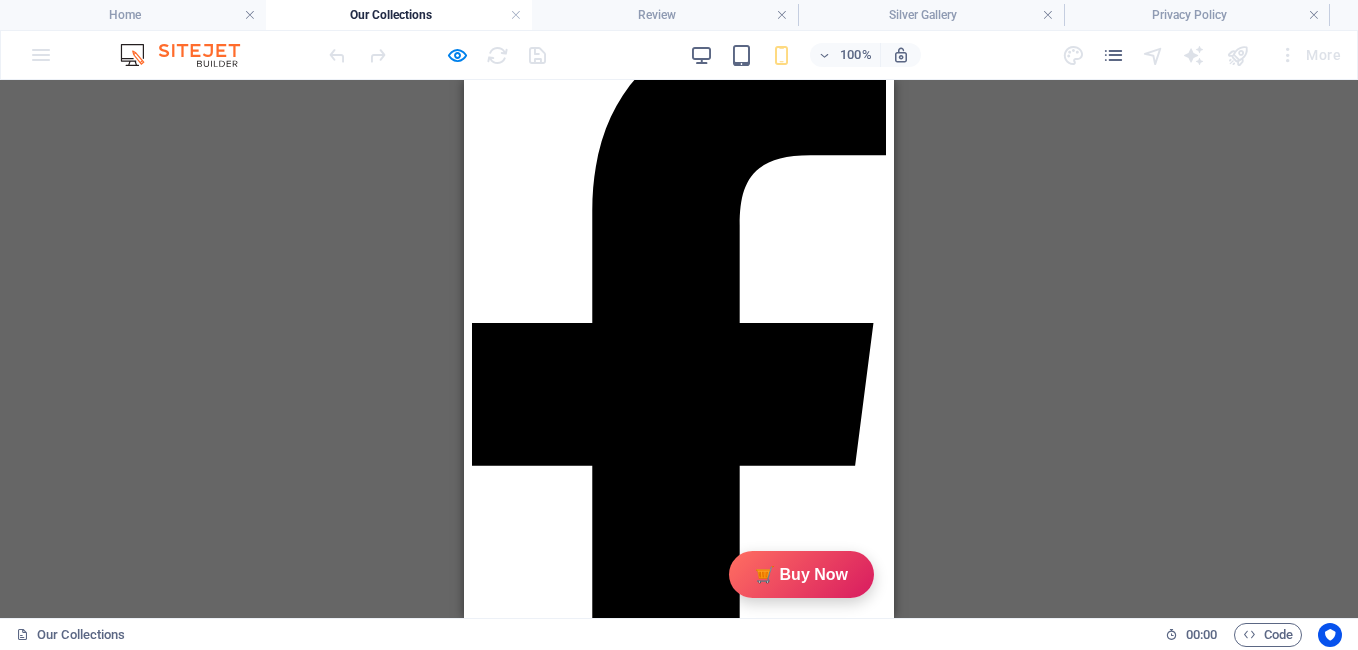 click on "Scented Candles" at bounding box center (535, 2066) 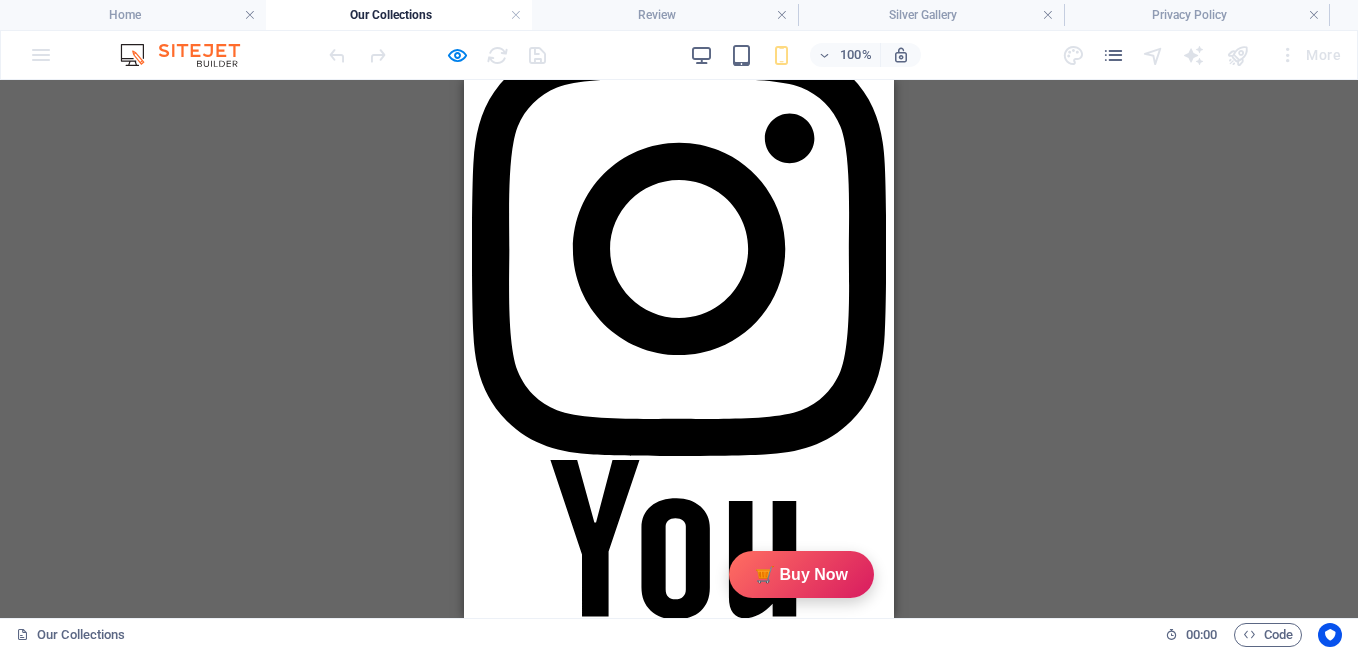 scroll, scrollTop: 1026, scrollLeft: 0, axis: vertical 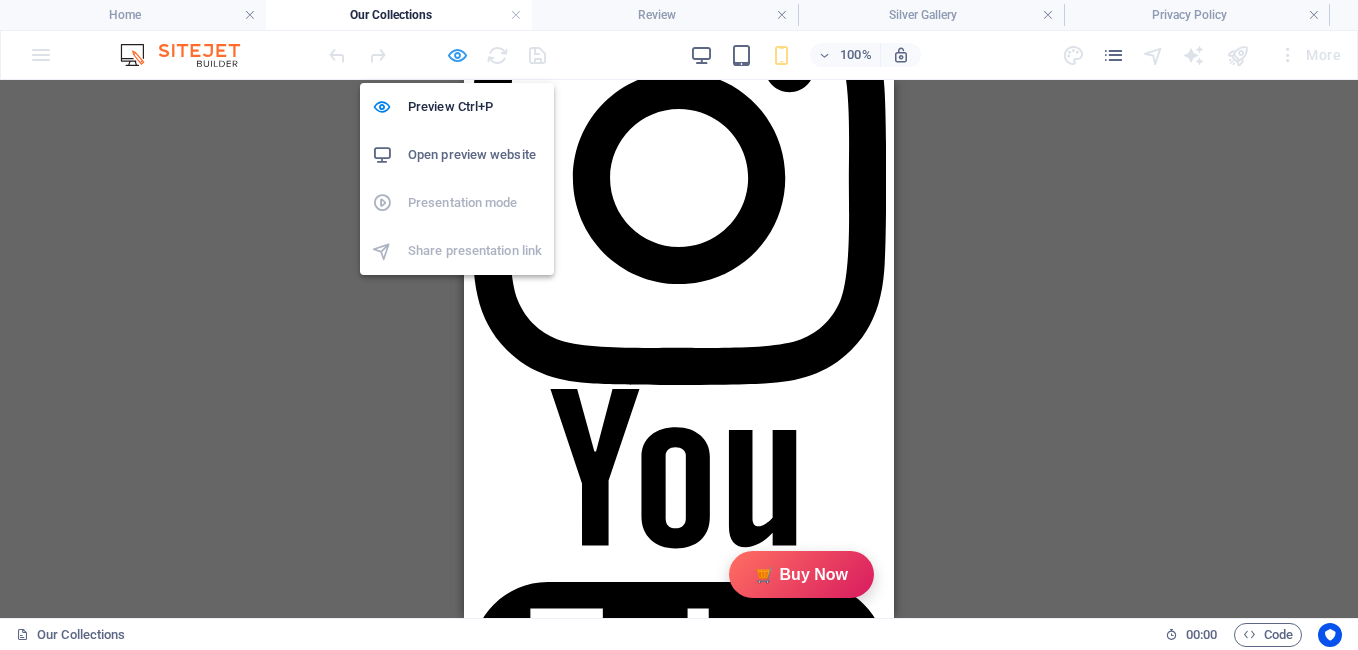 click at bounding box center (457, 55) 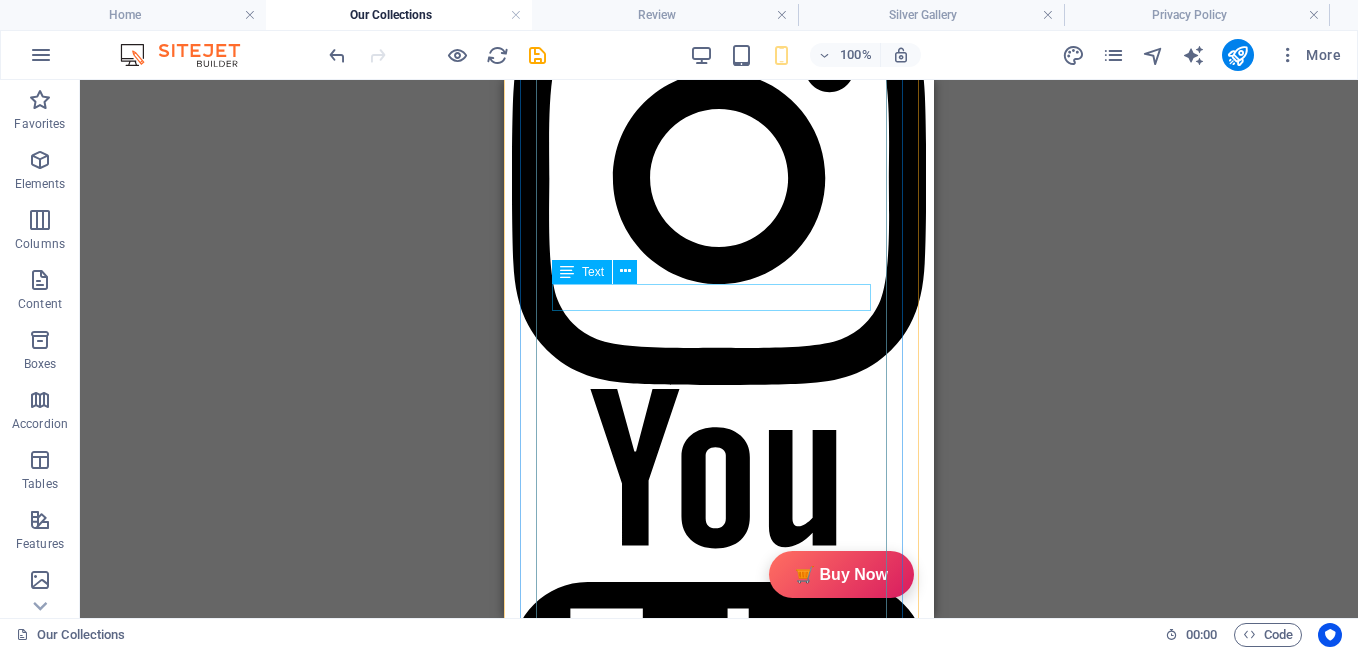 click on "Description" at bounding box center (687, 3290) 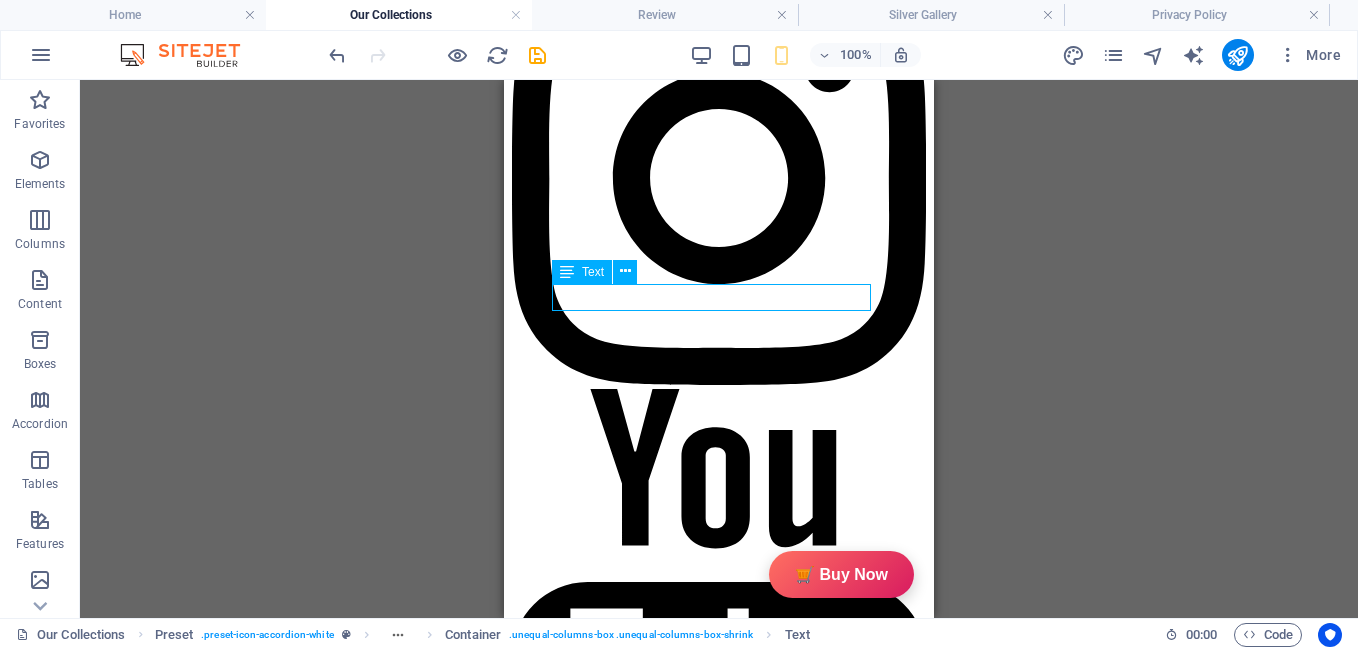 click on "Description" at bounding box center (687, 3290) 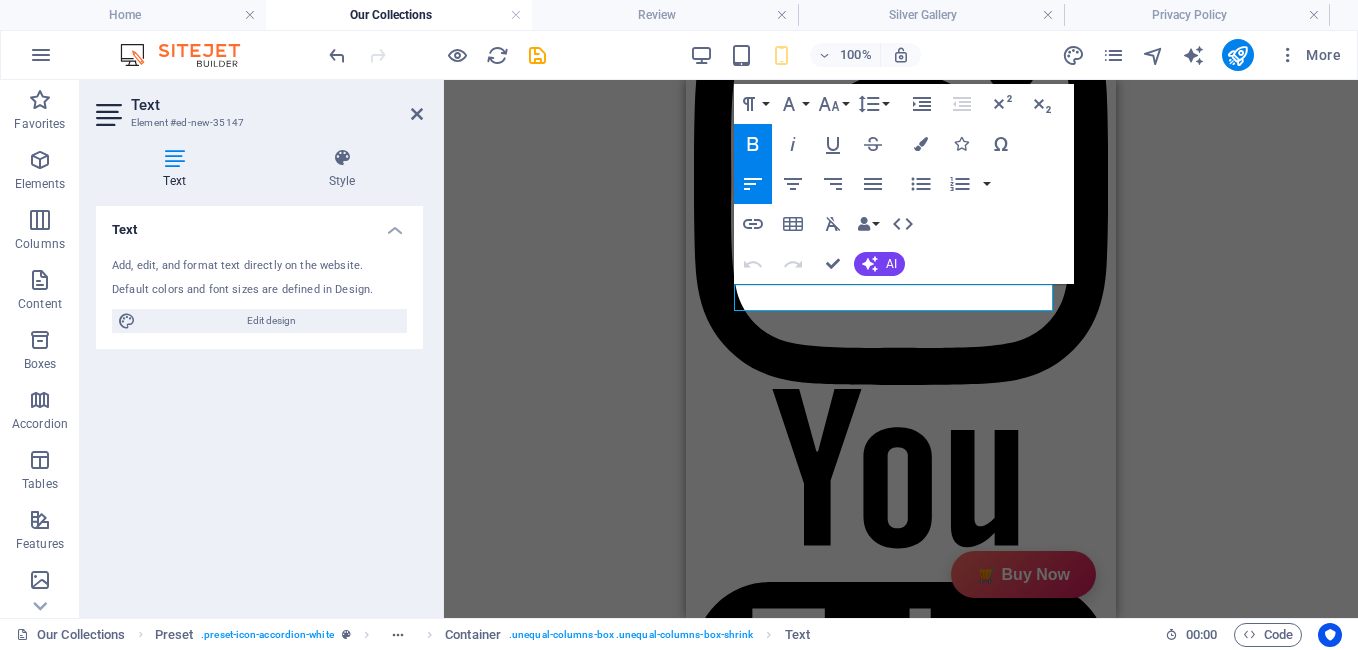 type 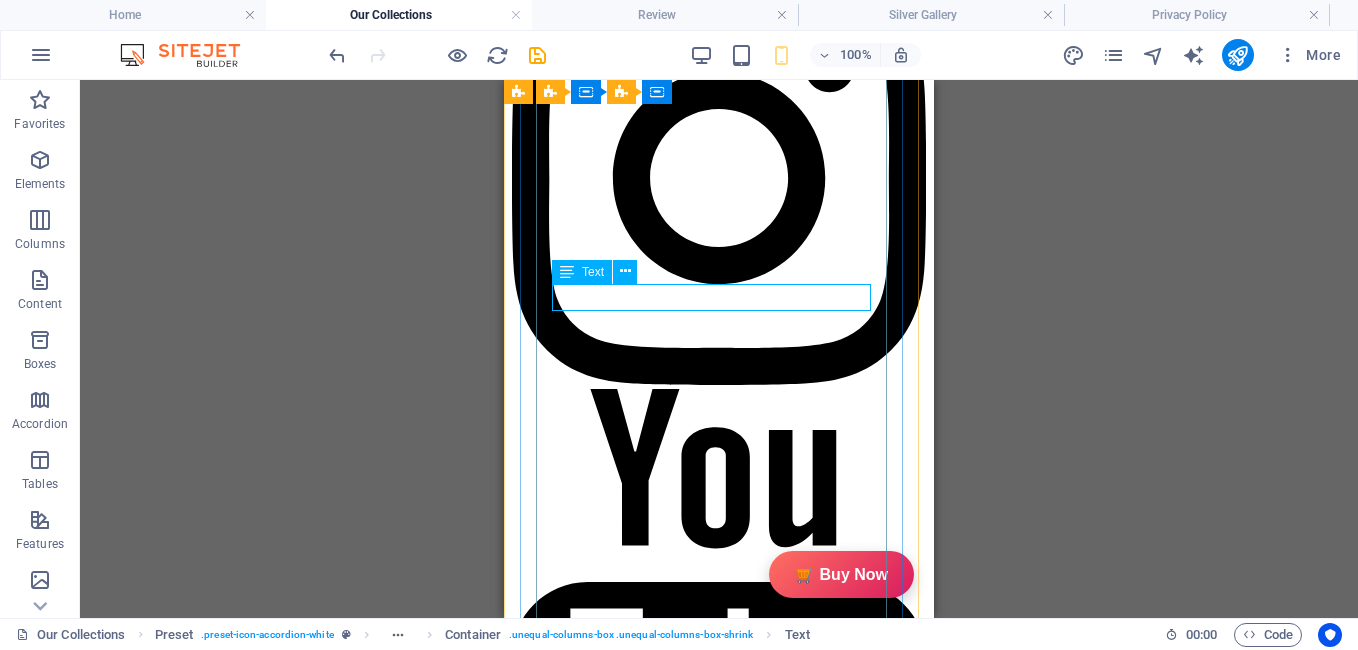 click on "Specification" at bounding box center (687, 3290) 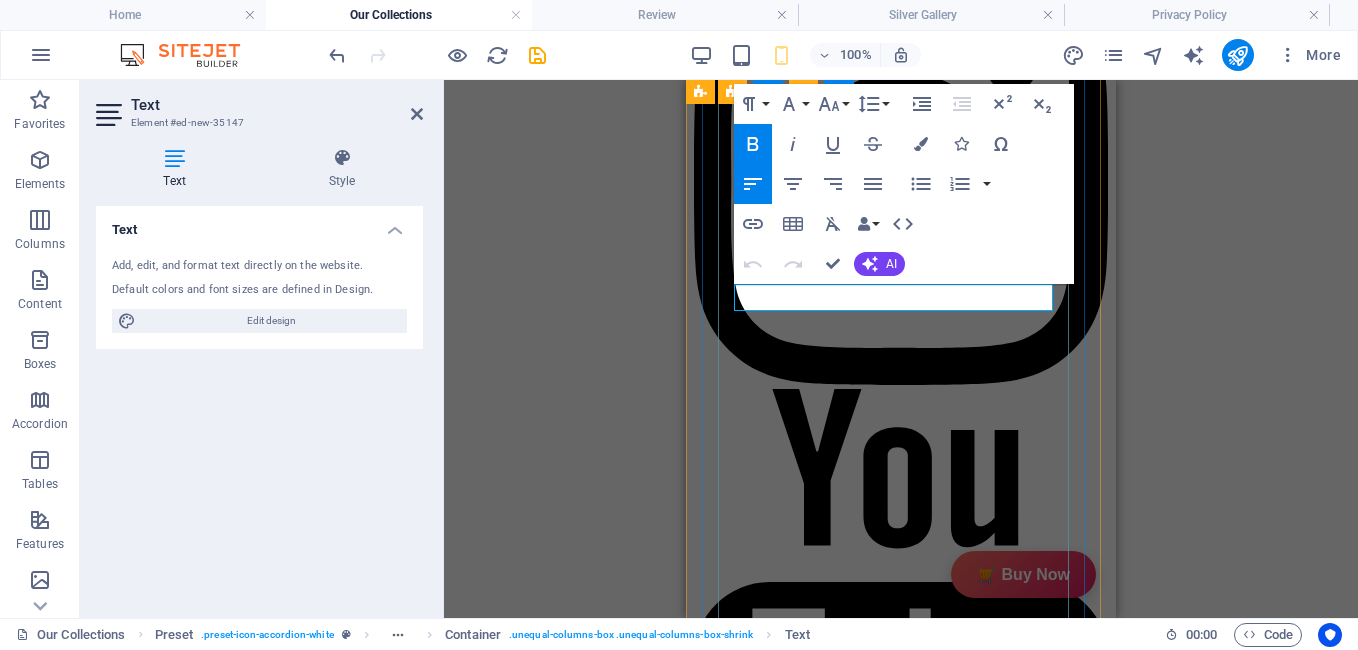 click on "Specification" at bounding box center (869, 3290) 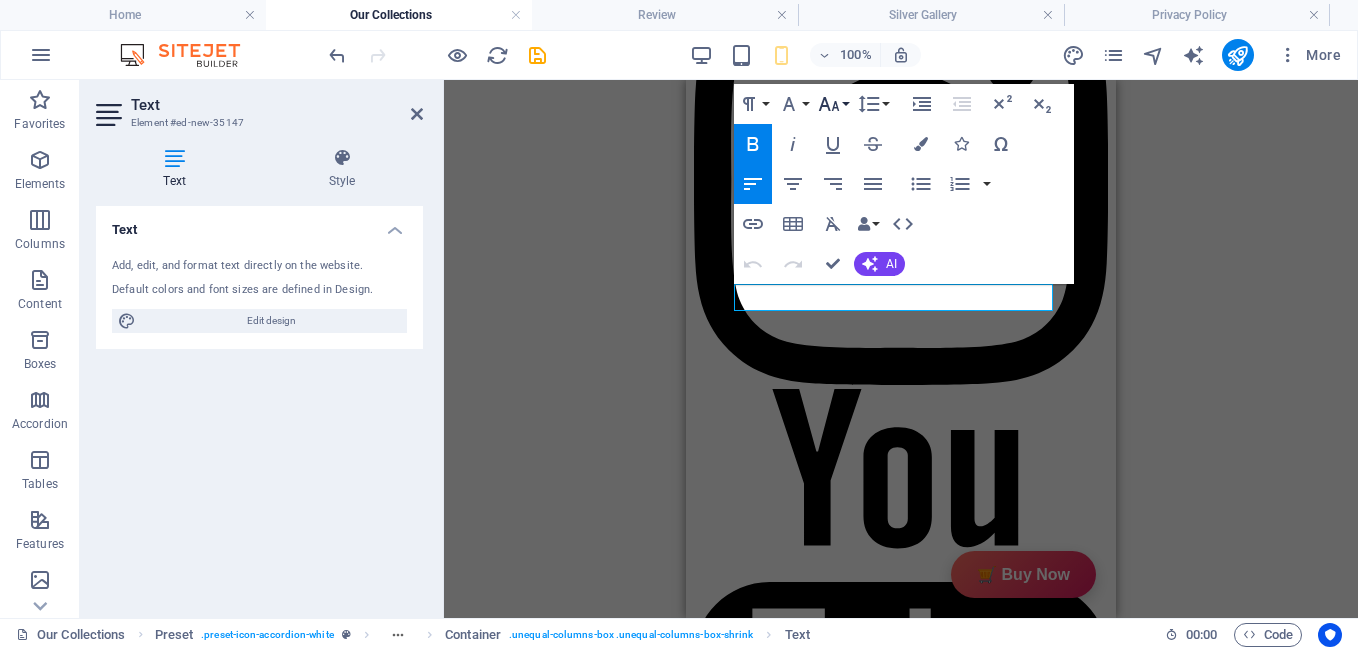 click on "Font Size" at bounding box center (833, 104) 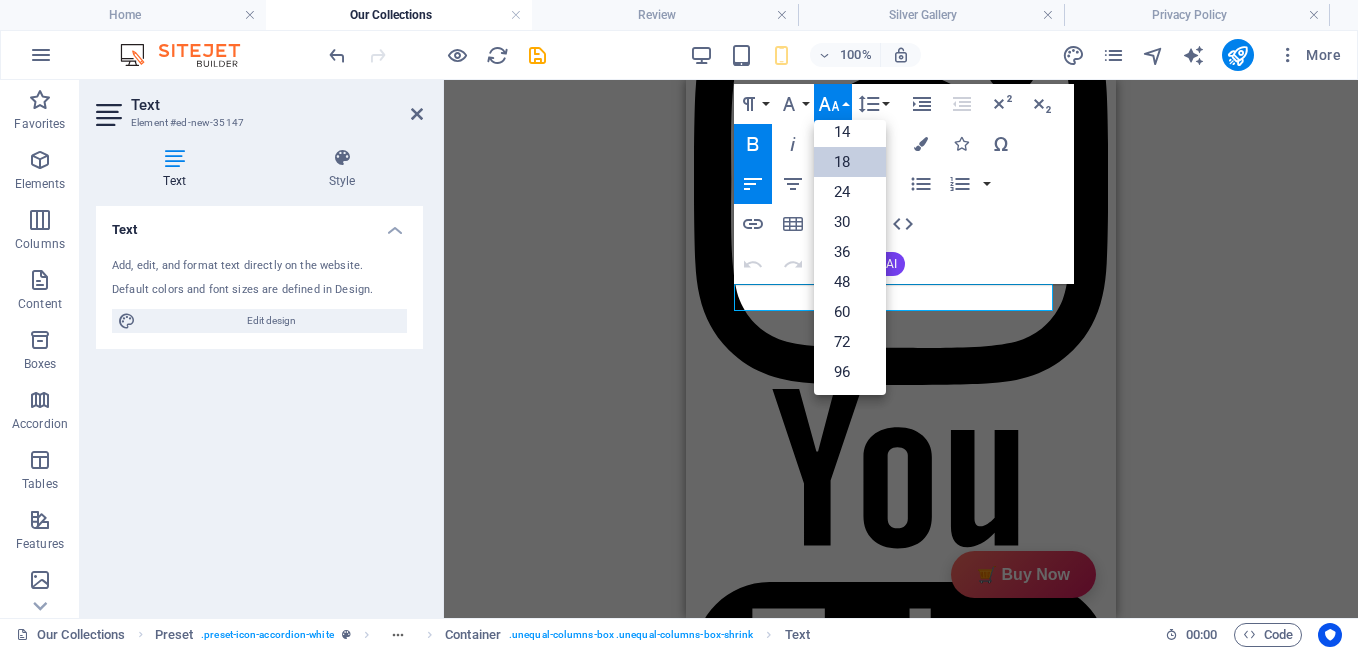scroll, scrollTop: 161, scrollLeft: 0, axis: vertical 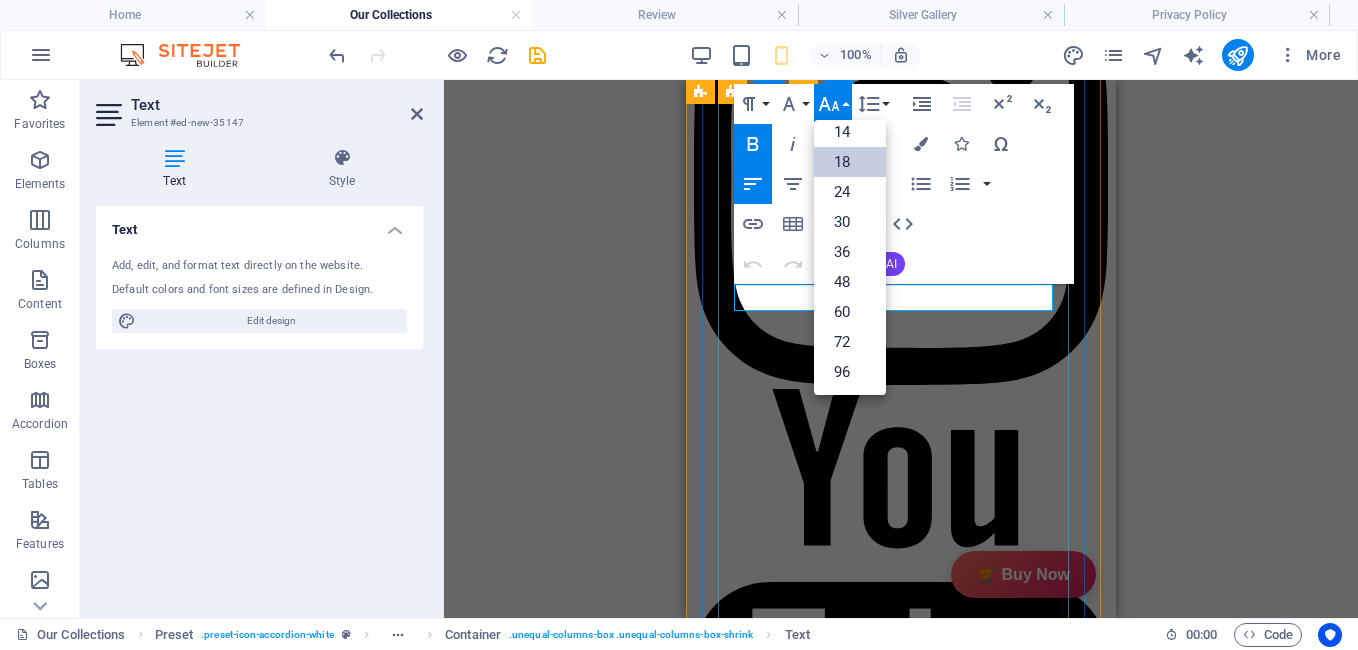 click on "Specification" at bounding box center (869, 3290) 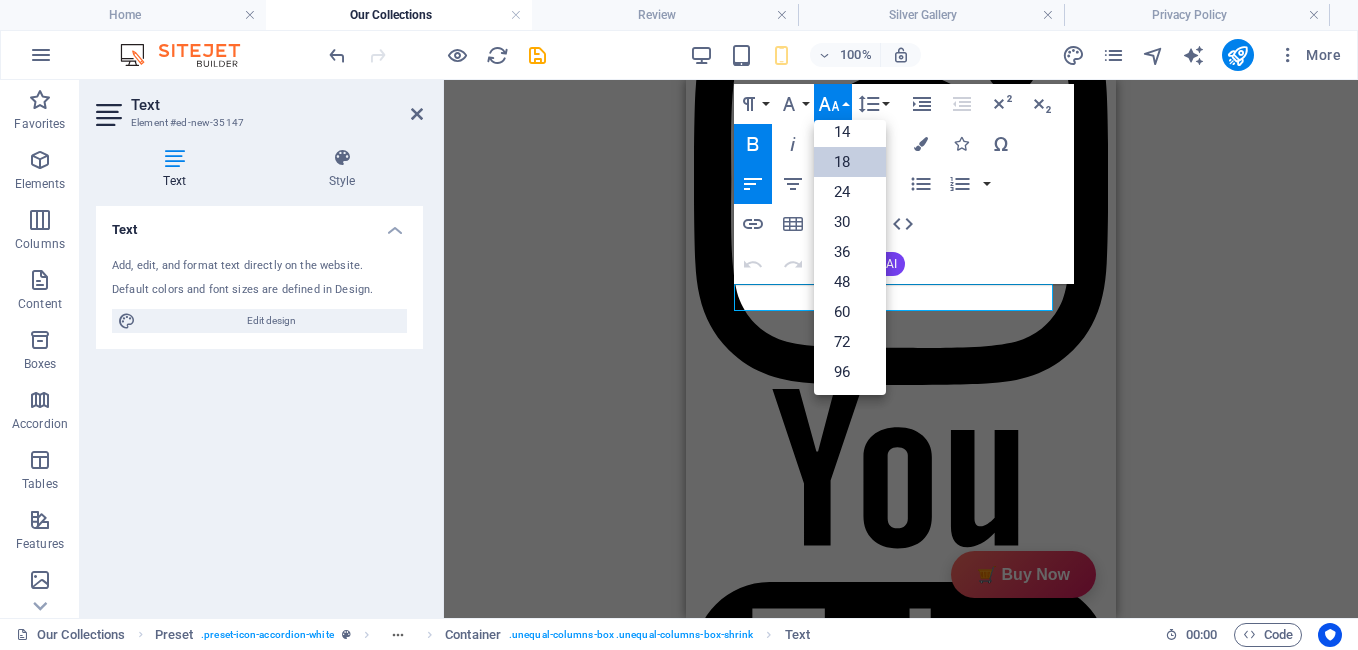 click on "18" at bounding box center (850, 162) 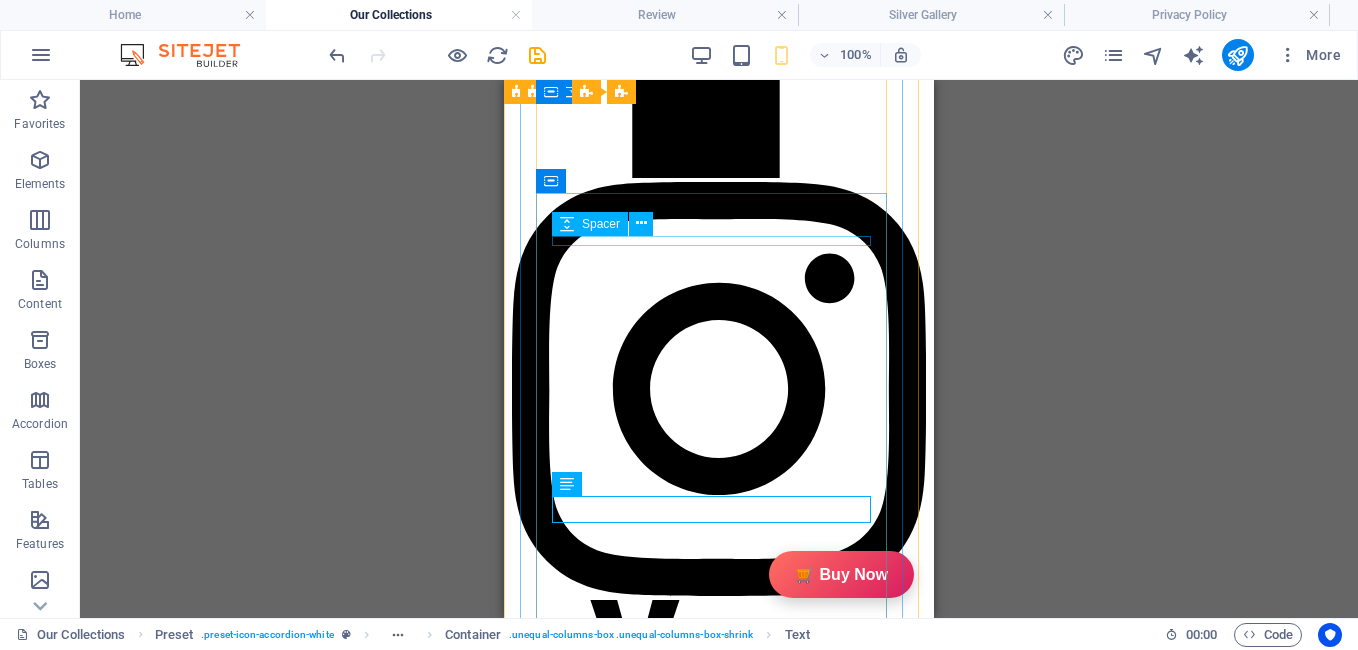 scroll, scrollTop: 814, scrollLeft: 0, axis: vertical 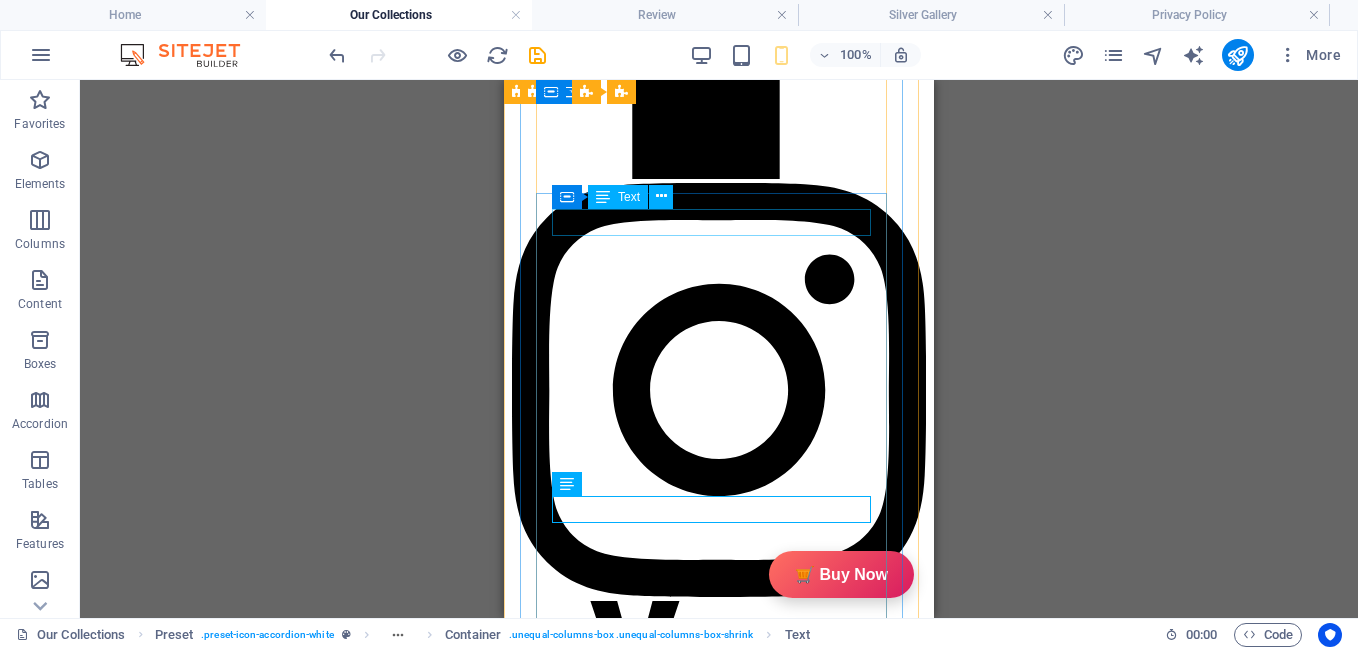 click on "Description" at bounding box center (687, 3253) 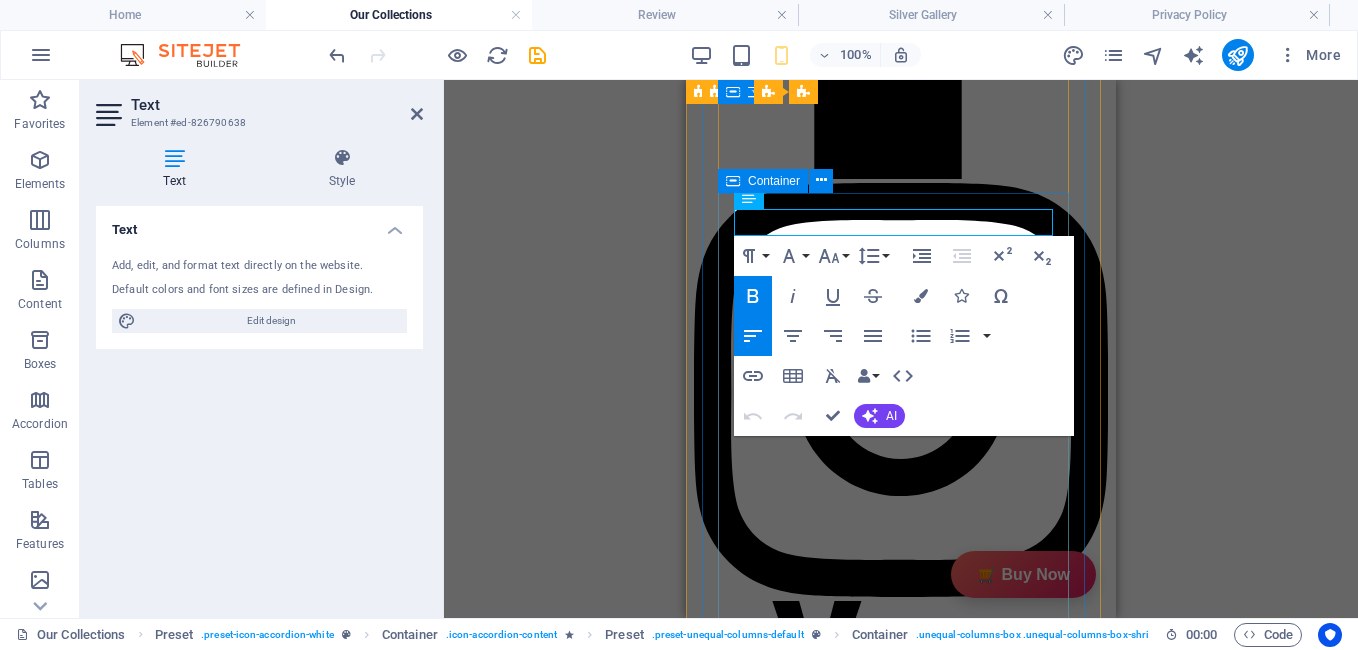 drag, startPoint x: 835, startPoint y: 224, endPoint x: 718, endPoint y: 236, distance: 117.61378 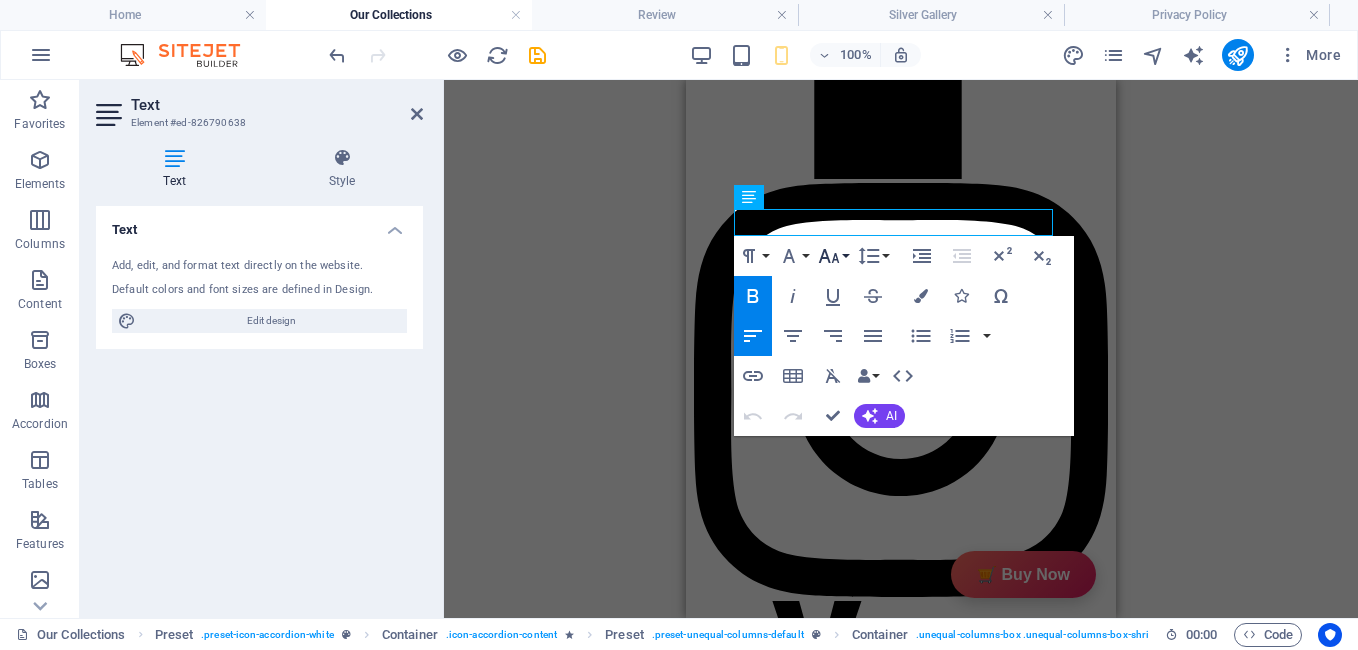 click 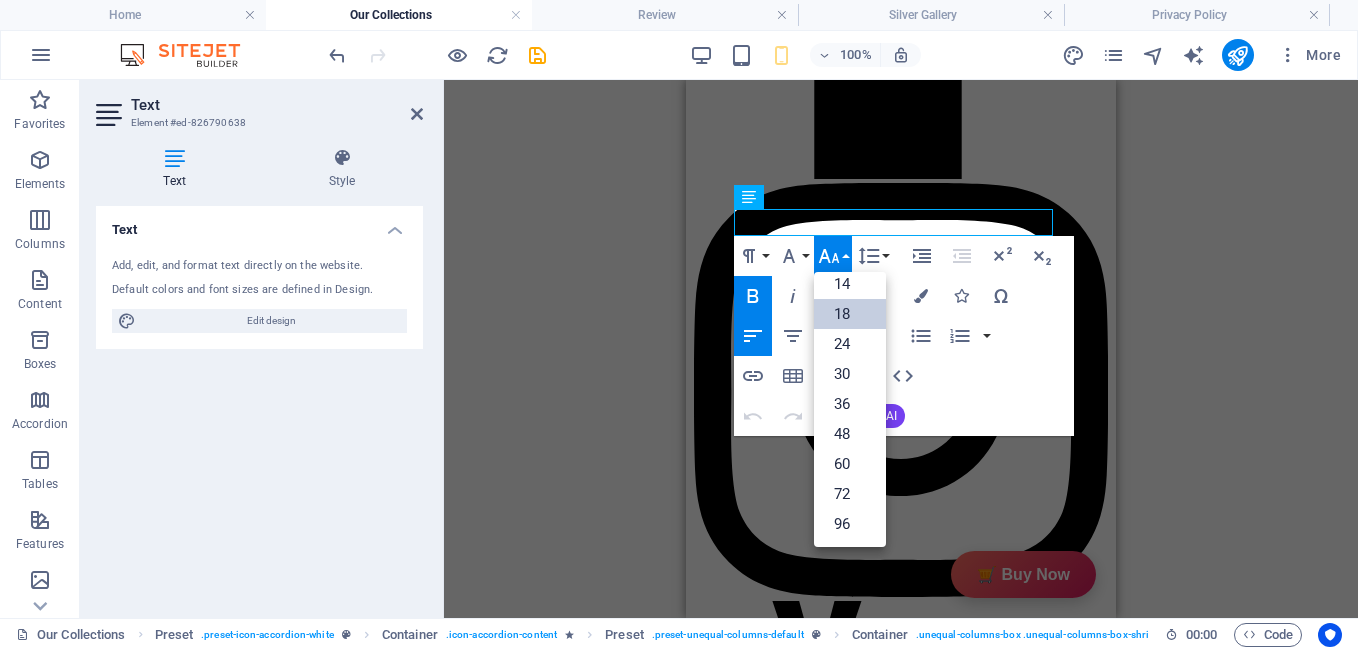 scroll, scrollTop: 161, scrollLeft: 0, axis: vertical 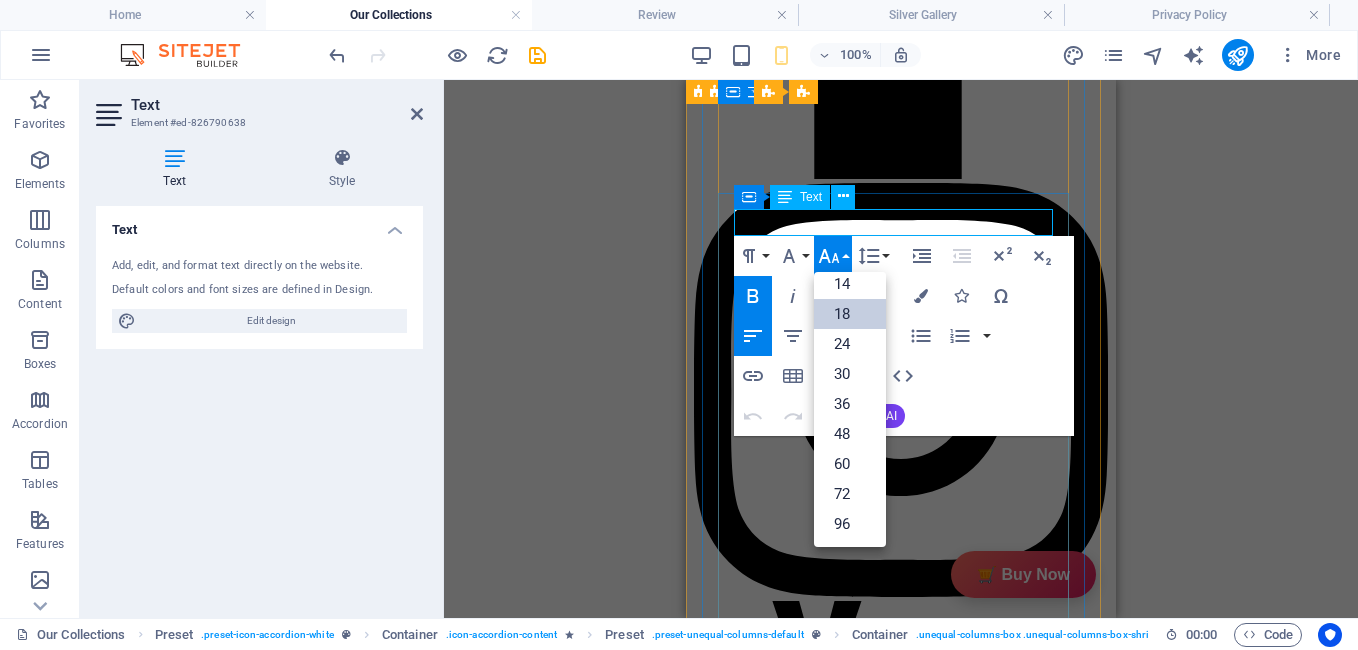 click on "Description" at bounding box center (869, 3253) 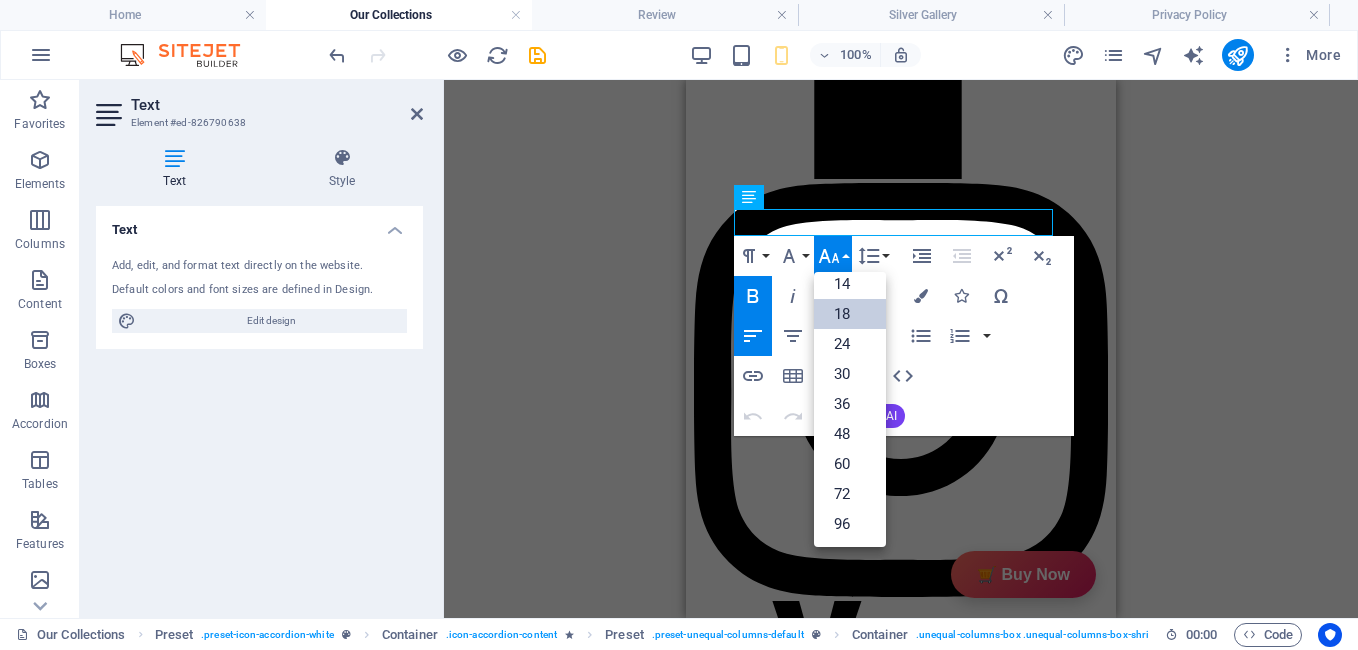 click on "18" at bounding box center [850, 314] 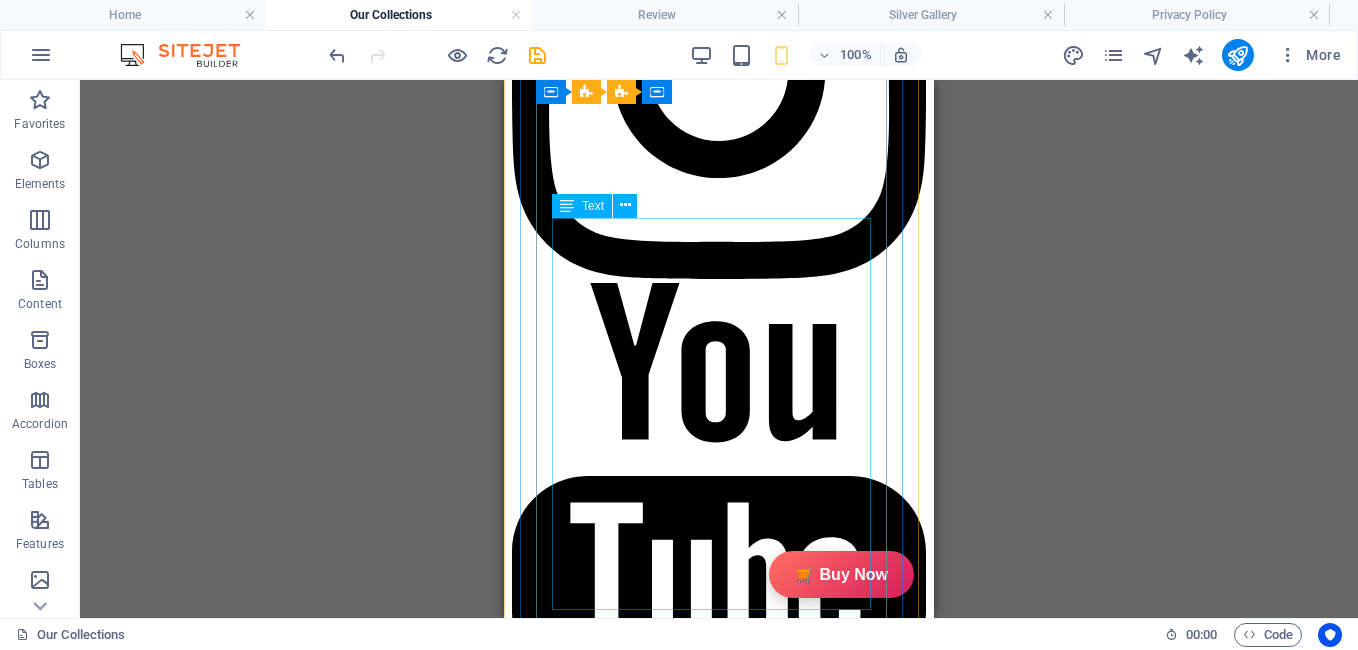 scroll, scrollTop: 1133, scrollLeft: 0, axis: vertical 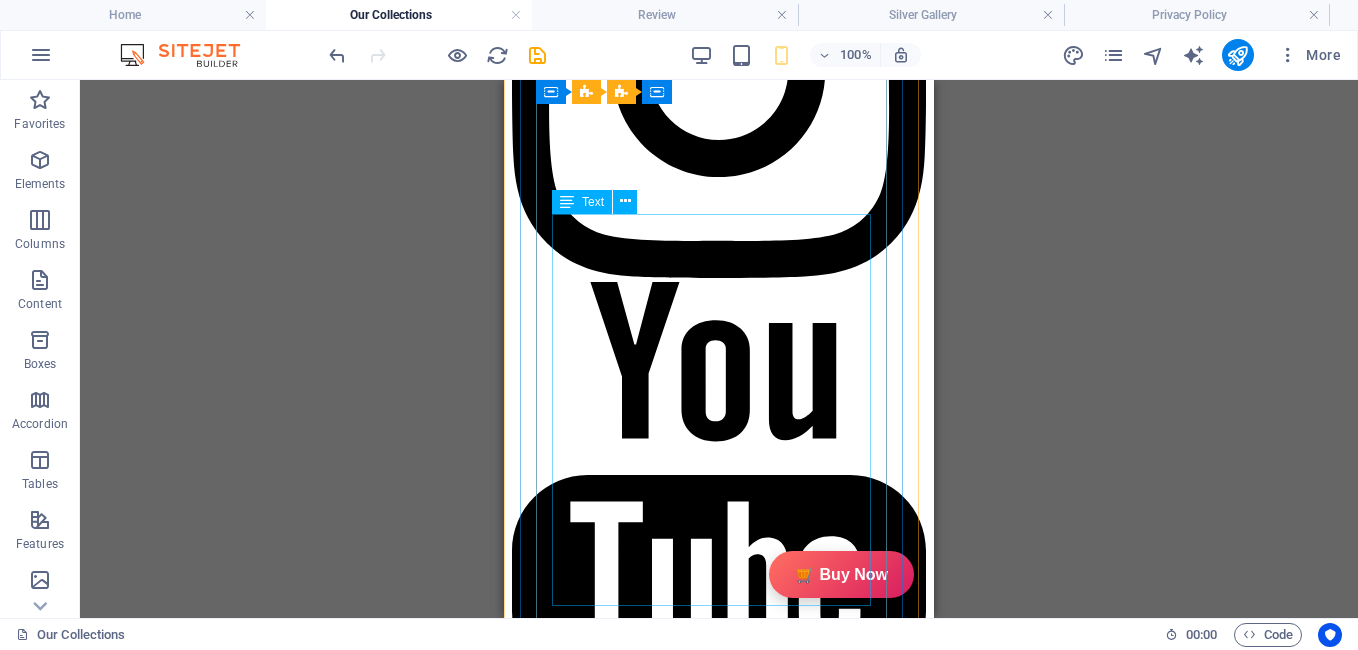 click on "In The Box Sales Packages  1 Jar Candle No. of Content in Sales Packages Pack of 1 GiftyBiz Scented Candles – Light Up Moments Hand-poured with love, GiftyBiz scented candles are crafted to bring warmth, elegance, and a touch of serenity to your space. Made from high-quality wax and infused with soothing fragrances, each candle is designed to elevate your mood and enhance any setting. Whether you're gifting or unwinding, our candles add charm, calm, and luxury in every flicker. Perfect for decor, self-care, or as a part of our curated gift boxes." at bounding box center (687, 3362) 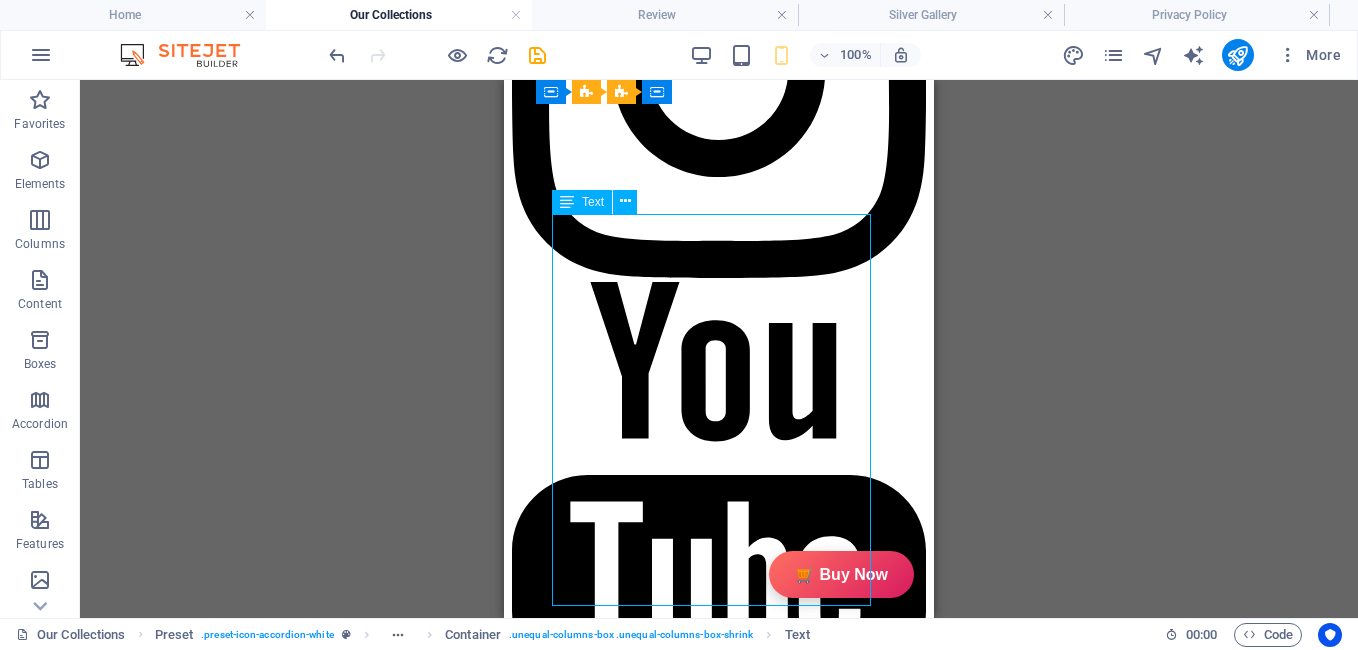 click on "In The Box Sales Packages  1 Jar Candle No. of Content in Sales Packages Pack of 1 GiftyBiz Scented Candles – Light Up Moments Hand-poured with love, GiftyBiz scented candles are crafted to bring warmth, elegance, and a touch of serenity to your space. Made from high-quality wax and infused with soothing fragrances, each candle is designed to elevate your mood and enhance any setting. Whether you're gifting or unwinding, our candles add charm, calm, and luxury in every flicker. Perfect for decor, self-care, or as a part of our curated gift boxes." at bounding box center (687, 3362) 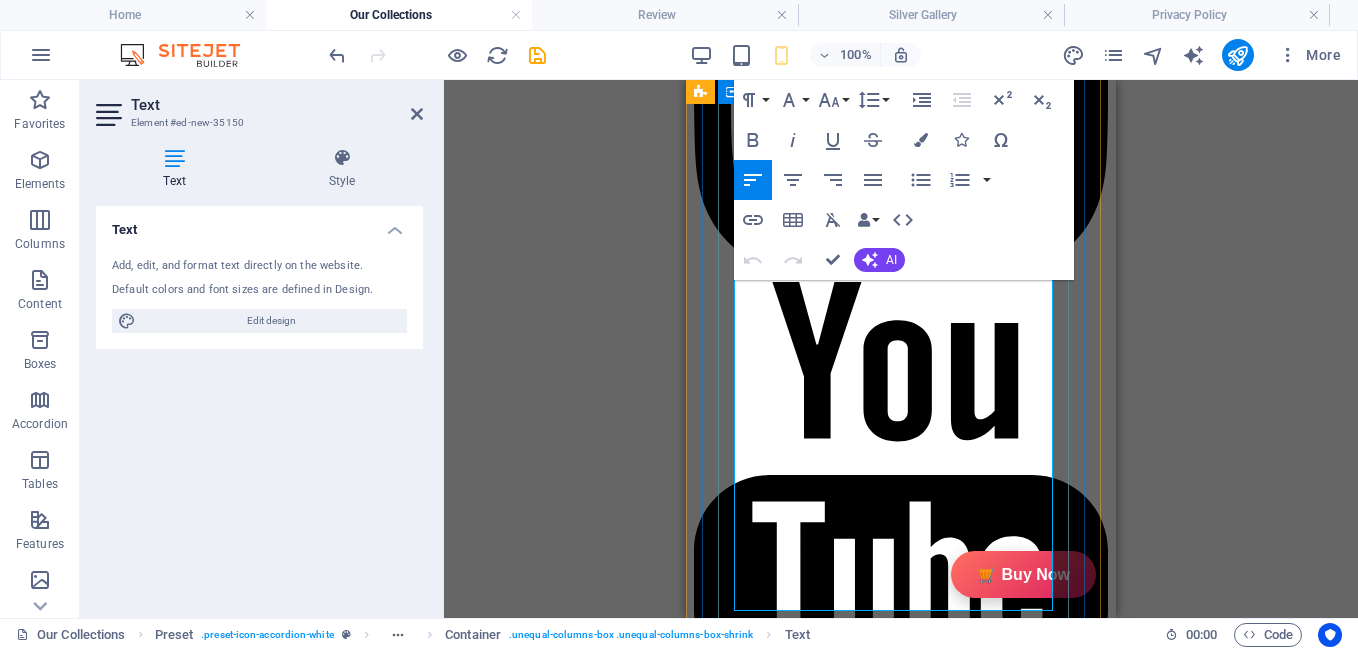 click on "Pack of 1" at bounding box center (985, 3305) 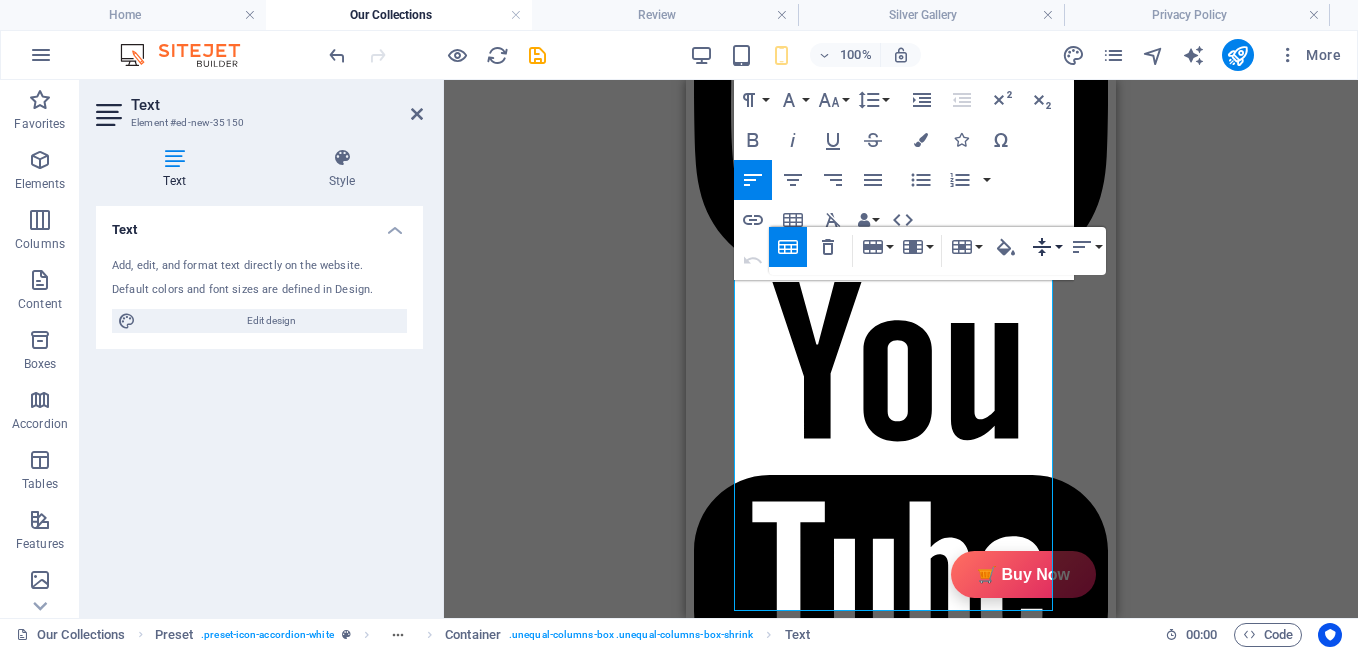 click 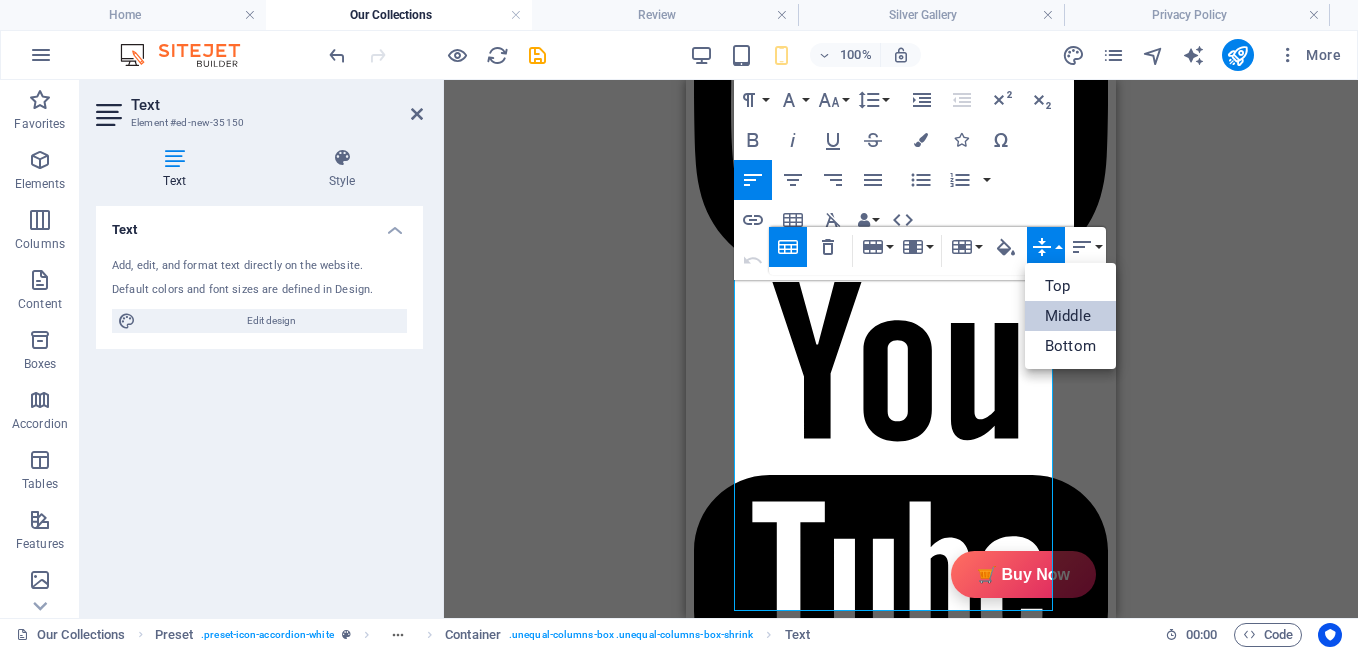scroll, scrollTop: 0, scrollLeft: 0, axis: both 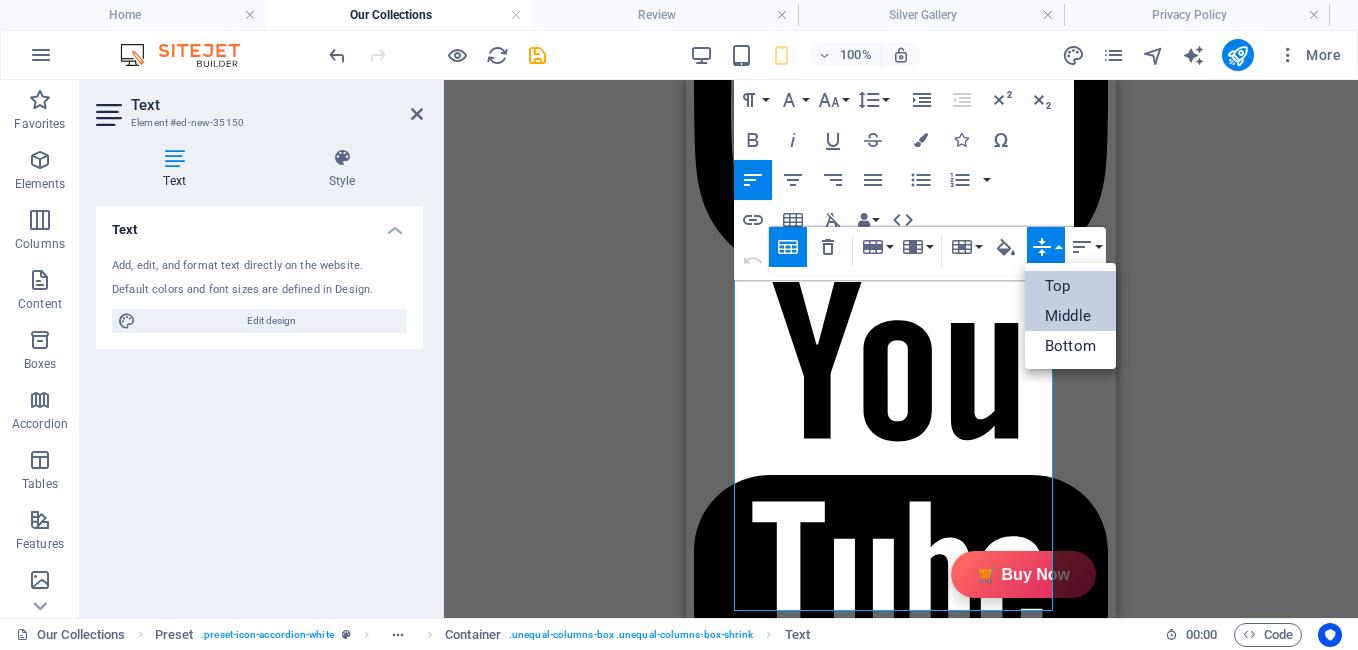 click on "Top" at bounding box center (1070, 286) 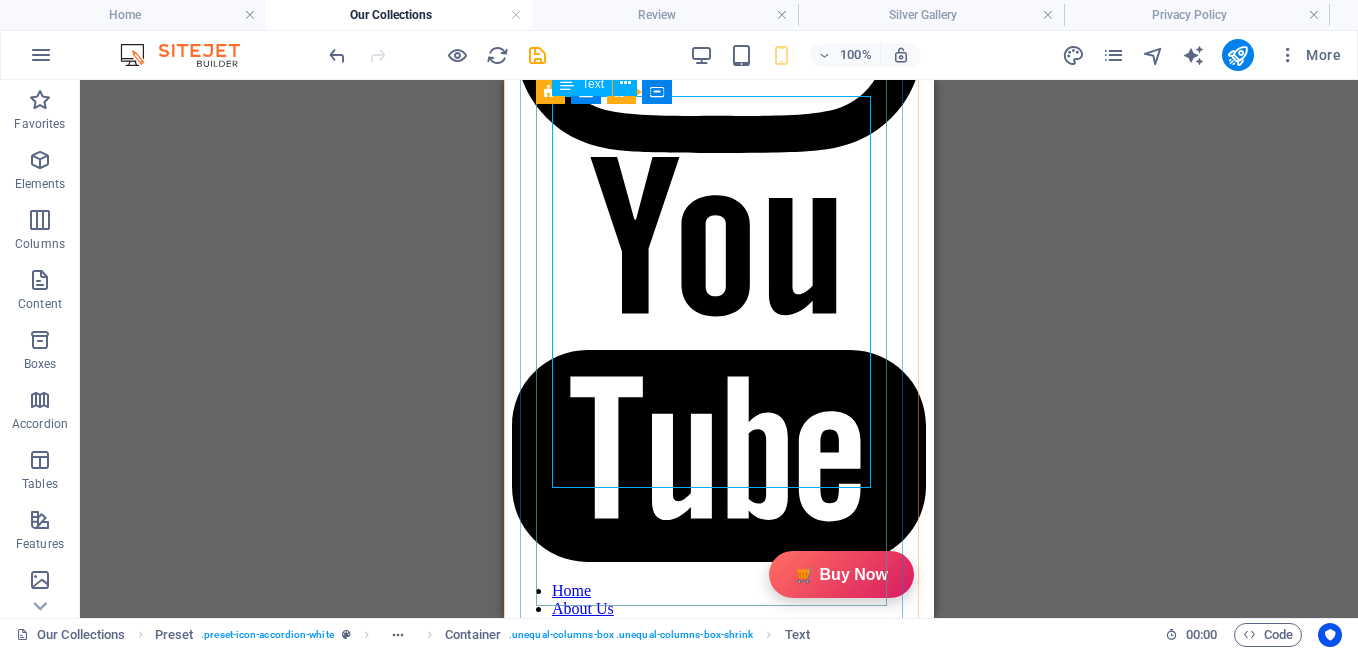 scroll, scrollTop: 1261, scrollLeft: 0, axis: vertical 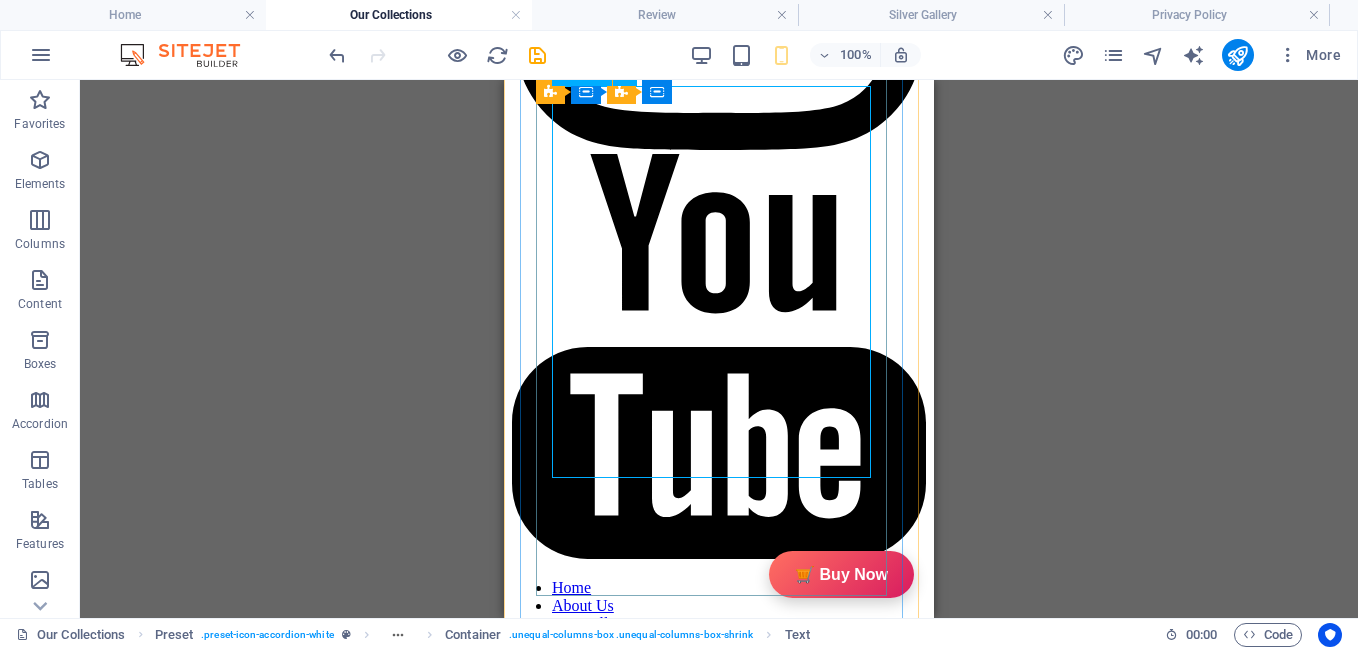 click on "In The Box Sales Packages  1 Jar Candle No. of Content in Sales Packages Pack of 1 GiftyBiz Scented Candles – Light Up Moments Hand-poured with love, GiftyBiz scented candles are crafted to bring warmth, elegance, and a touch of serenity to your space. Made from high-quality wax and infused with soothing fragrances, each candle is designed to elevate your mood and enhance any setting. Whether you're gifting or unwinding, our candles add charm, calm, and luxury in every flicker. Perfect for decor, self-care, or as a part of our curated gift boxes." at bounding box center (687, 3234) 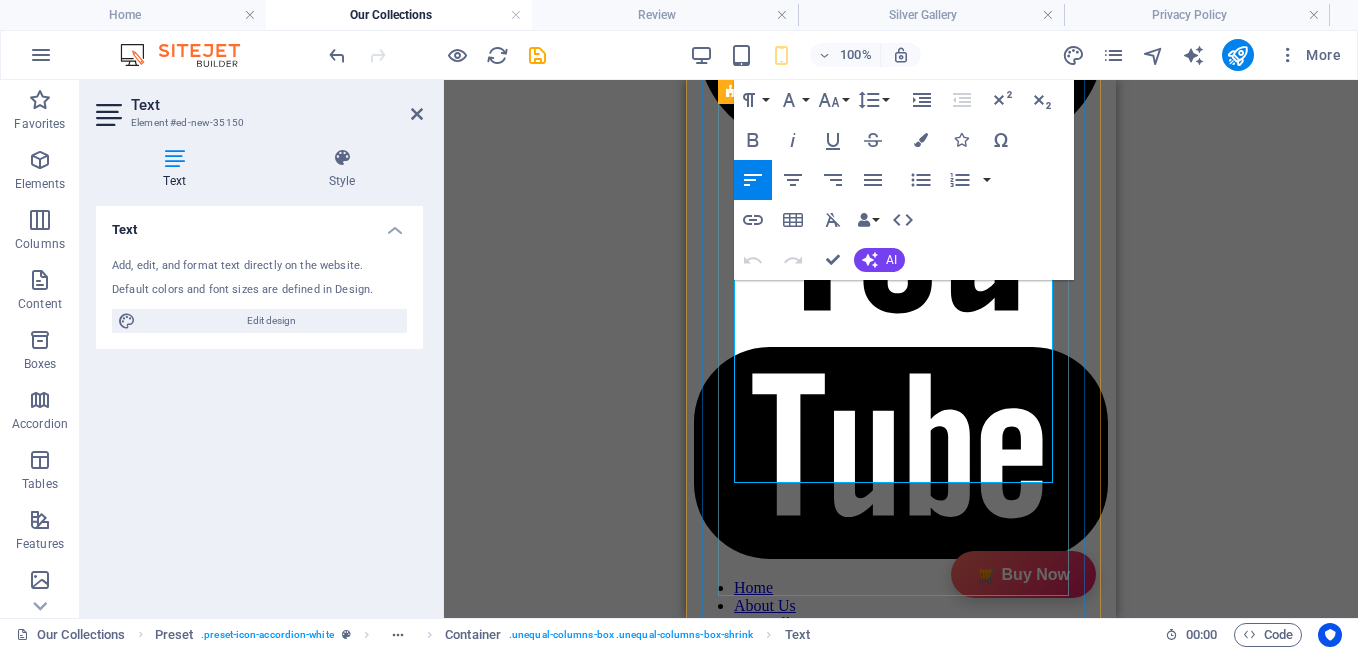 drag, startPoint x: 970, startPoint y: 468, endPoint x: 731, endPoint y: 301, distance: 291.56476 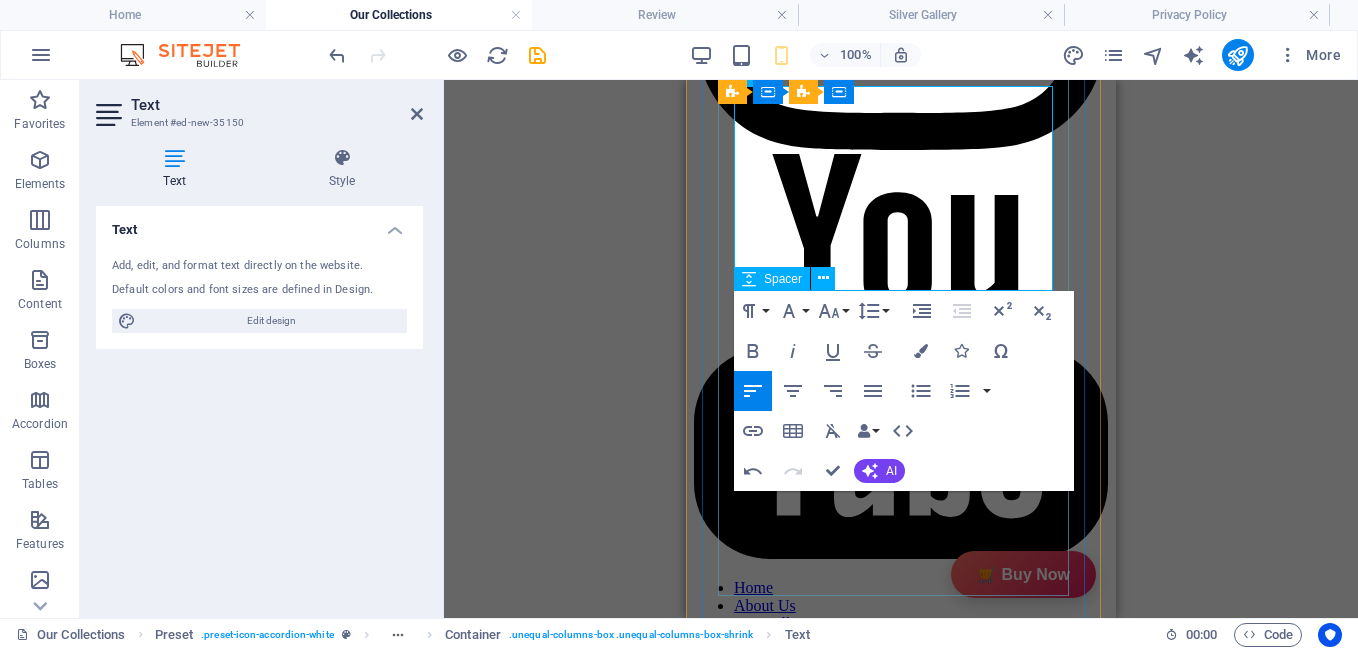drag, startPoint x: 737, startPoint y: 255, endPoint x: 1051, endPoint y: 297, distance: 316.79648 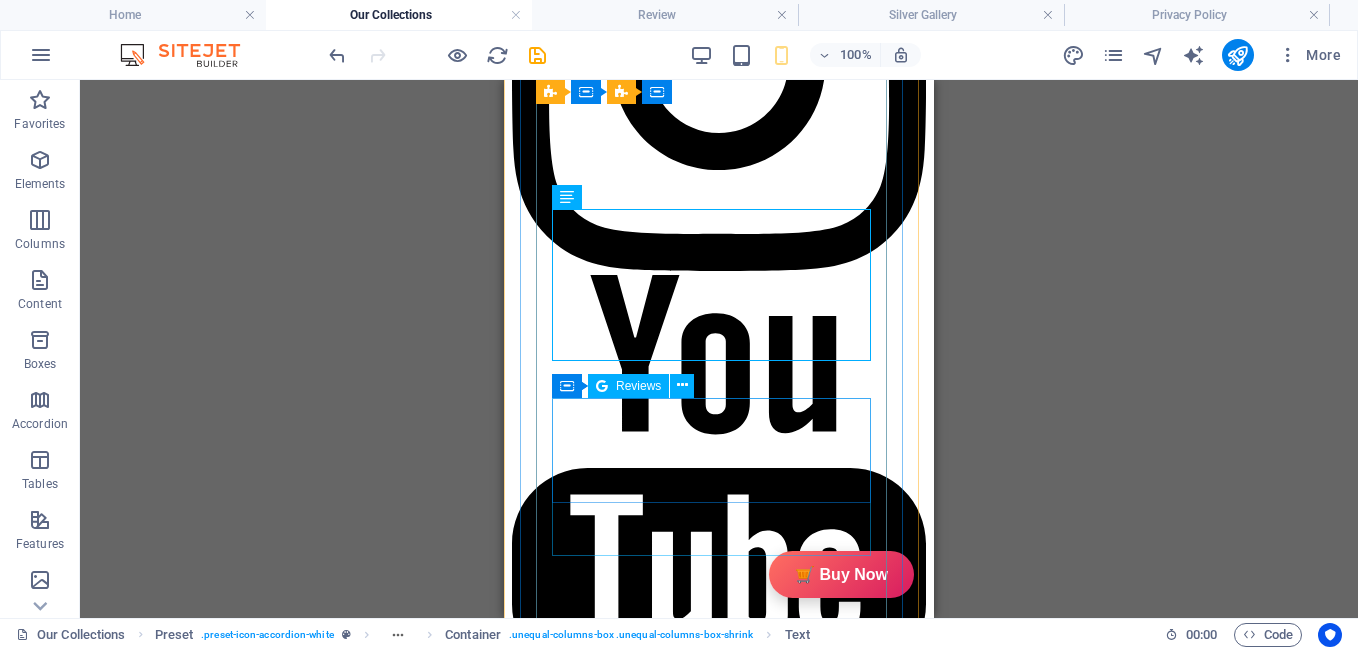 scroll, scrollTop: 1138, scrollLeft: 0, axis: vertical 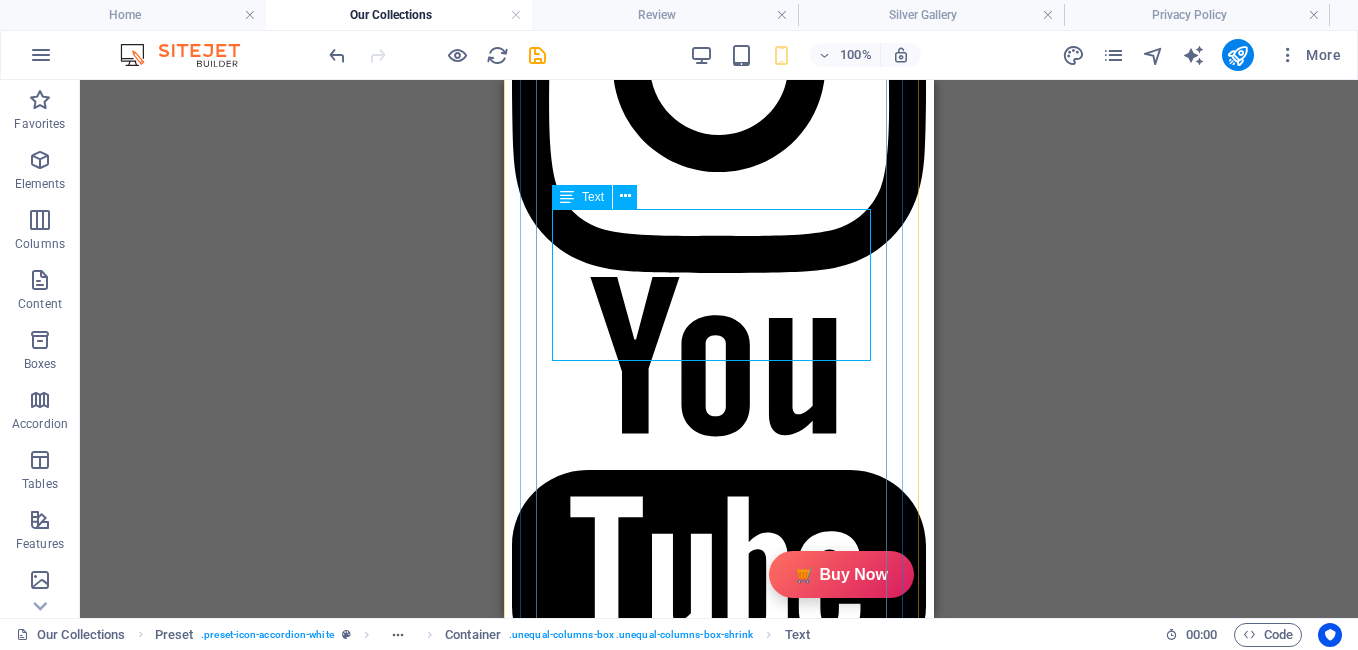 click on "In The Box Sales Packages  1 Jar Candle No. of Content in Sales Packages Pack of 1" at bounding box center (687, 3277) 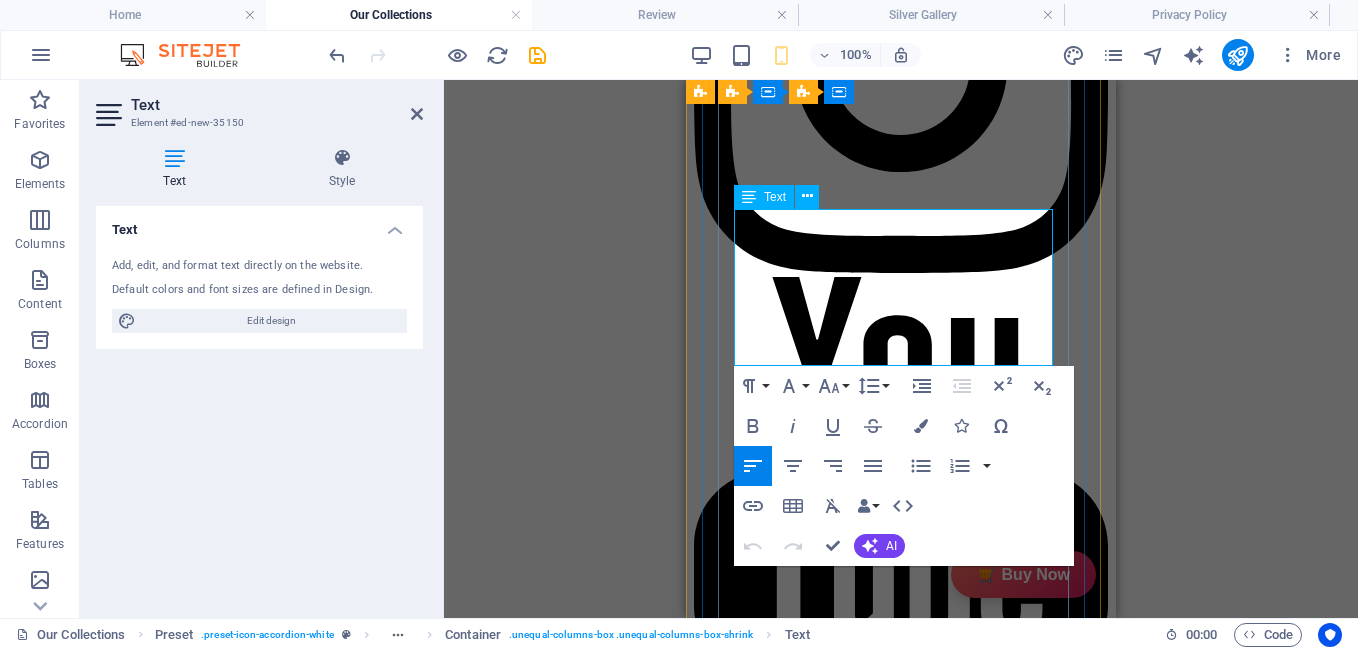 click at bounding box center (869, 3338) 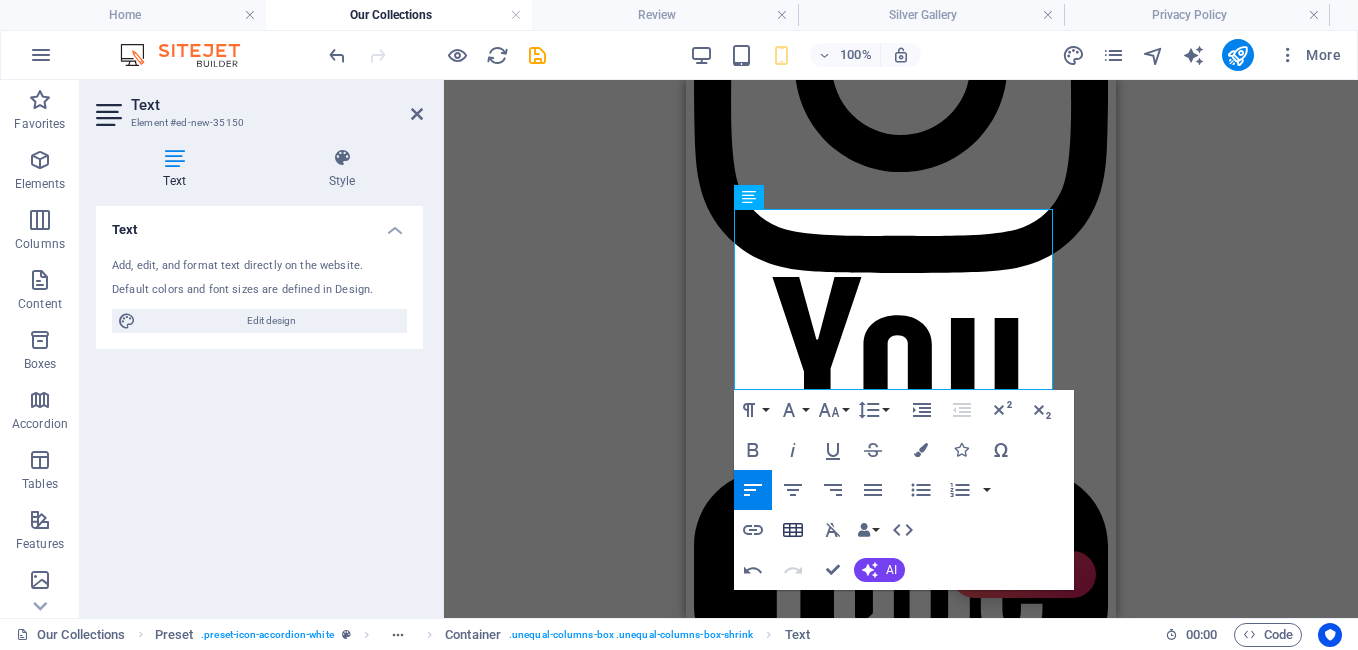 click 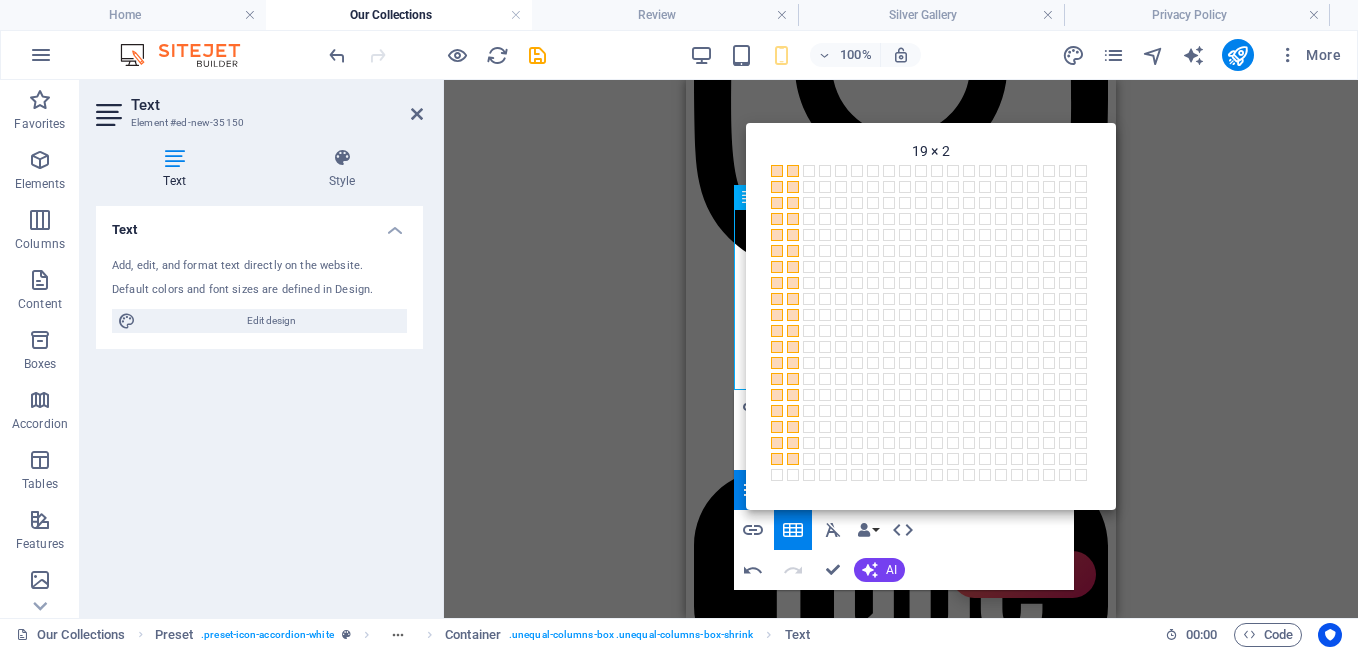 click at bounding box center (793, 459) 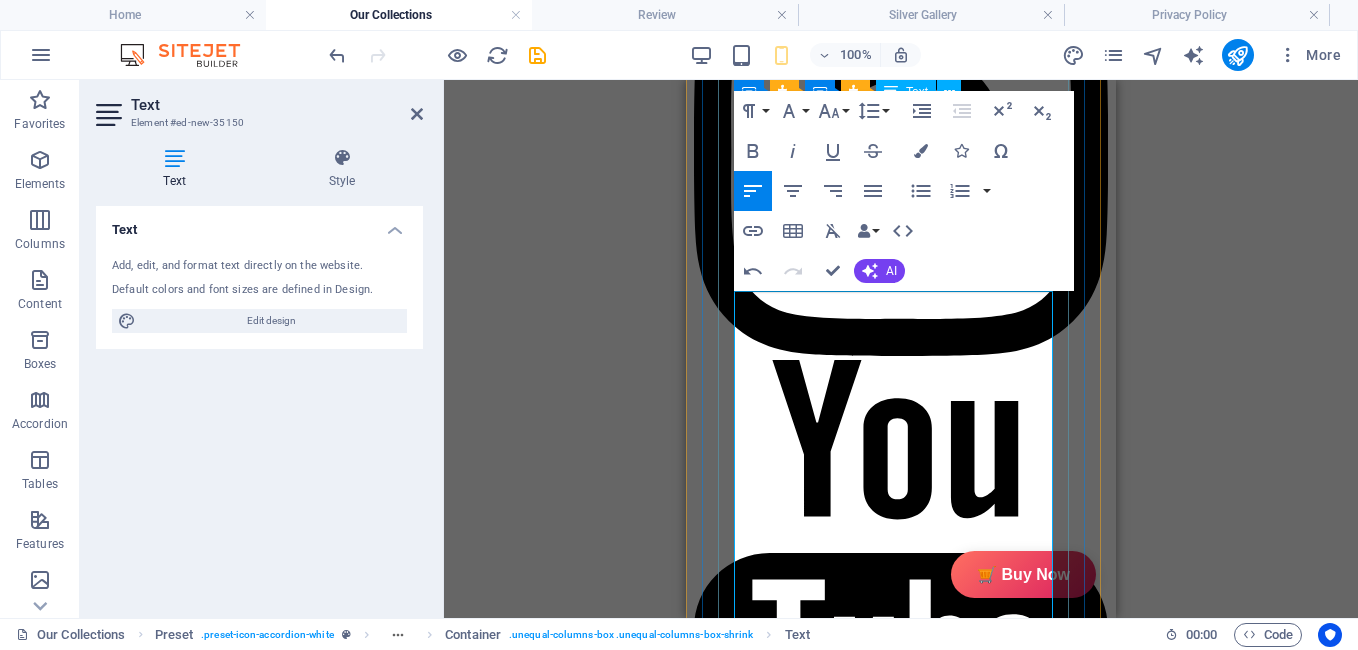 scroll, scrollTop: 1054, scrollLeft: 0, axis: vertical 